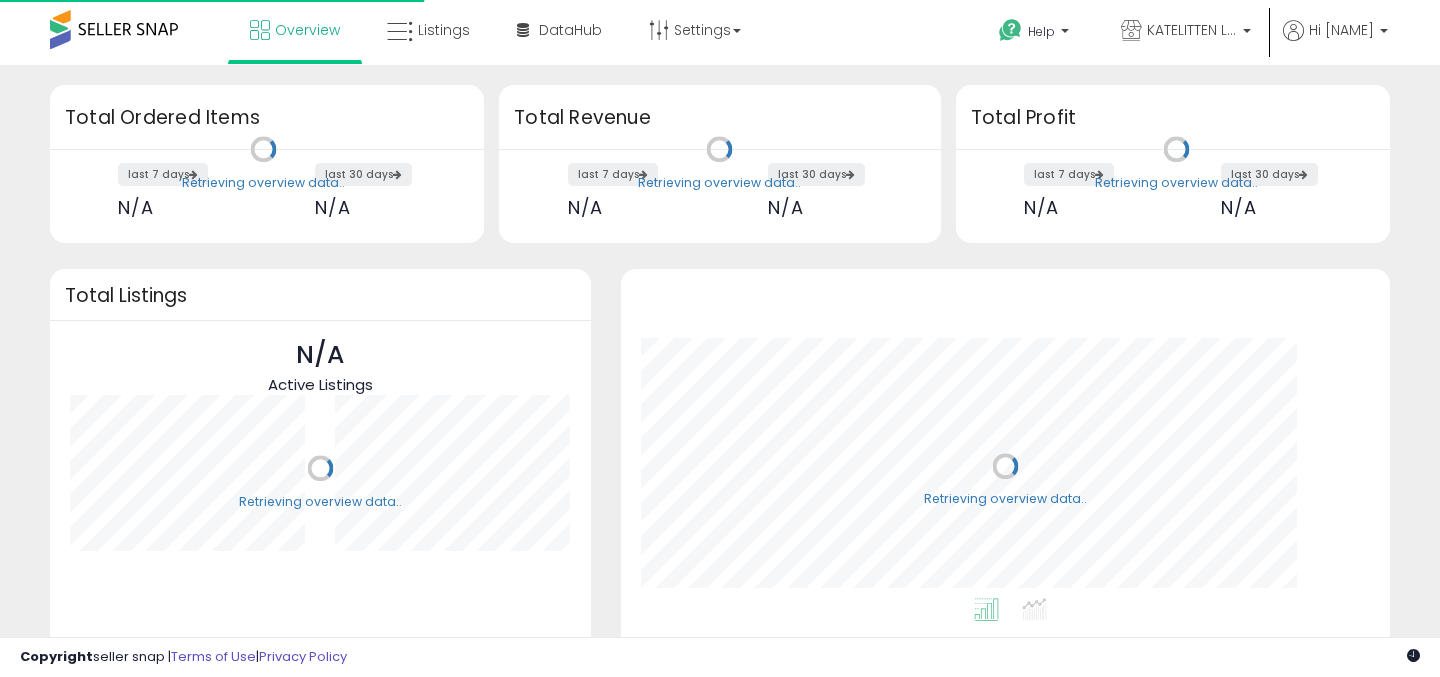 scroll, scrollTop: 0, scrollLeft: 0, axis: both 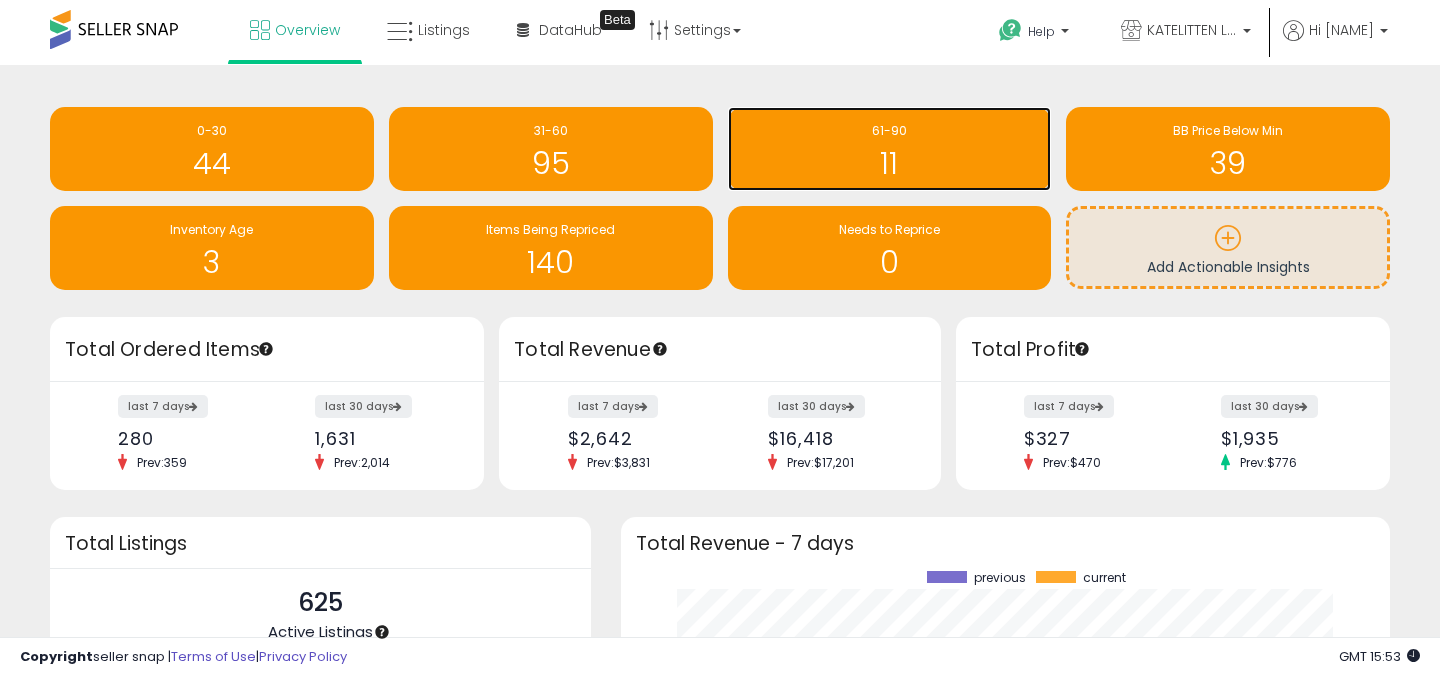 click on "11" at bounding box center [890, 151] 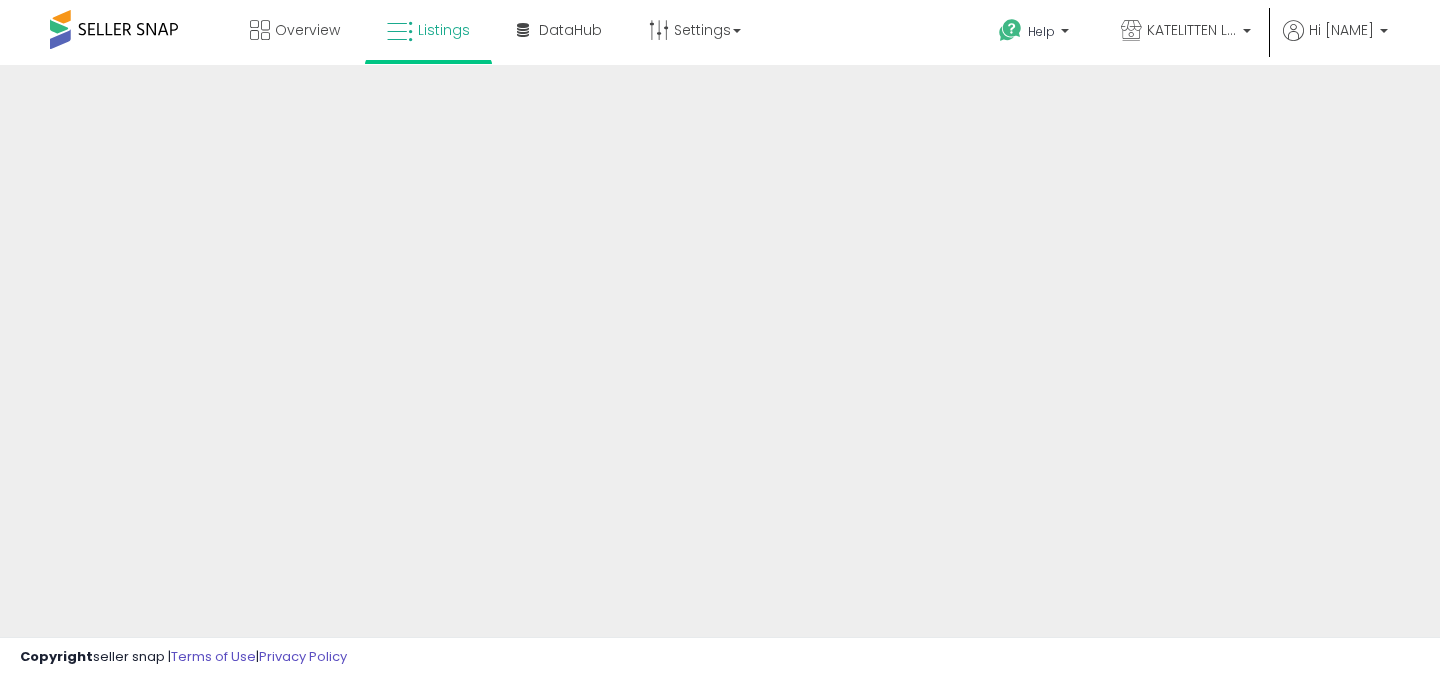 scroll, scrollTop: 0, scrollLeft: 0, axis: both 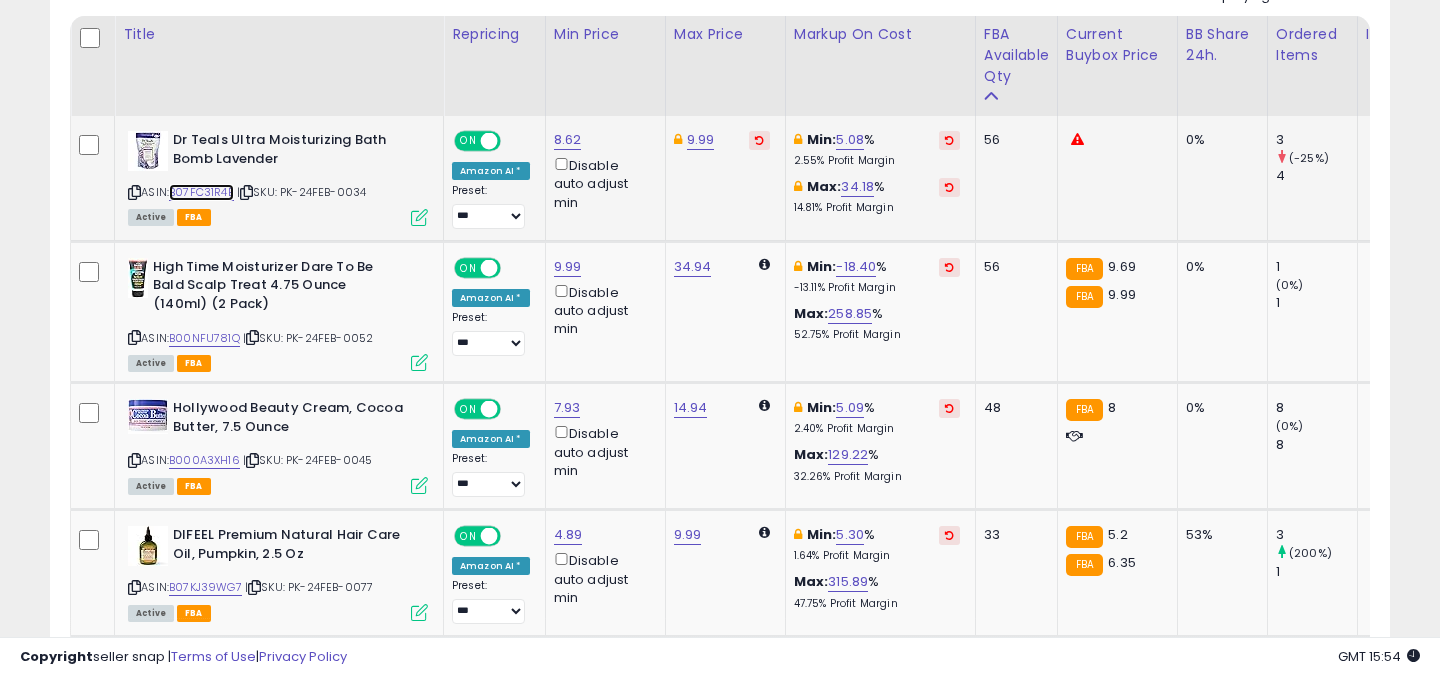 click on "B07FC31R4B" at bounding box center (201, 192) 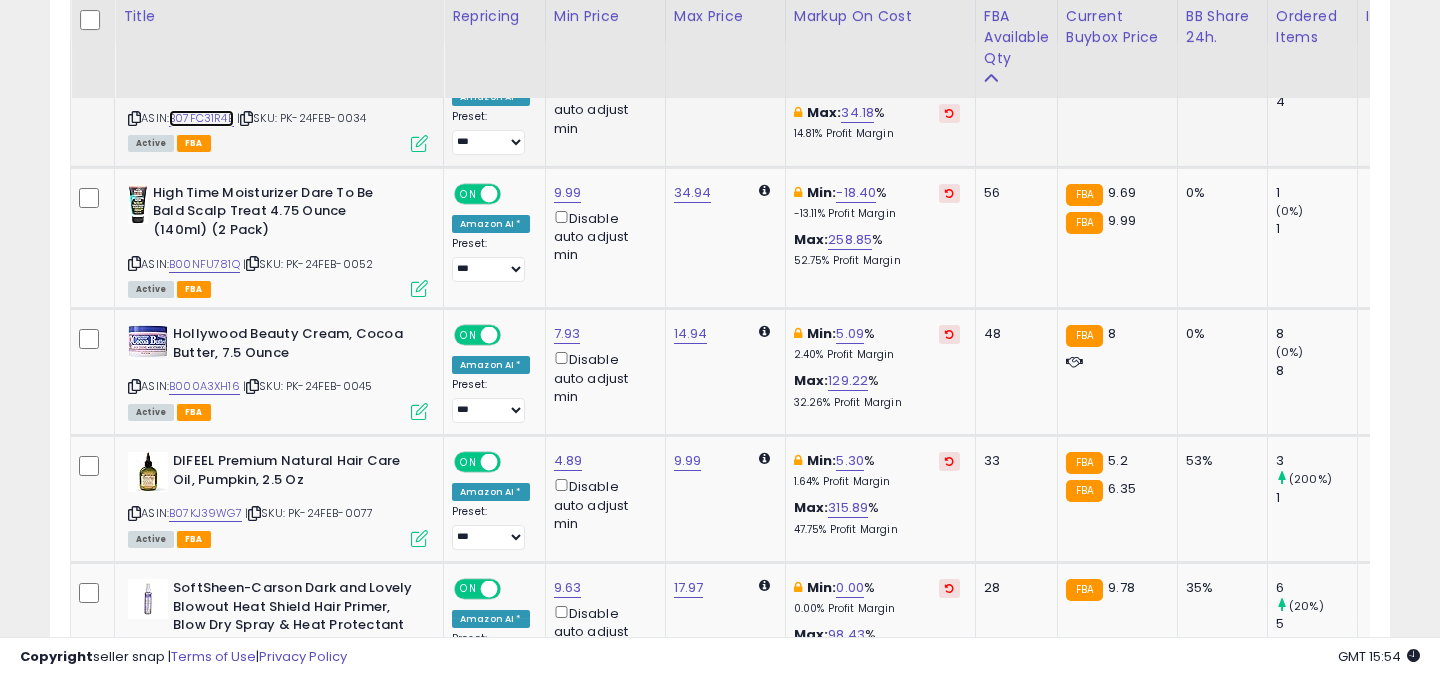 scroll, scrollTop: 580, scrollLeft: 0, axis: vertical 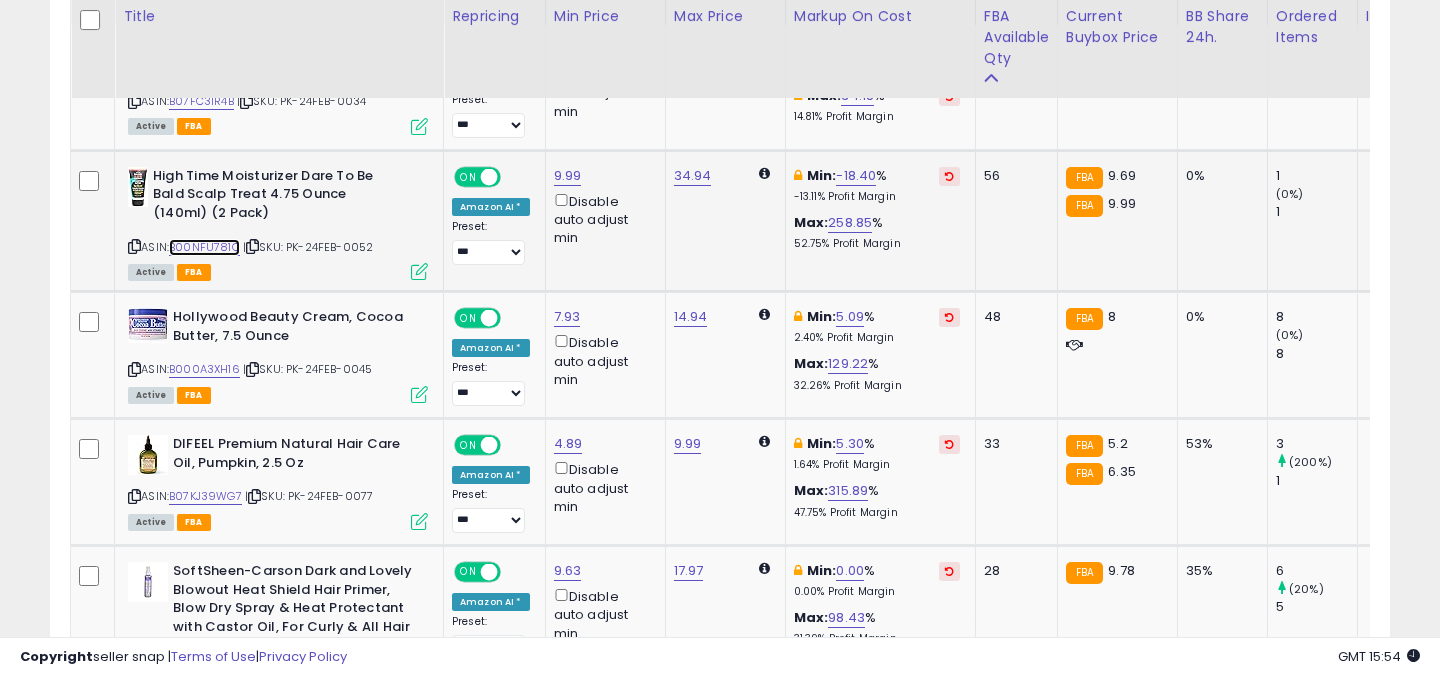 click on "B00NFU781Q" at bounding box center (204, 247) 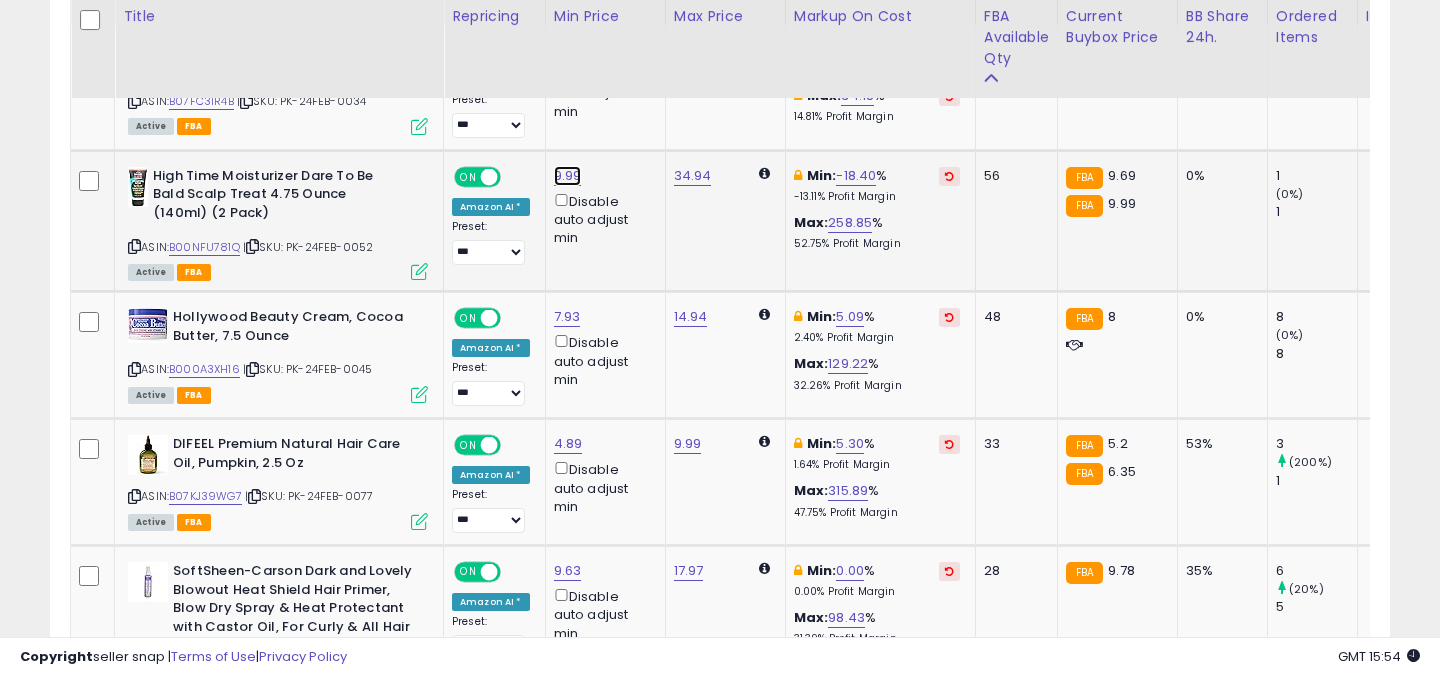 click on "9.99" at bounding box center [568, 49] 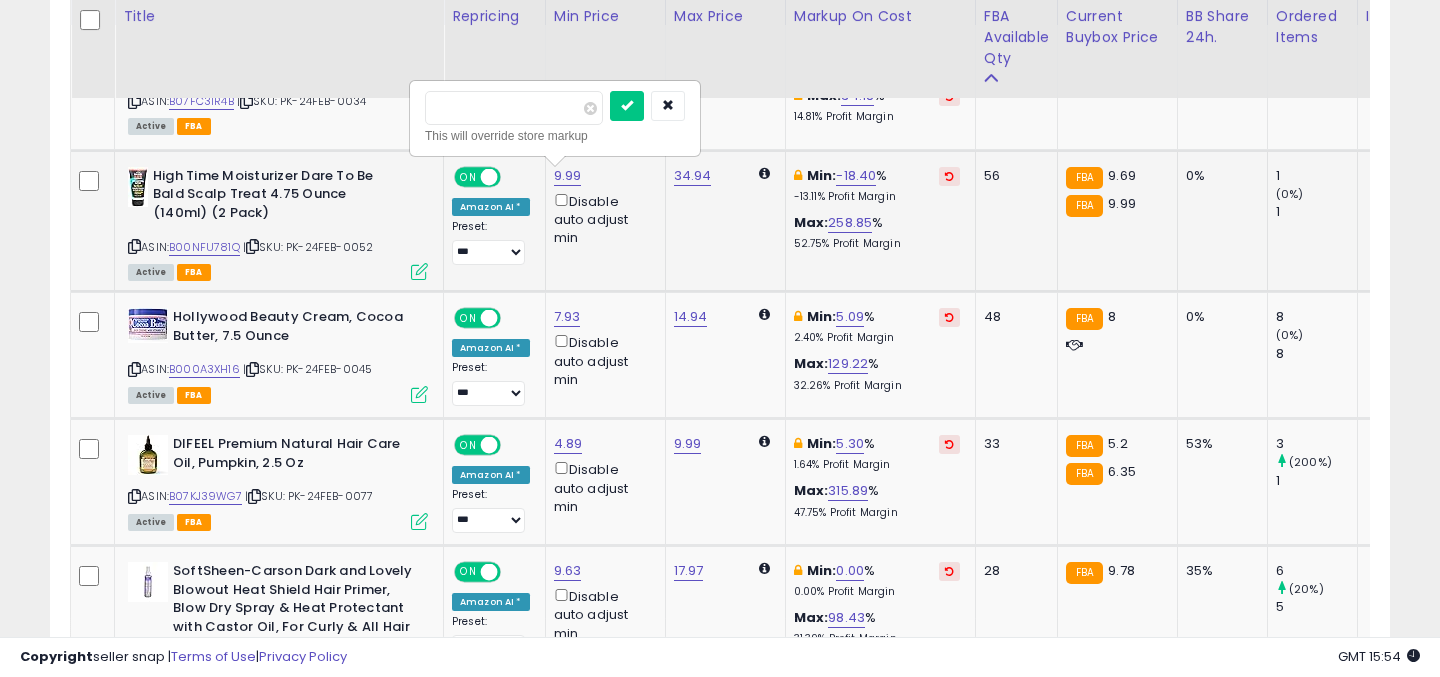 click on "****" at bounding box center [514, 108] 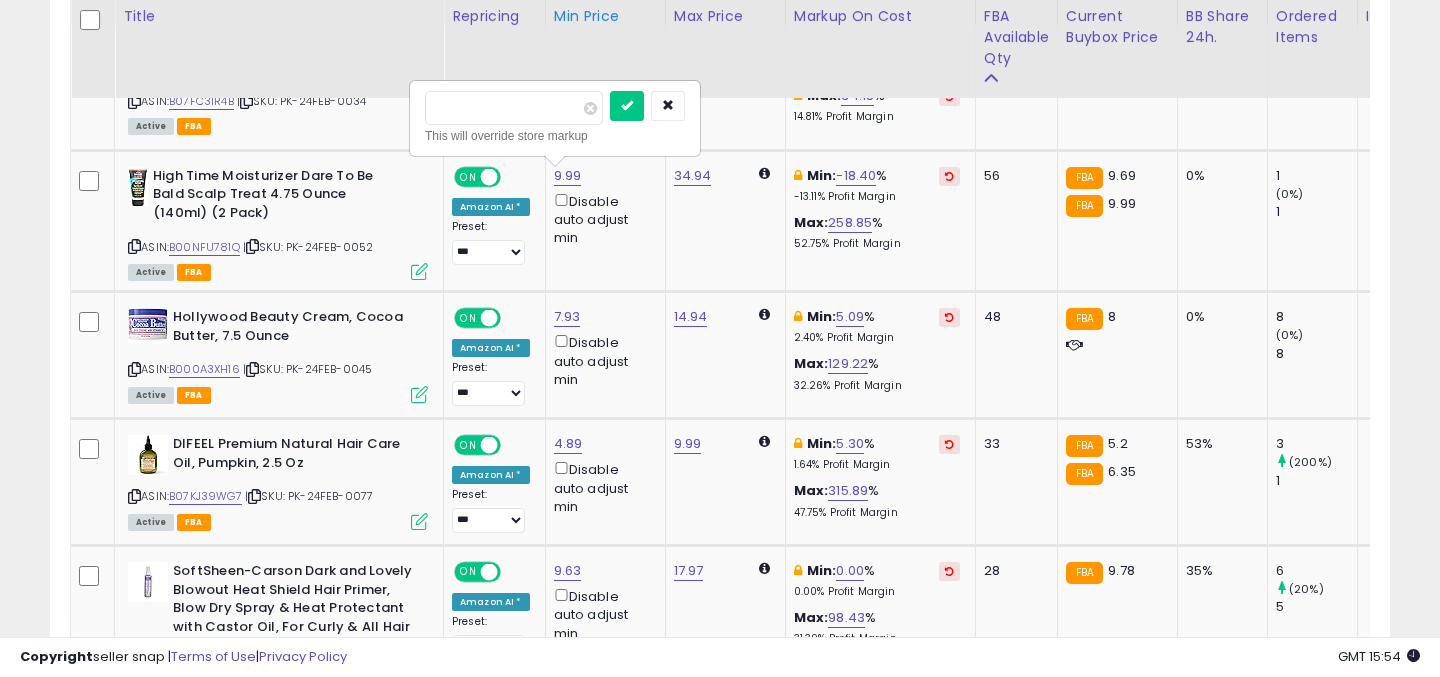 type on "****" 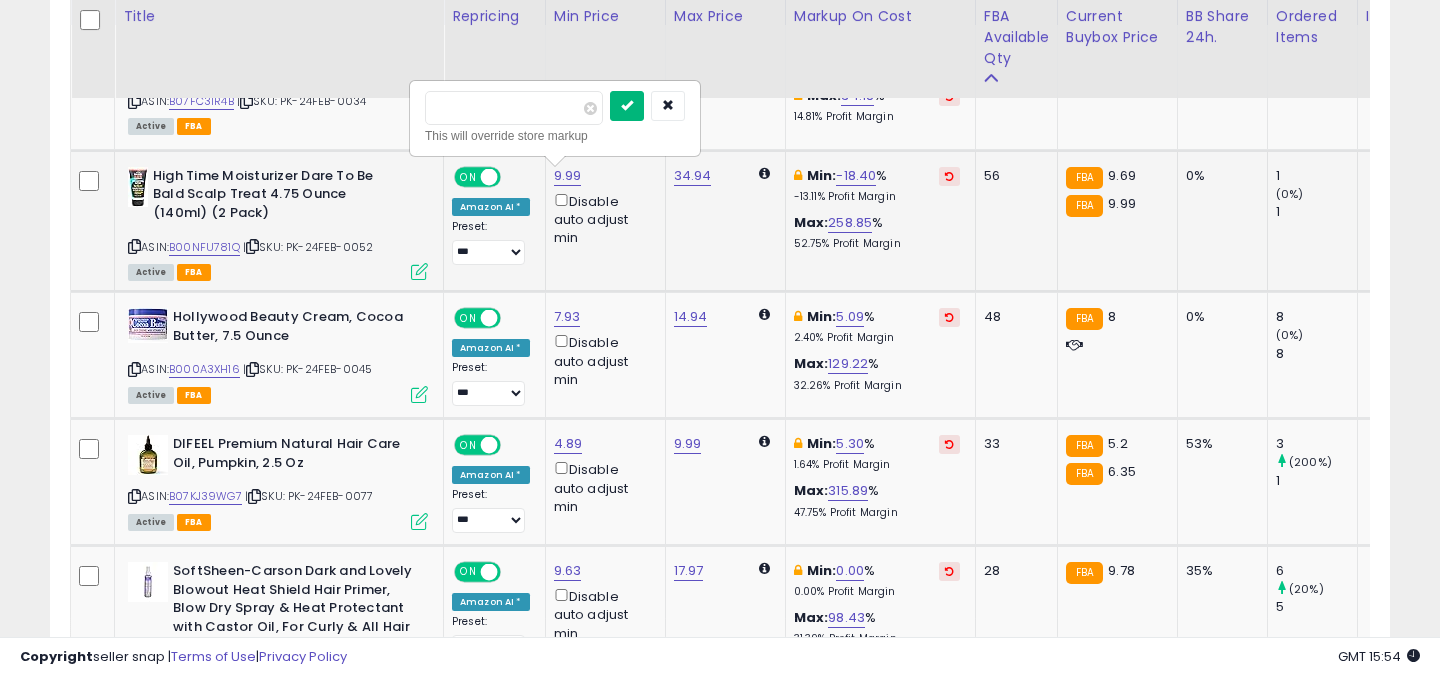 click at bounding box center (627, 105) 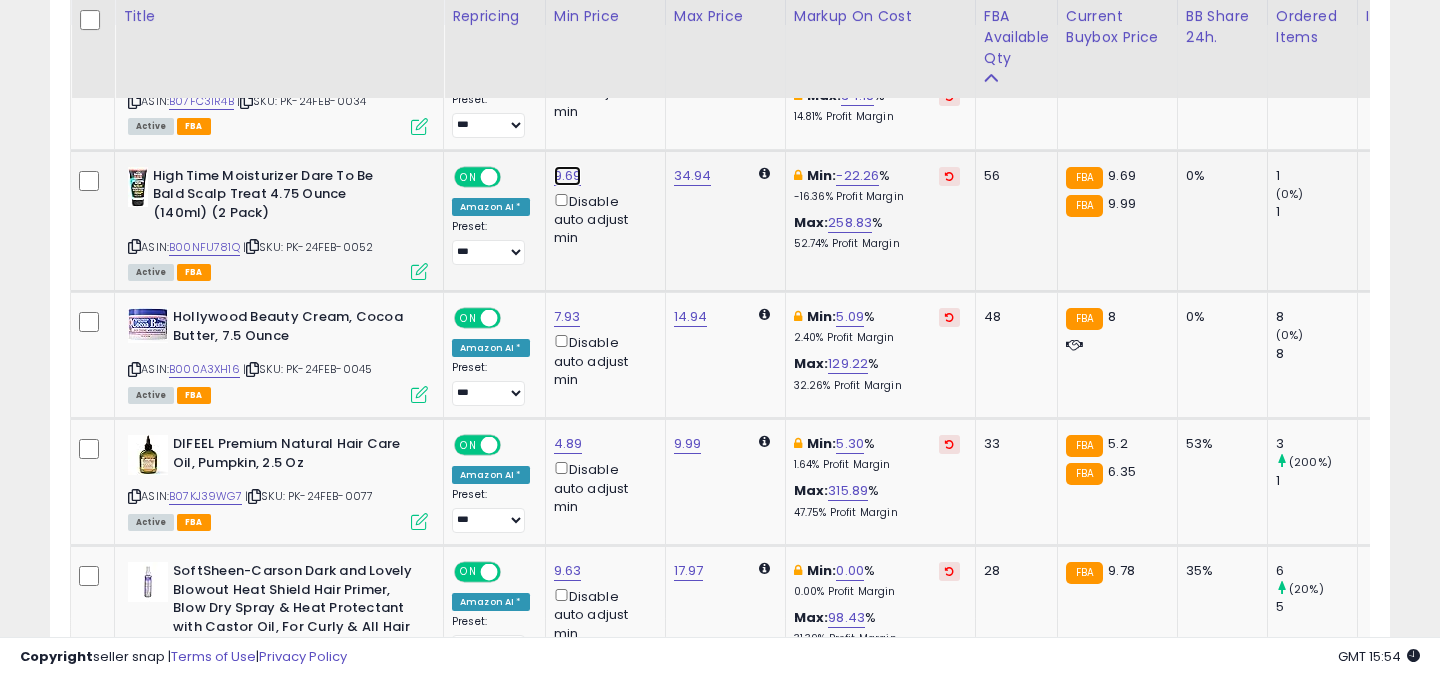click on "9.69" at bounding box center [568, 49] 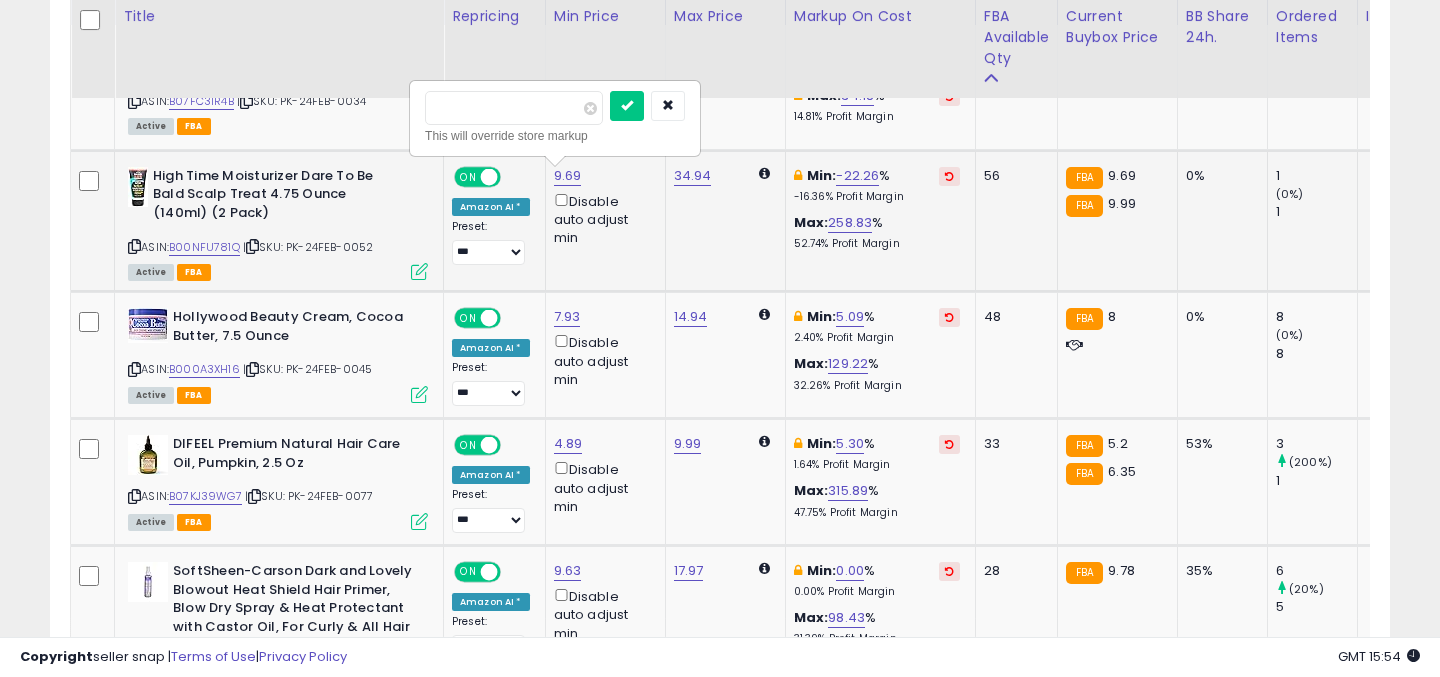 click on "****" at bounding box center [514, 108] 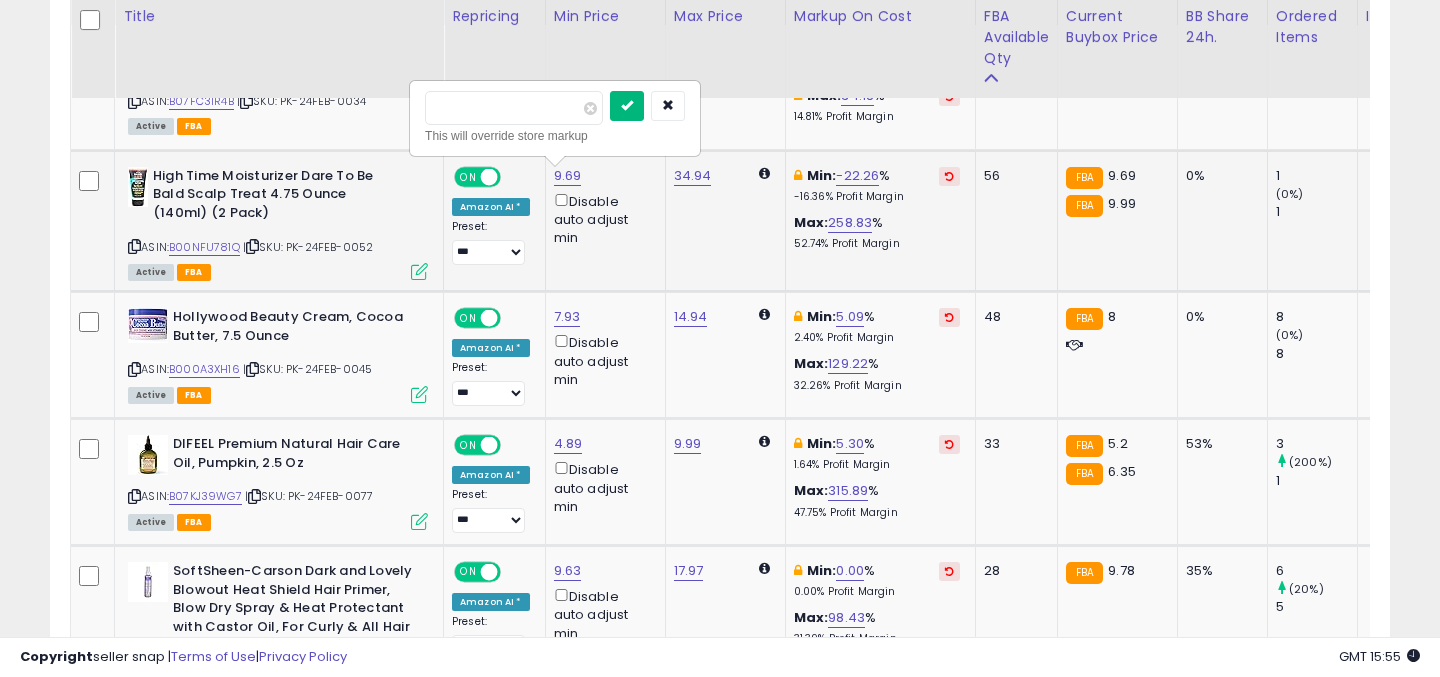 type on "****" 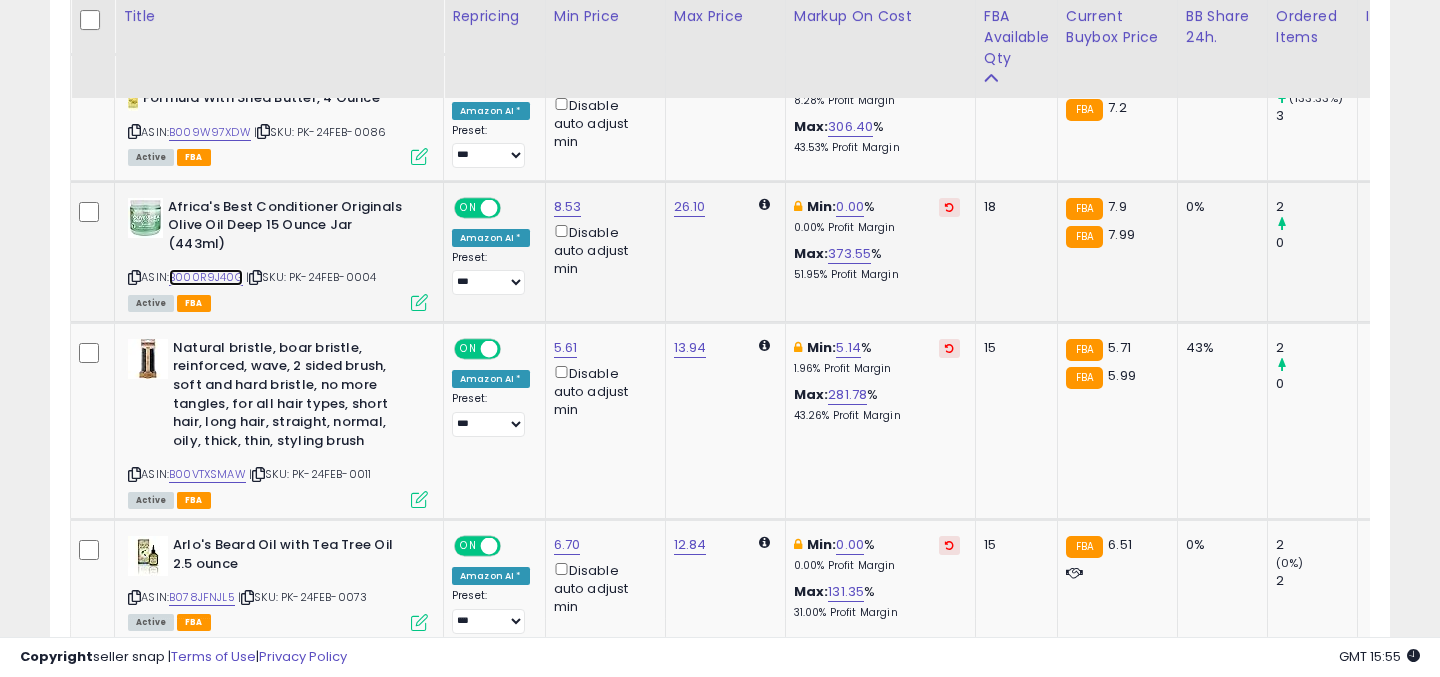click on "B000R9J40G" at bounding box center (206, 277) 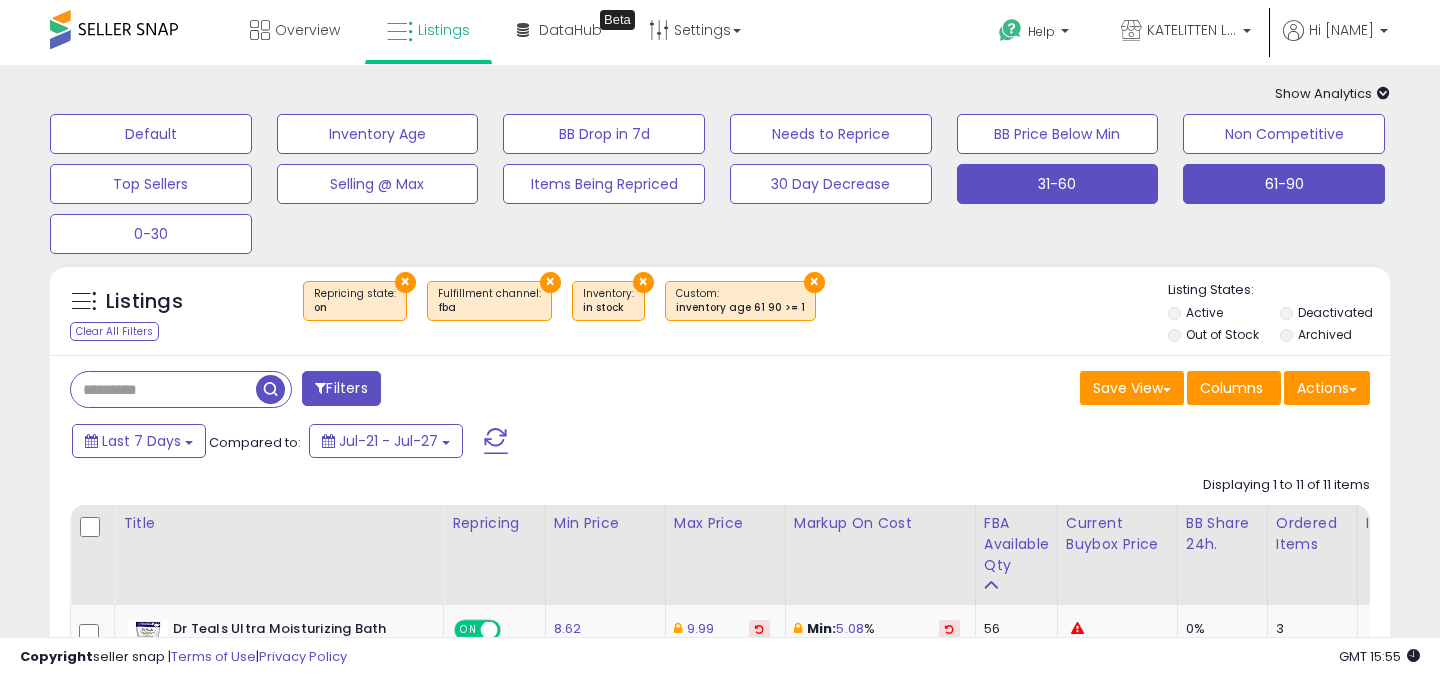 click on "31-60" at bounding box center [151, 134] 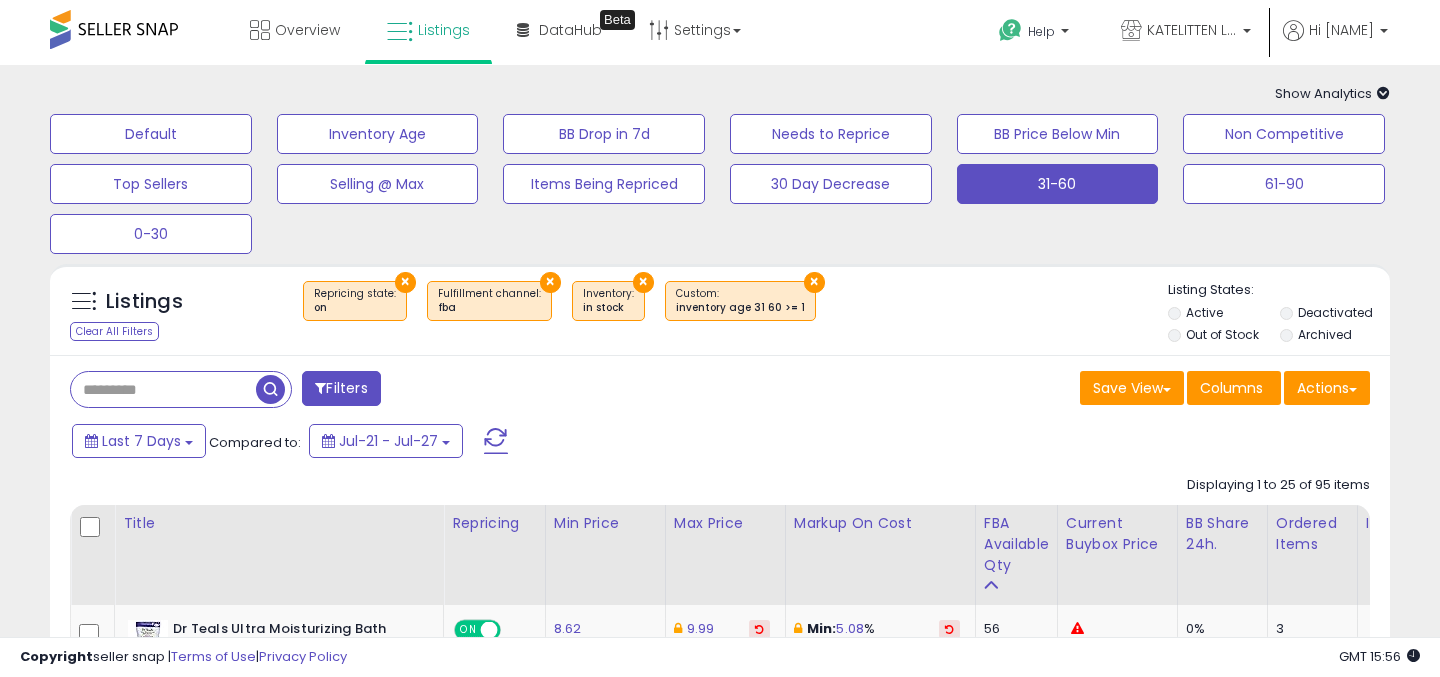 click at bounding box center (114, 29) 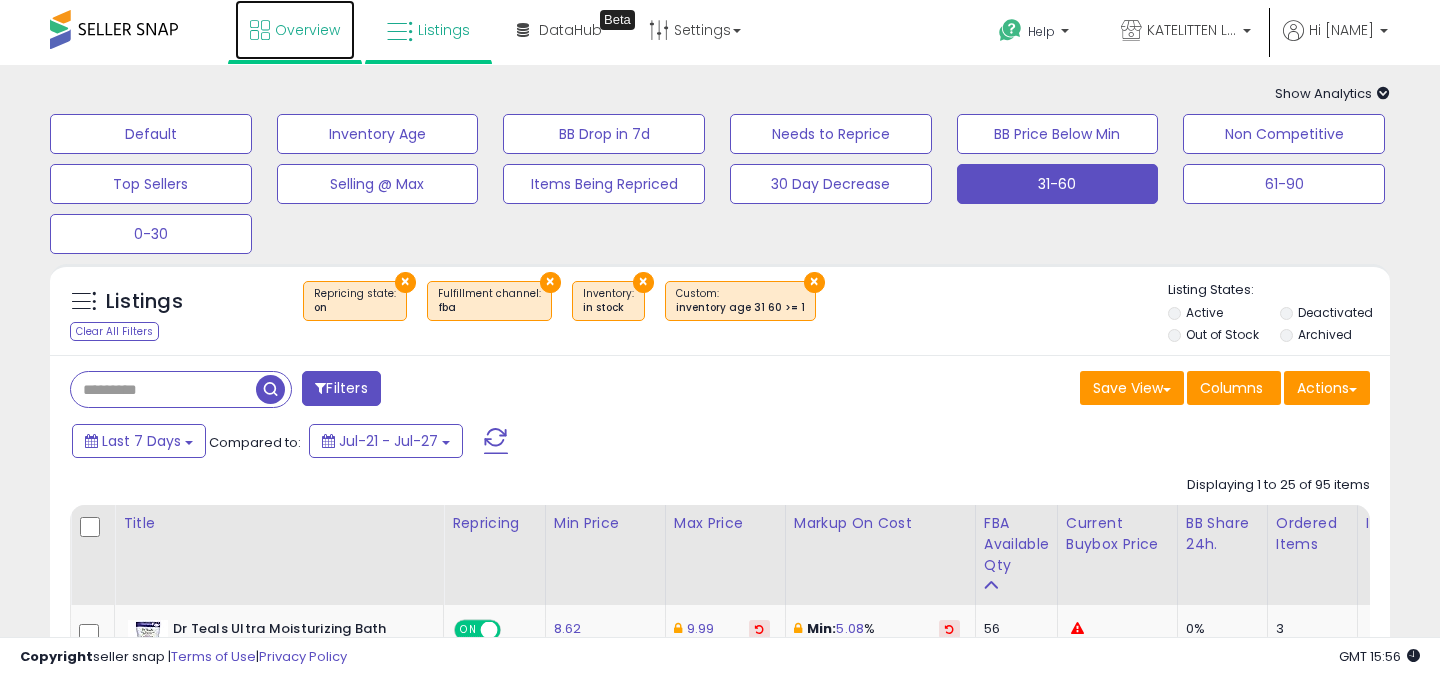 click on "Overview" at bounding box center (295, 30) 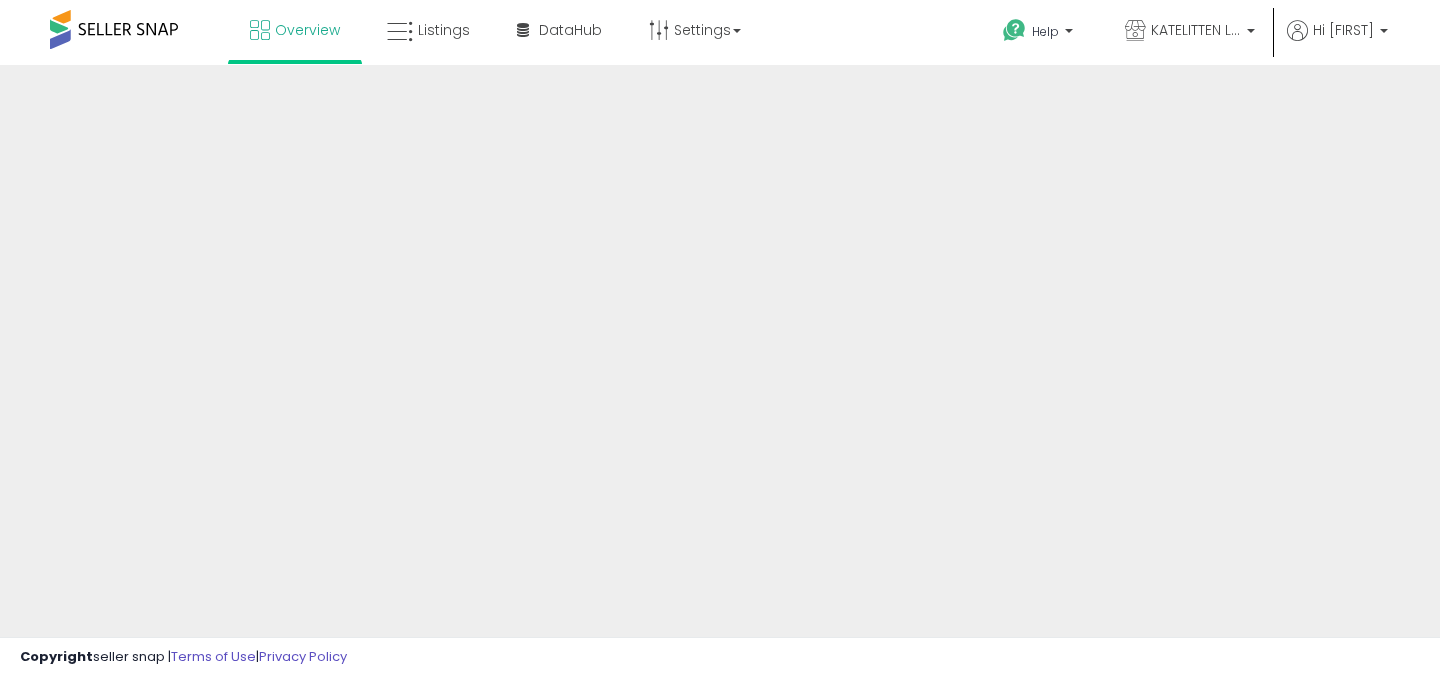 scroll, scrollTop: 0, scrollLeft: 0, axis: both 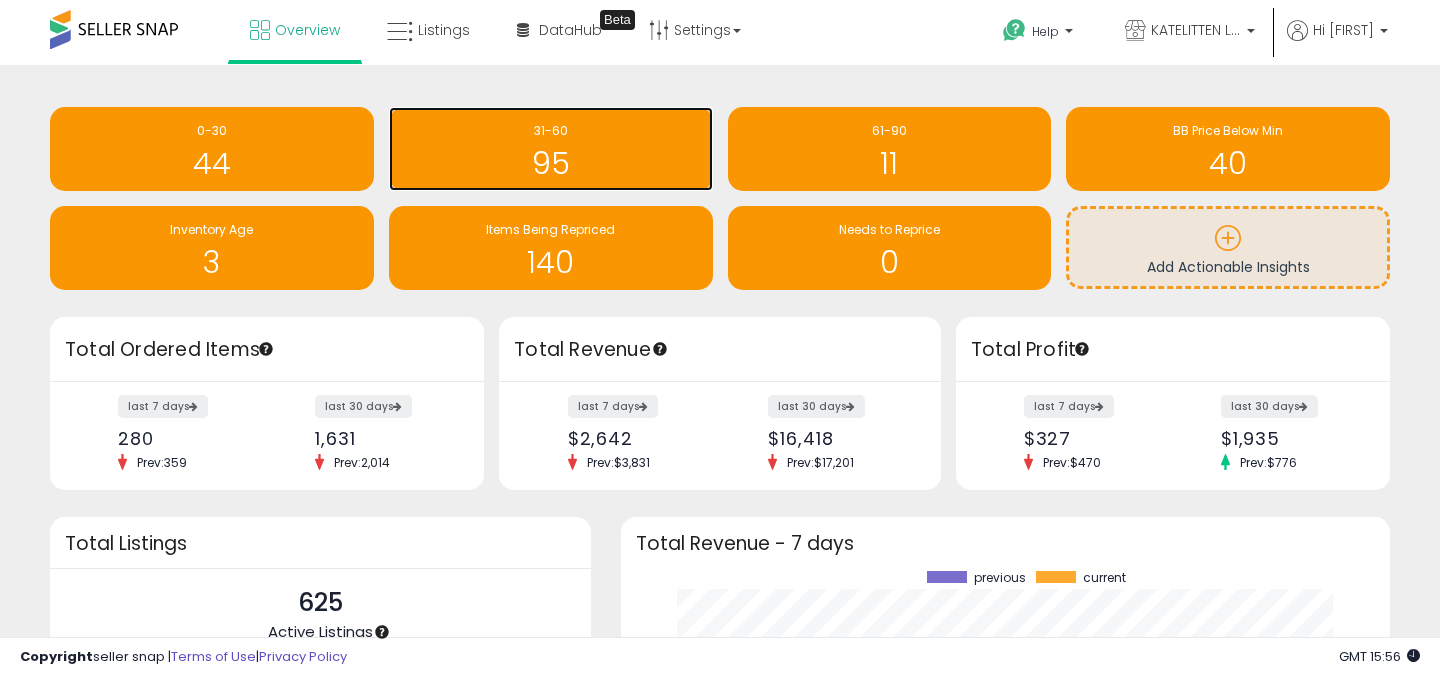 click on "95" at bounding box center (551, 151) 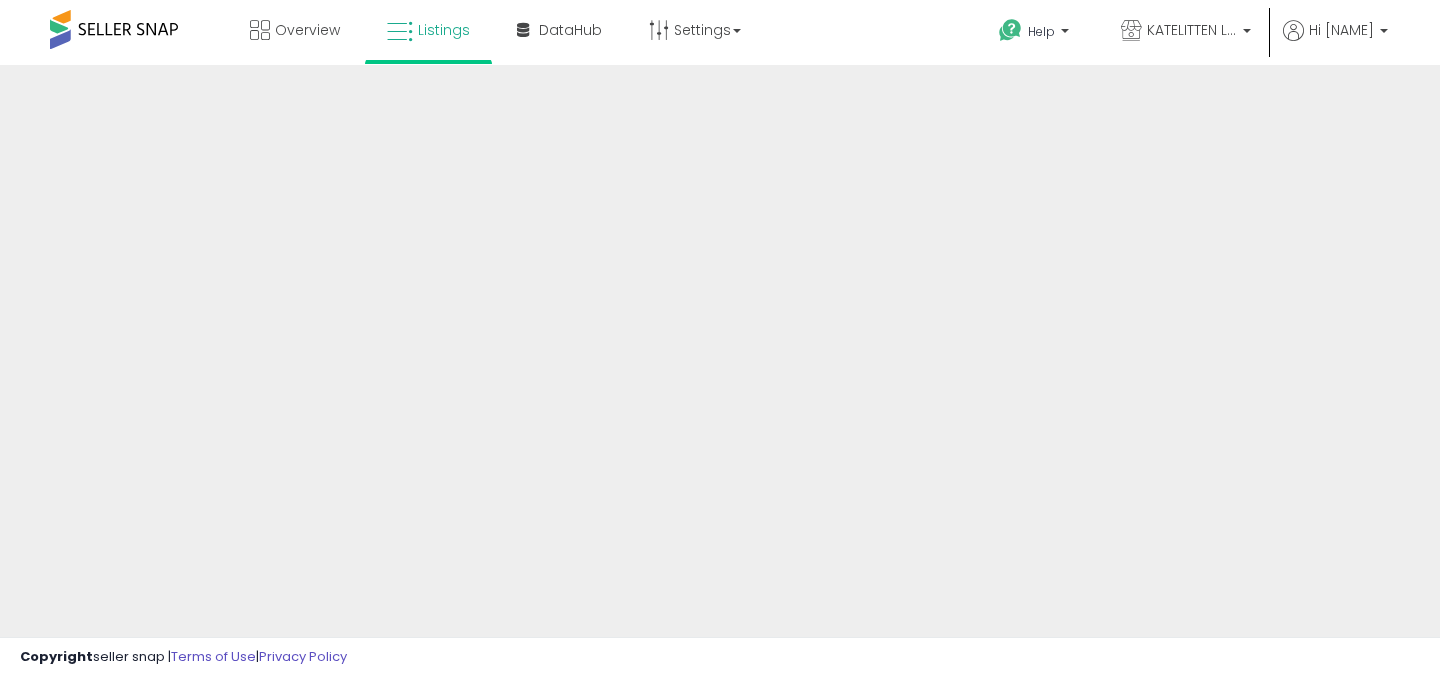 scroll, scrollTop: 0, scrollLeft: 0, axis: both 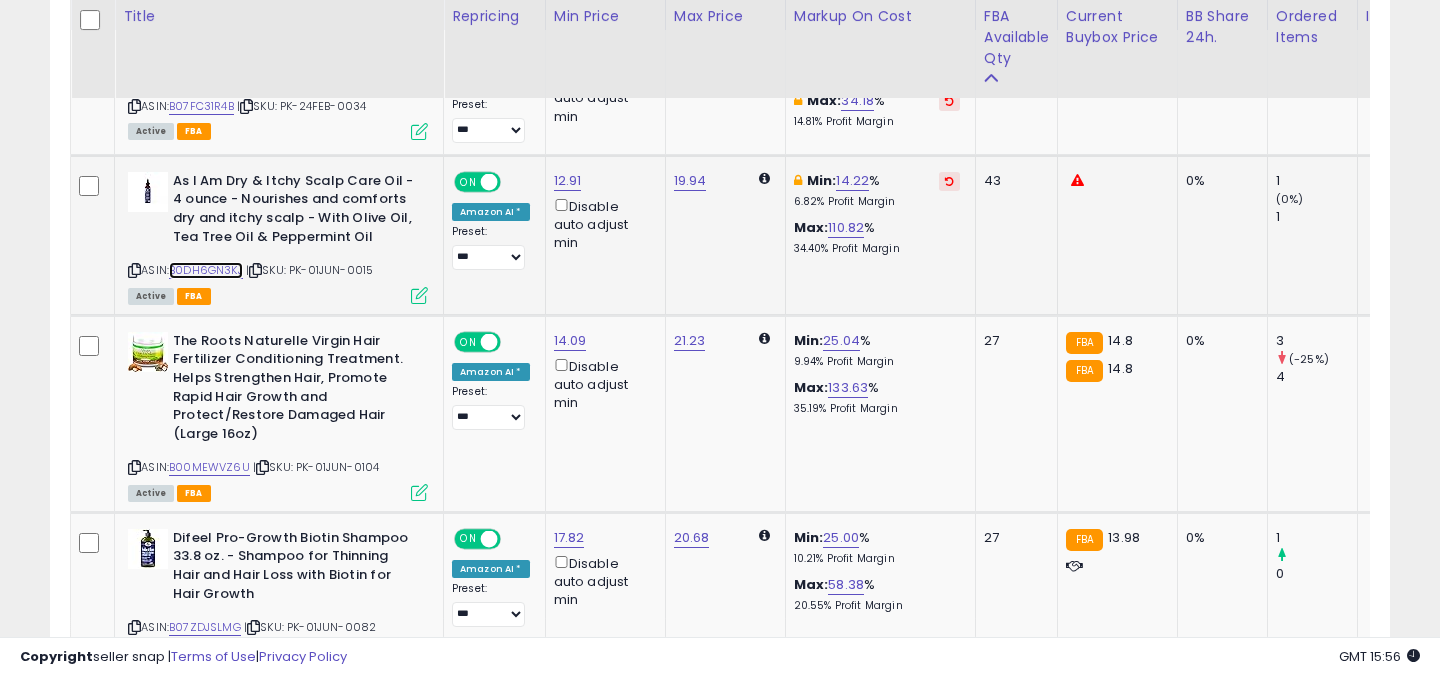 click on "B0DH6GN3KJ" at bounding box center (206, 270) 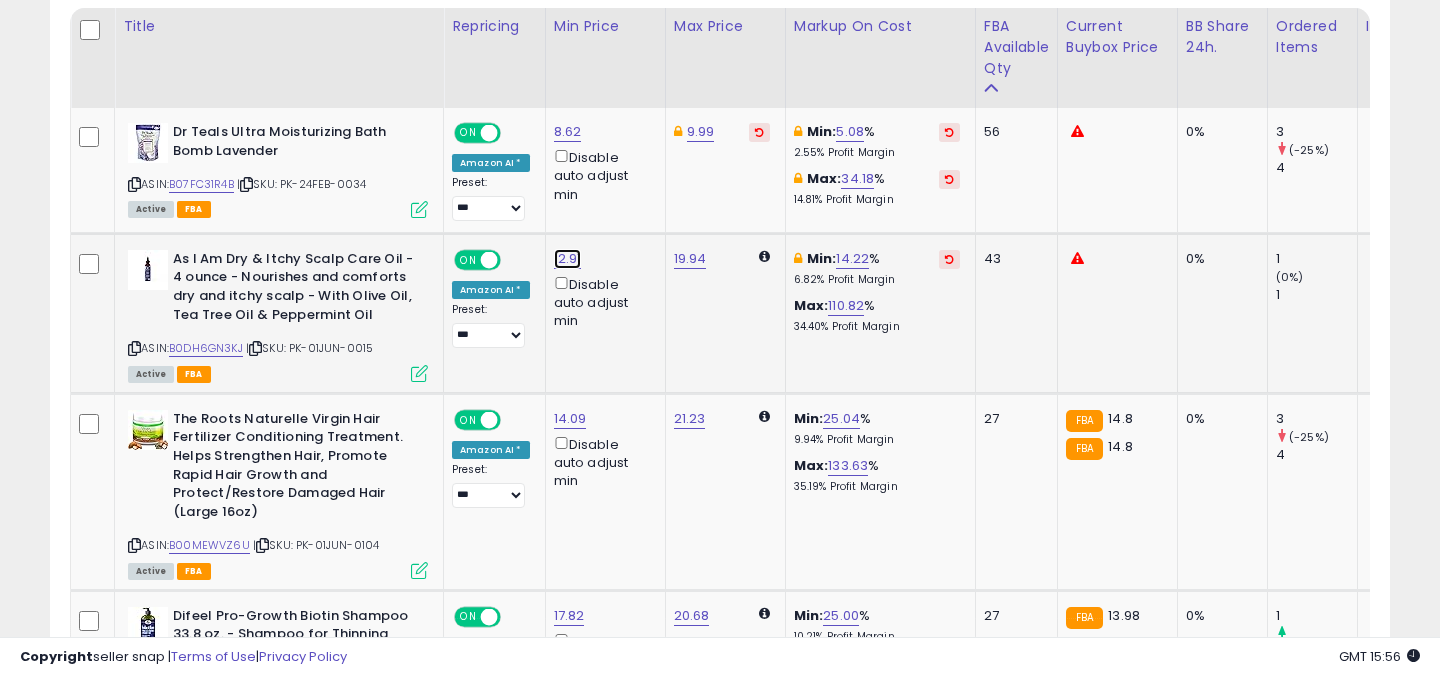 click on "12.91" at bounding box center (568, 132) 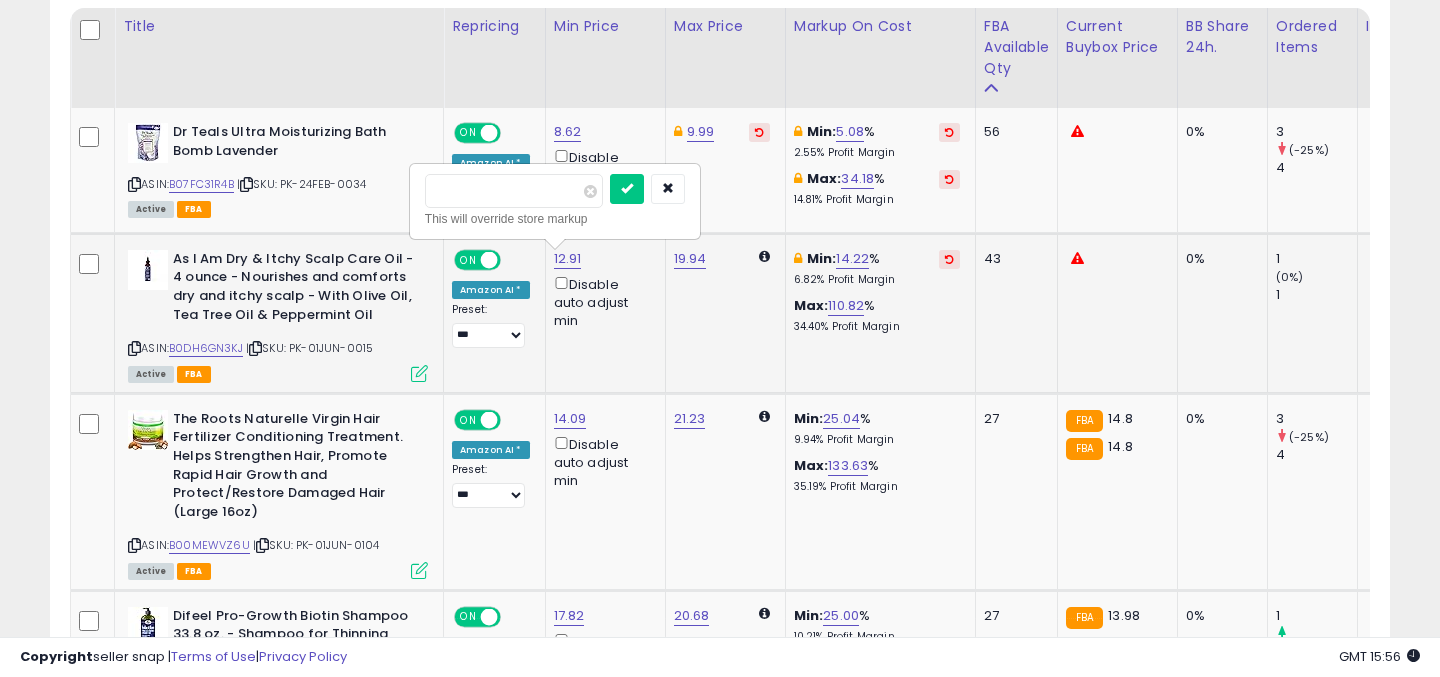 drag, startPoint x: 451, startPoint y: 194, endPoint x: 417, endPoint y: 194, distance: 34 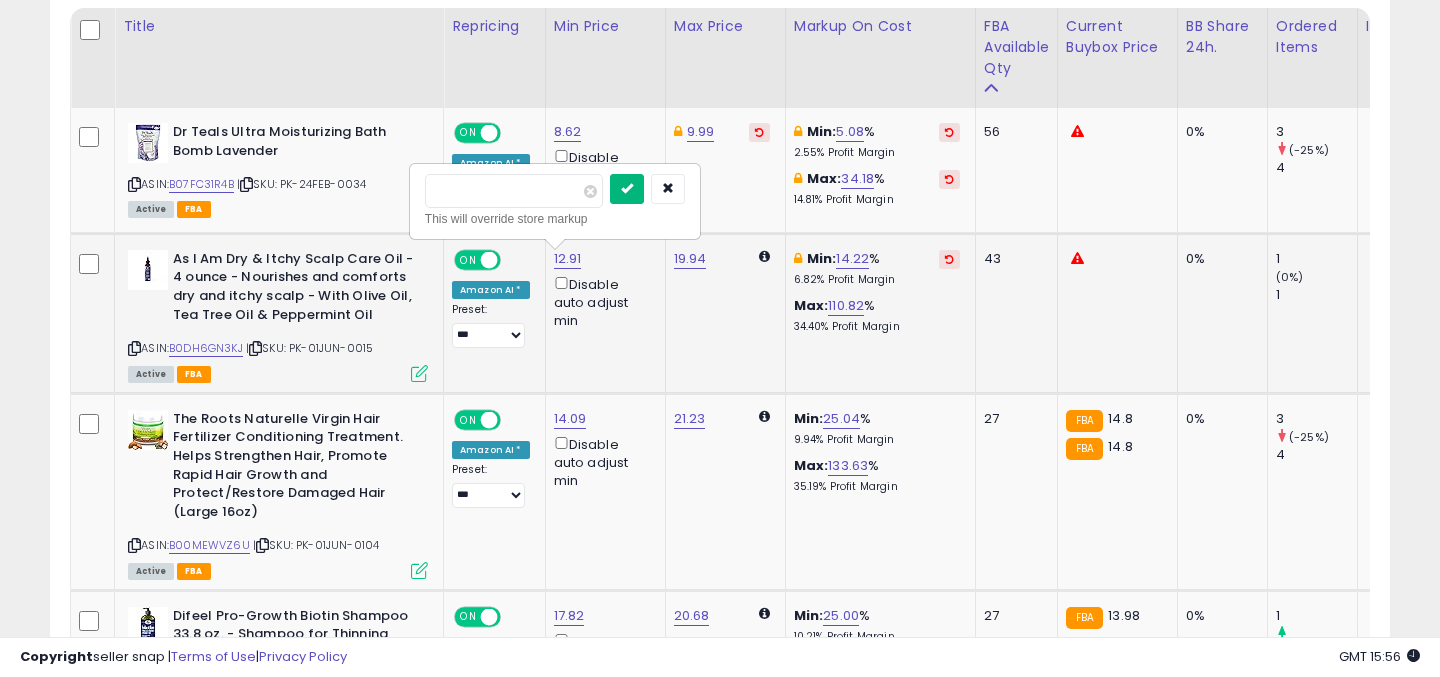 type on "****" 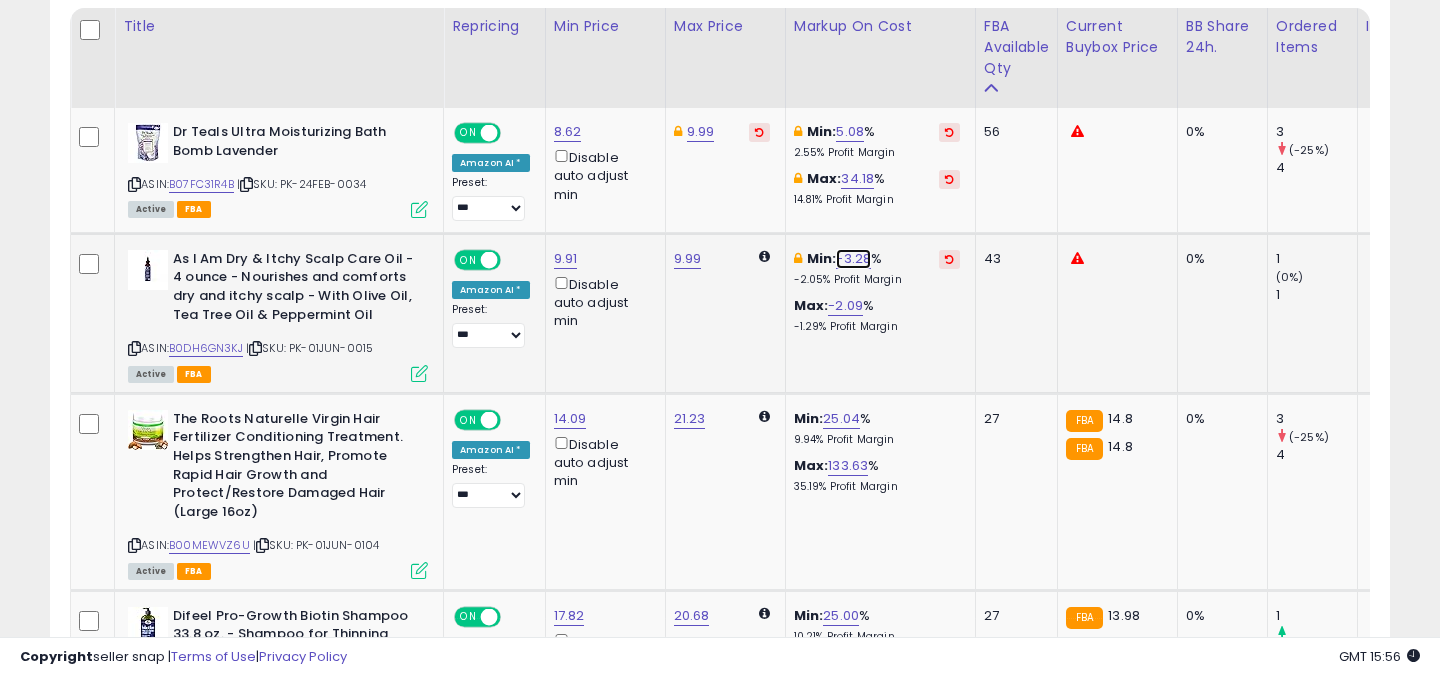 click on "-3.28" at bounding box center [853, 259] 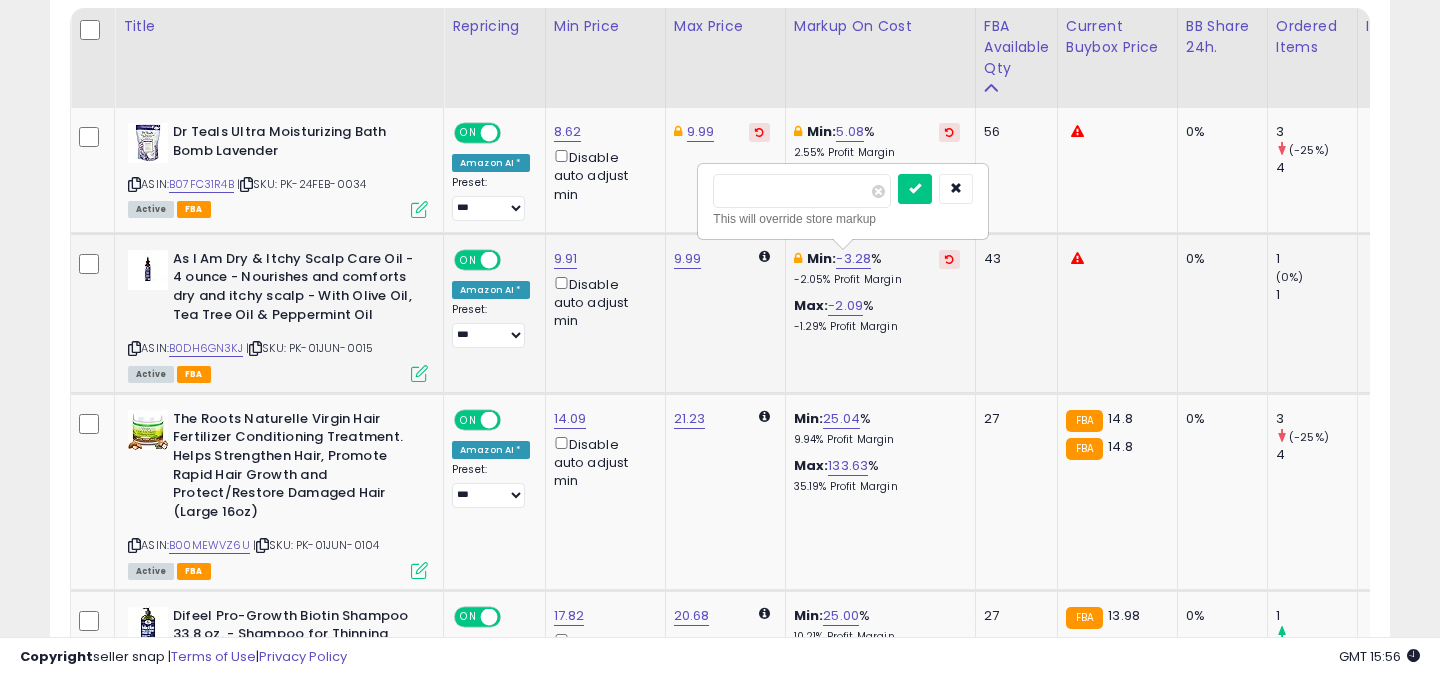 click on "9.99" 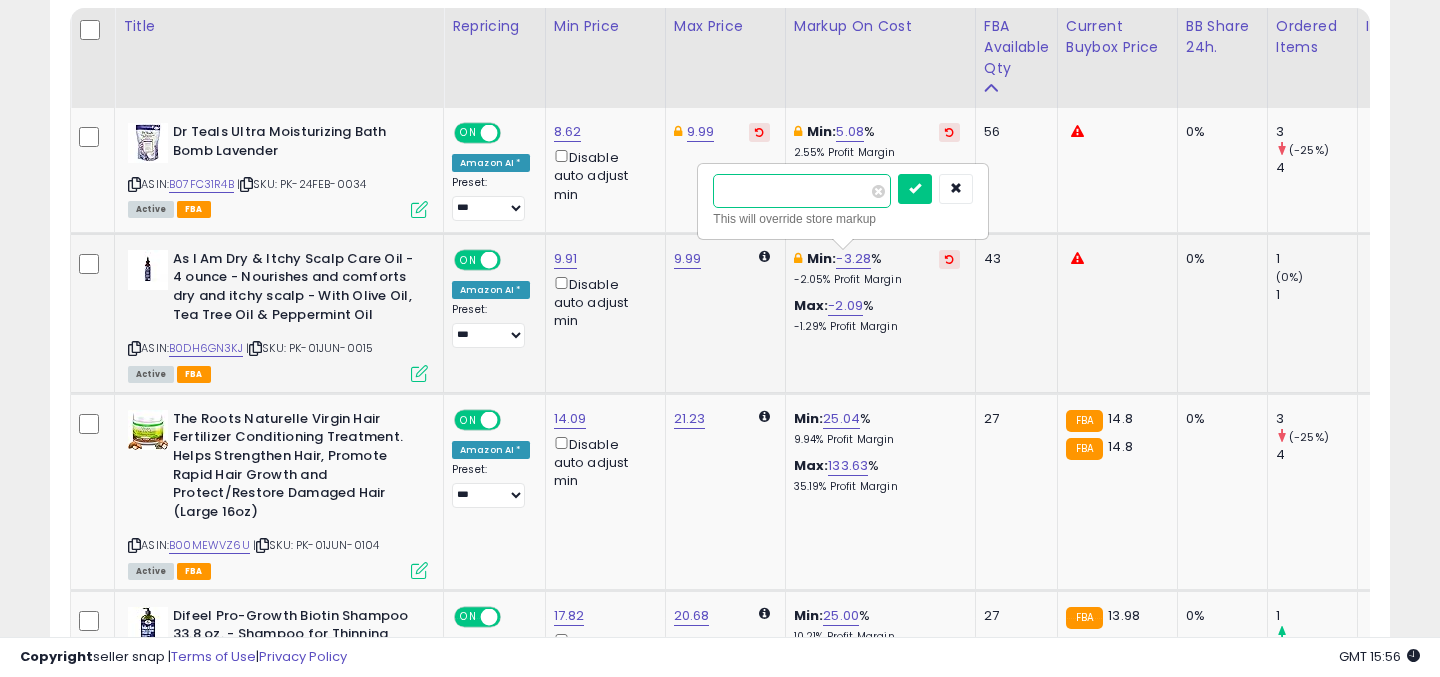 drag, startPoint x: 791, startPoint y: 193, endPoint x: 726, endPoint y: 193, distance: 65 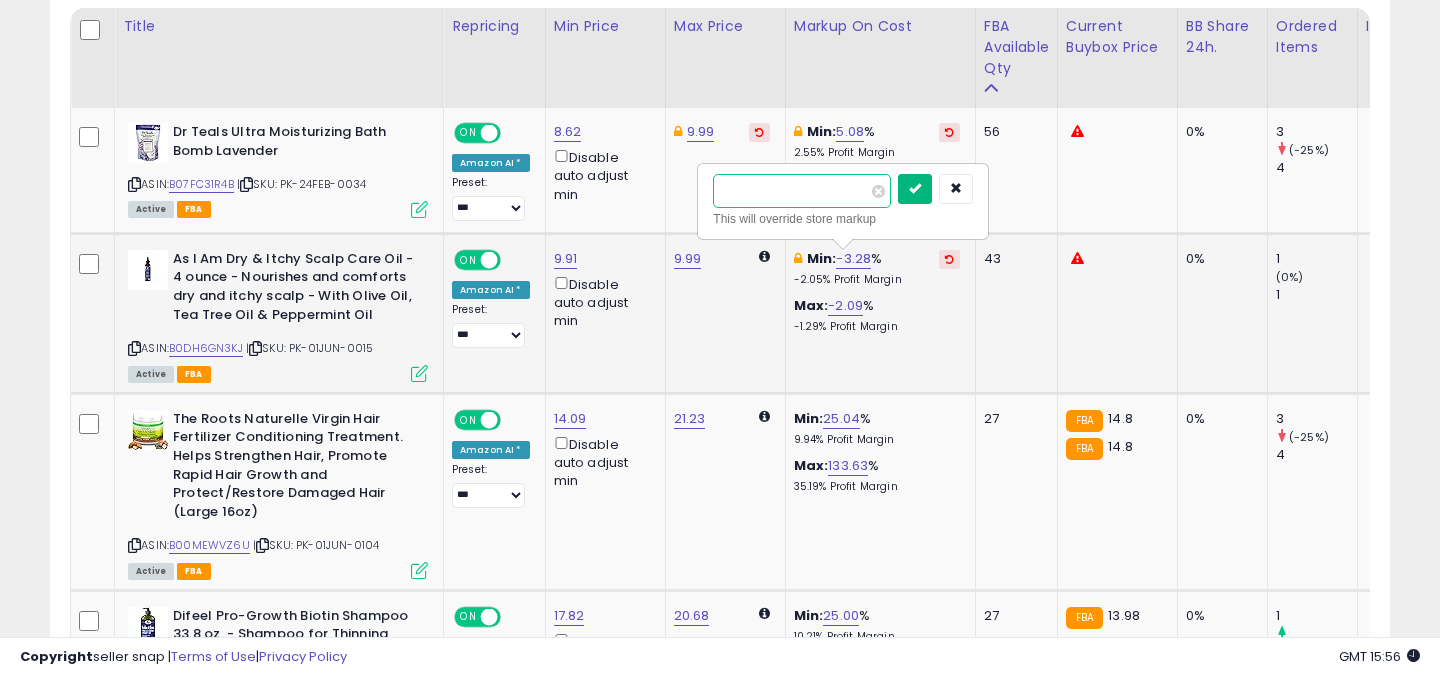 type on "**" 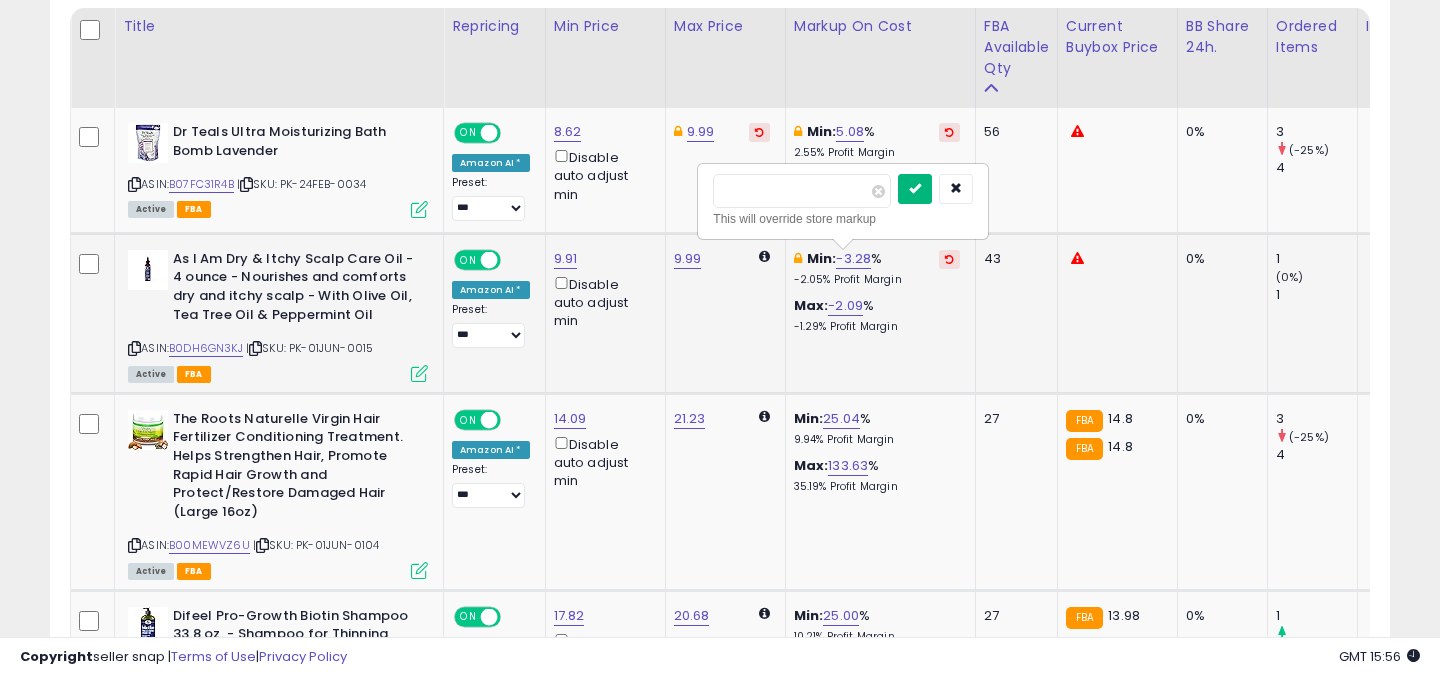 click at bounding box center [915, 189] 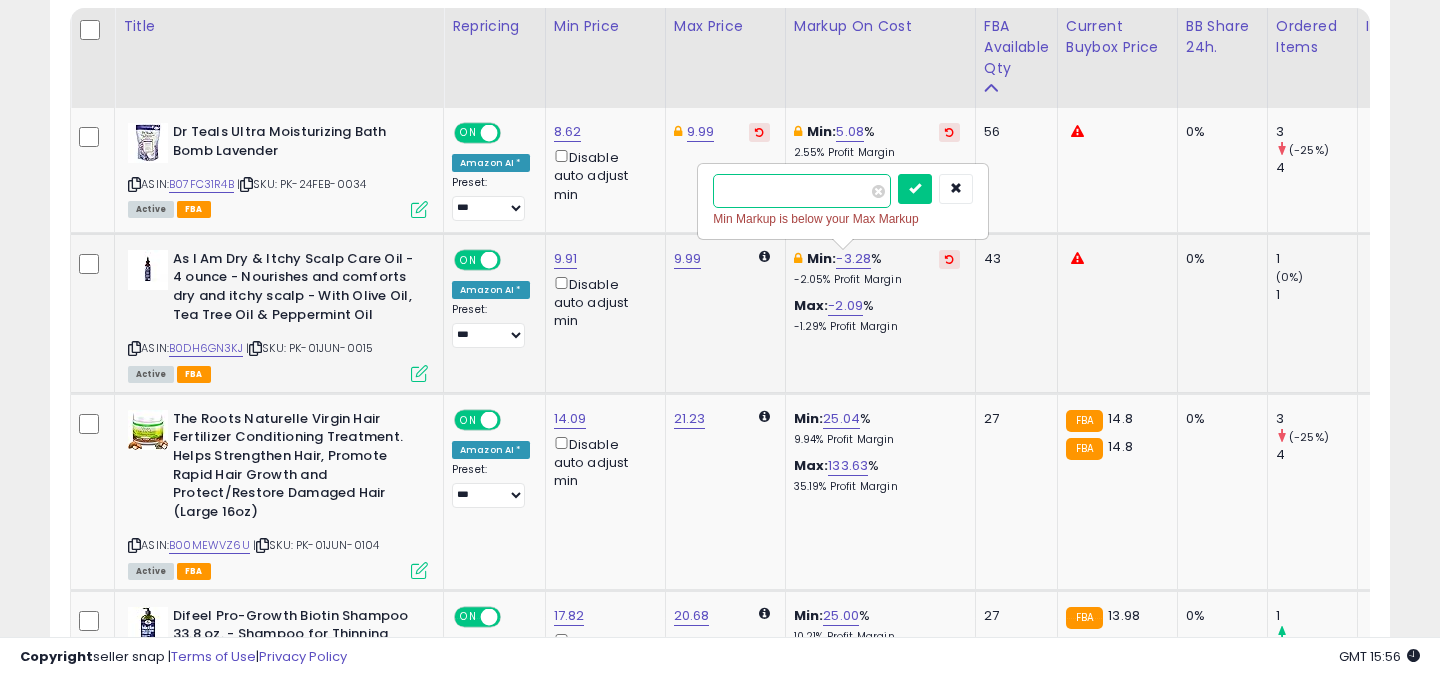 click on "**" at bounding box center (802, 191) 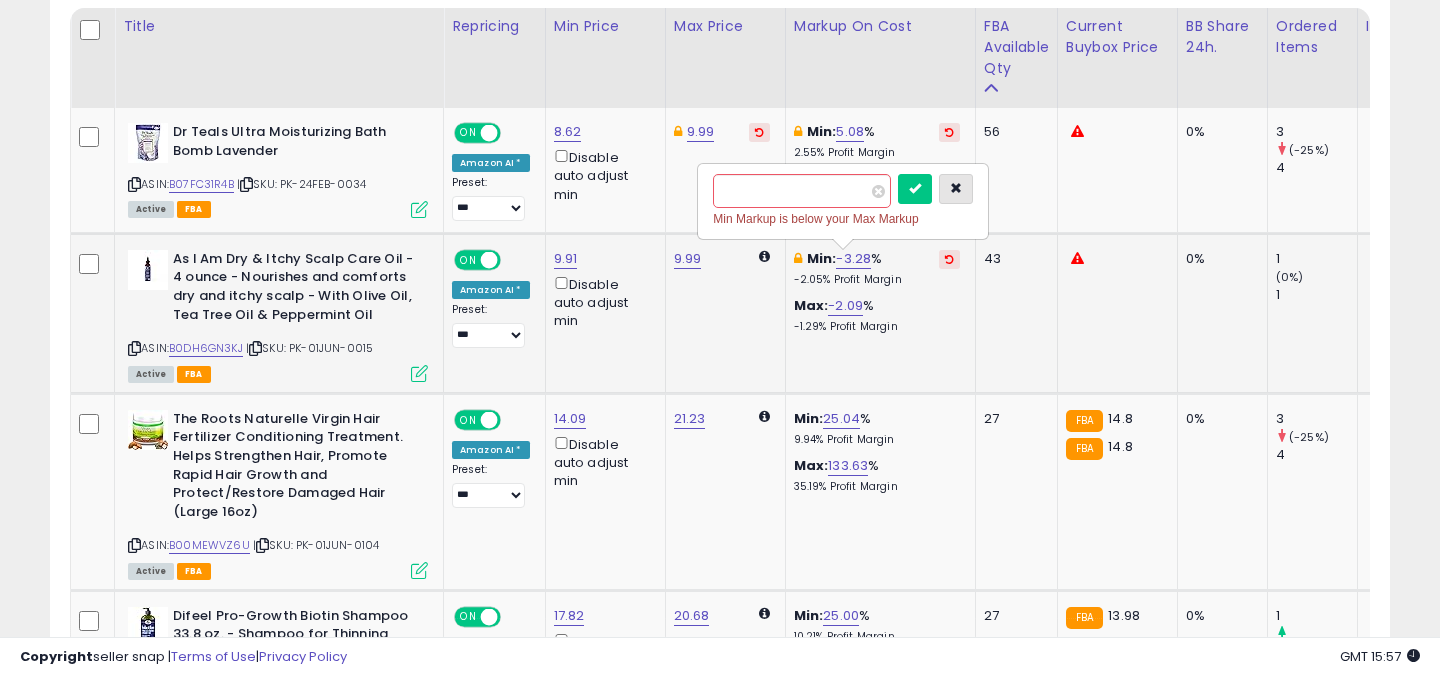 click at bounding box center (956, 188) 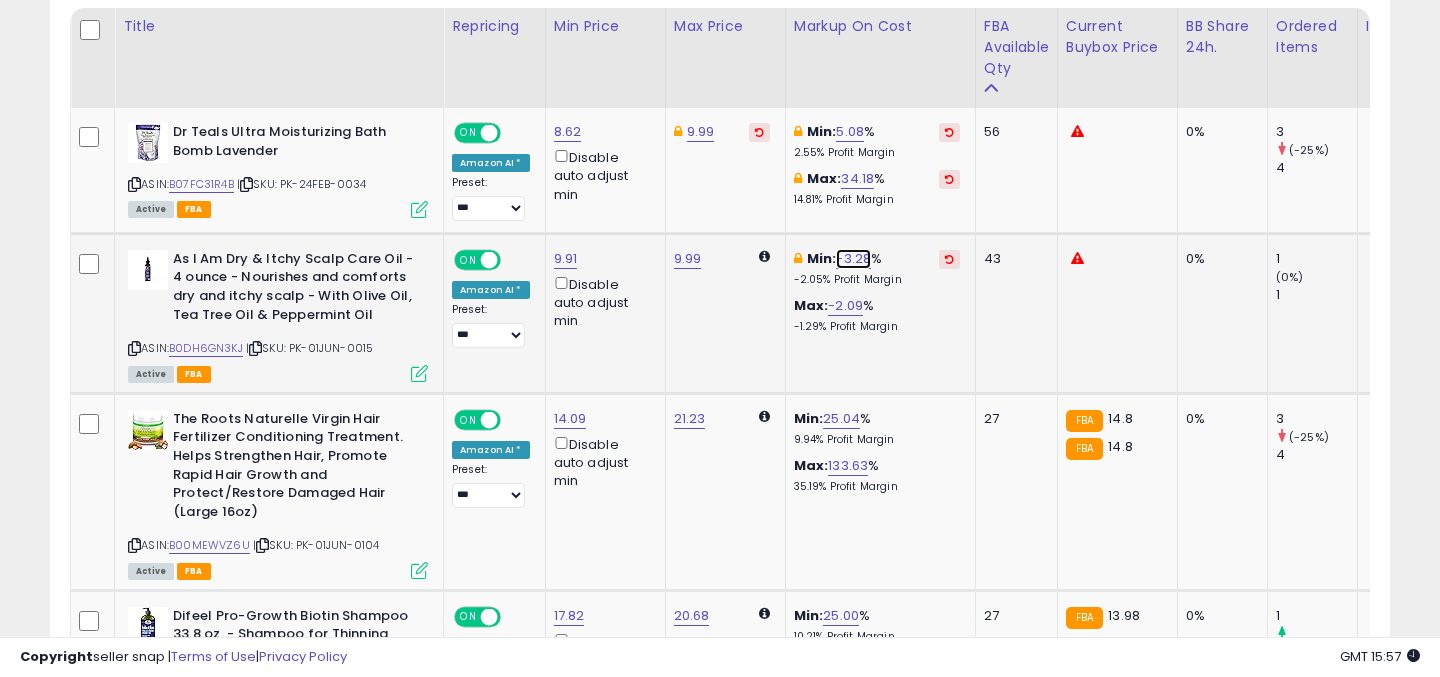click on "-3.28" at bounding box center (853, 259) 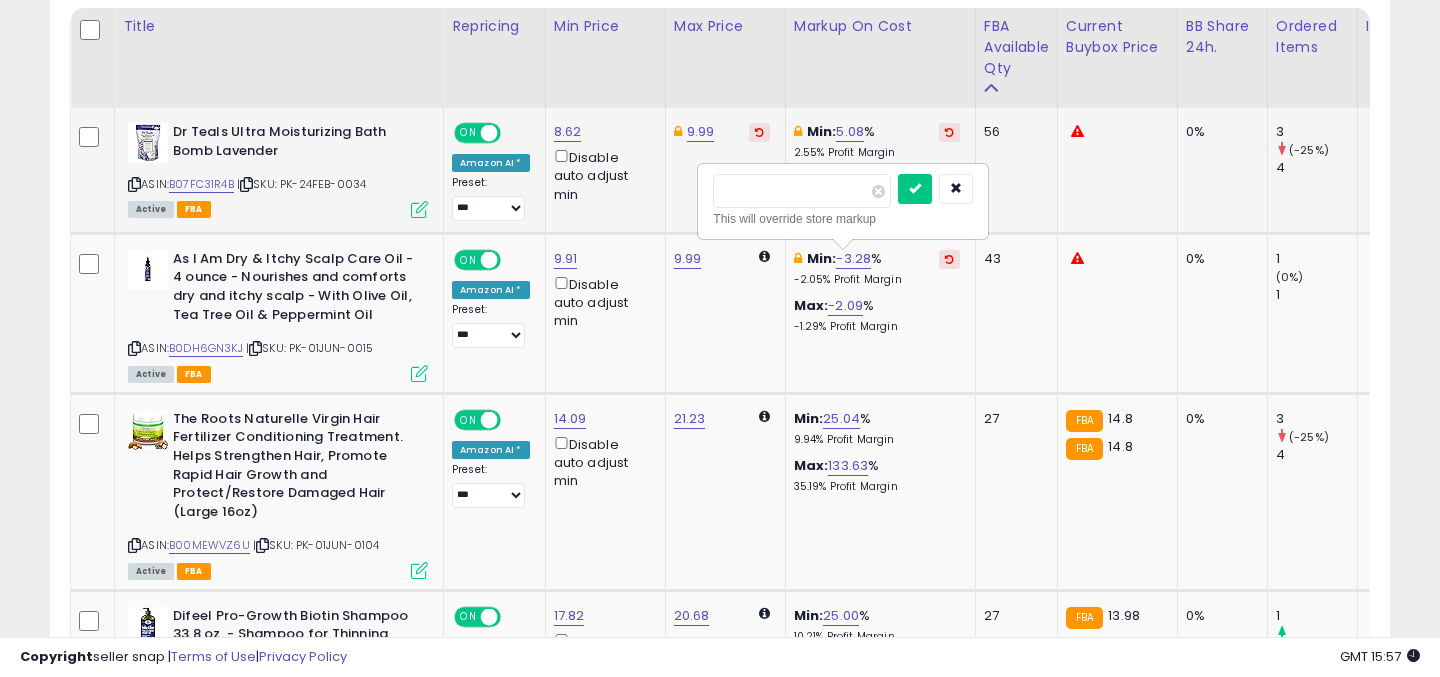 drag, startPoint x: 768, startPoint y: 196, endPoint x: 670, endPoint y: 196, distance: 98 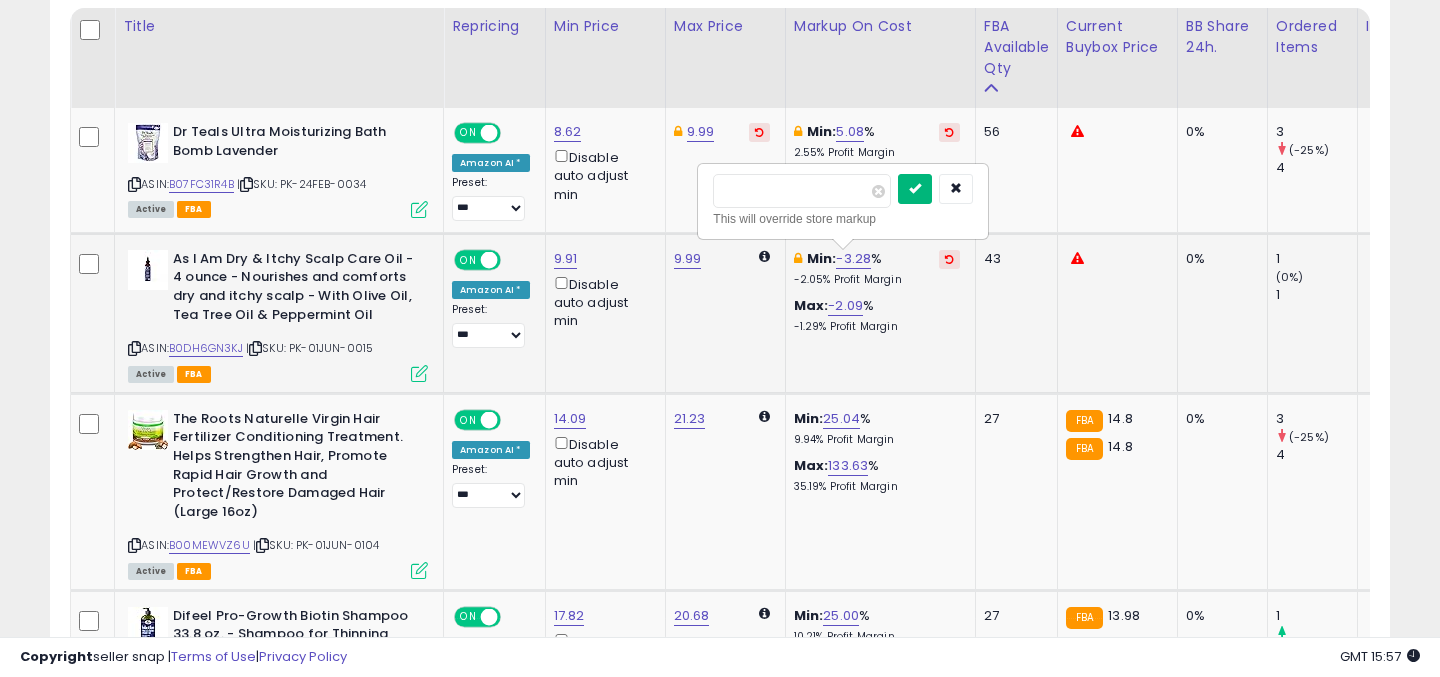 type on "**" 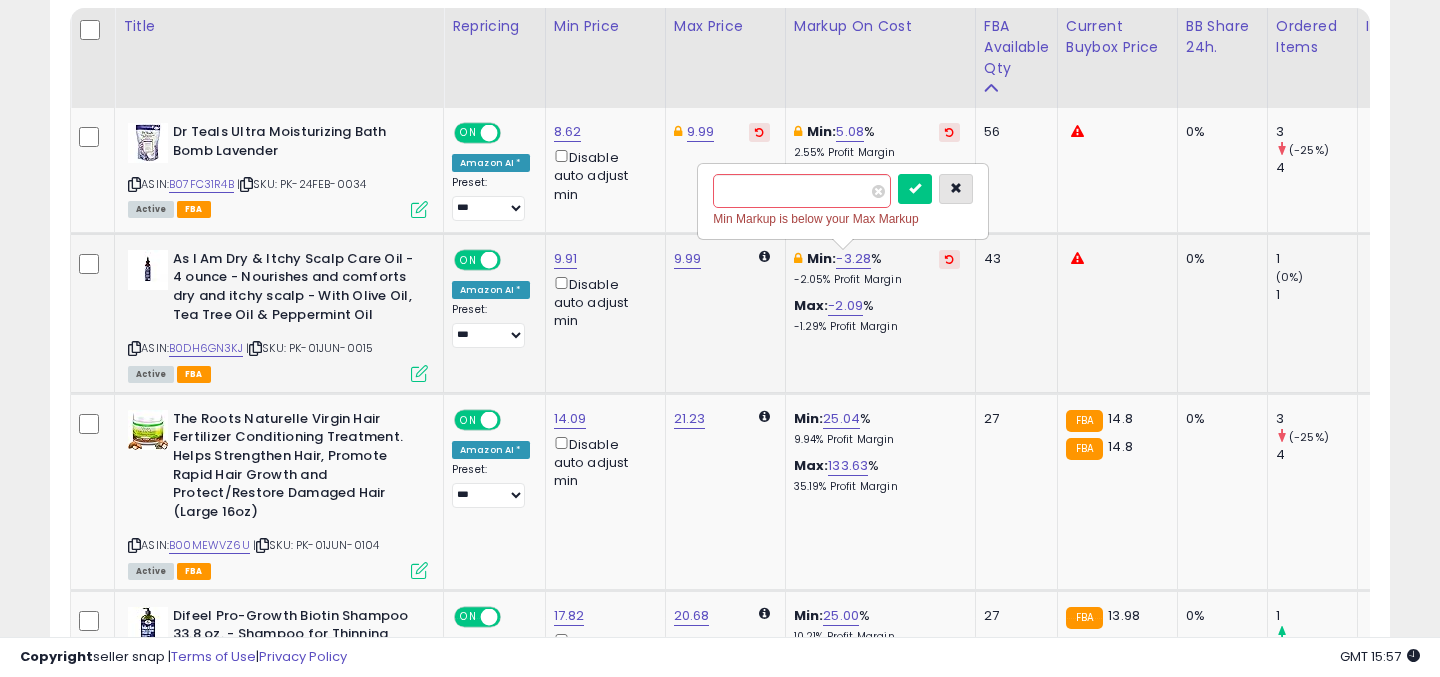 click at bounding box center (956, 188) 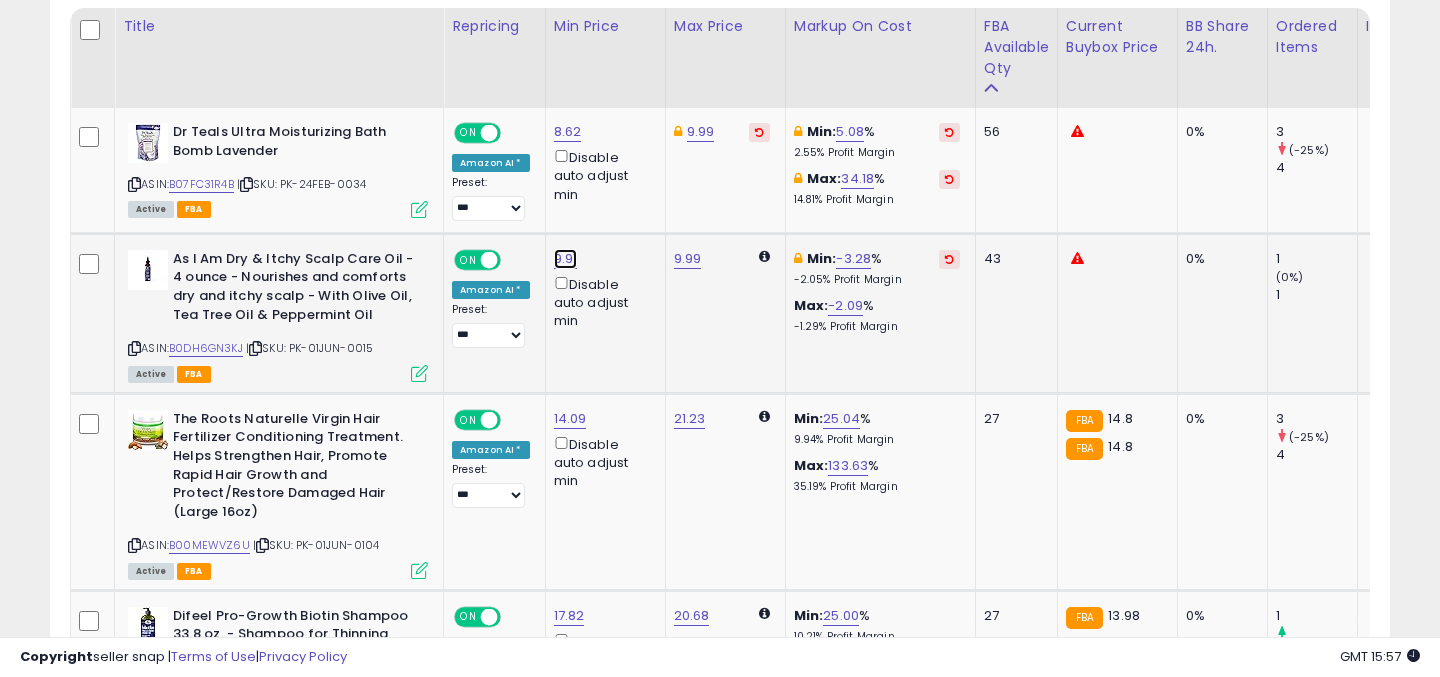 click on "9.91" at bounding box center [568, 132] 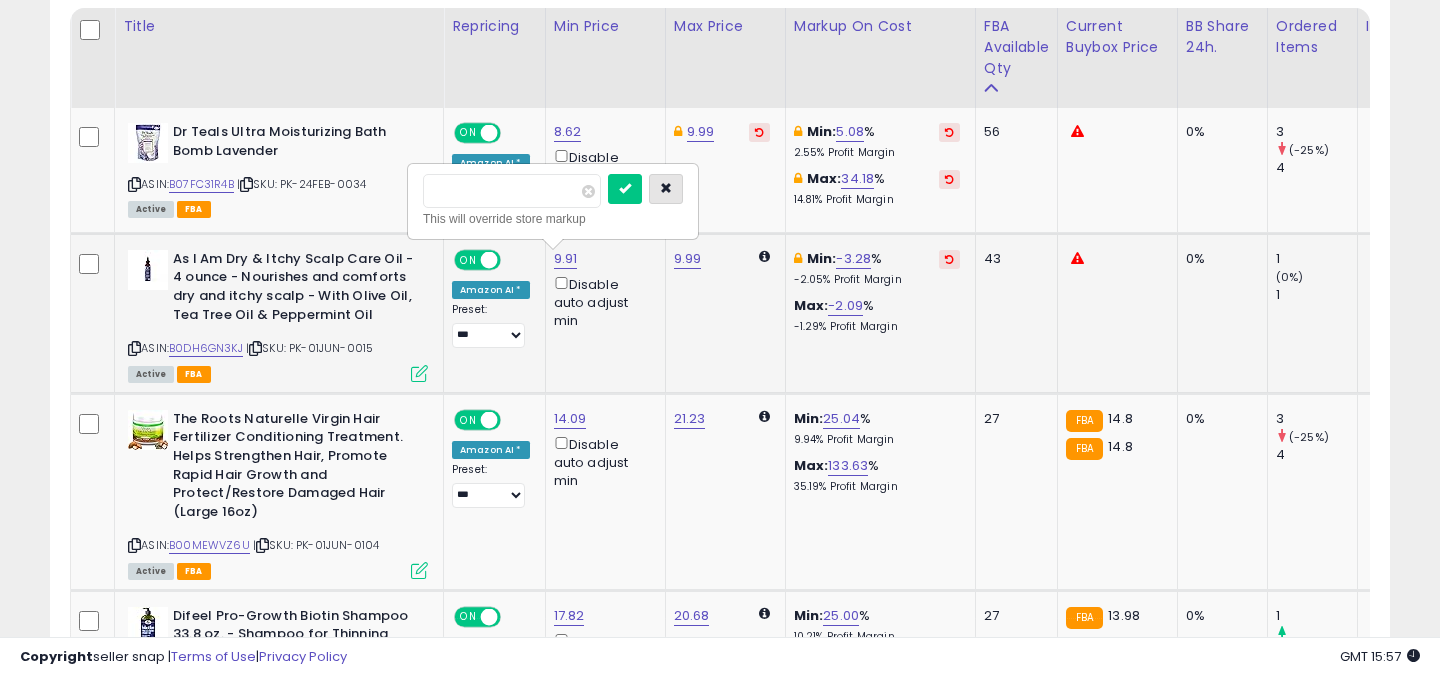 click at bounding box center (666, 189) 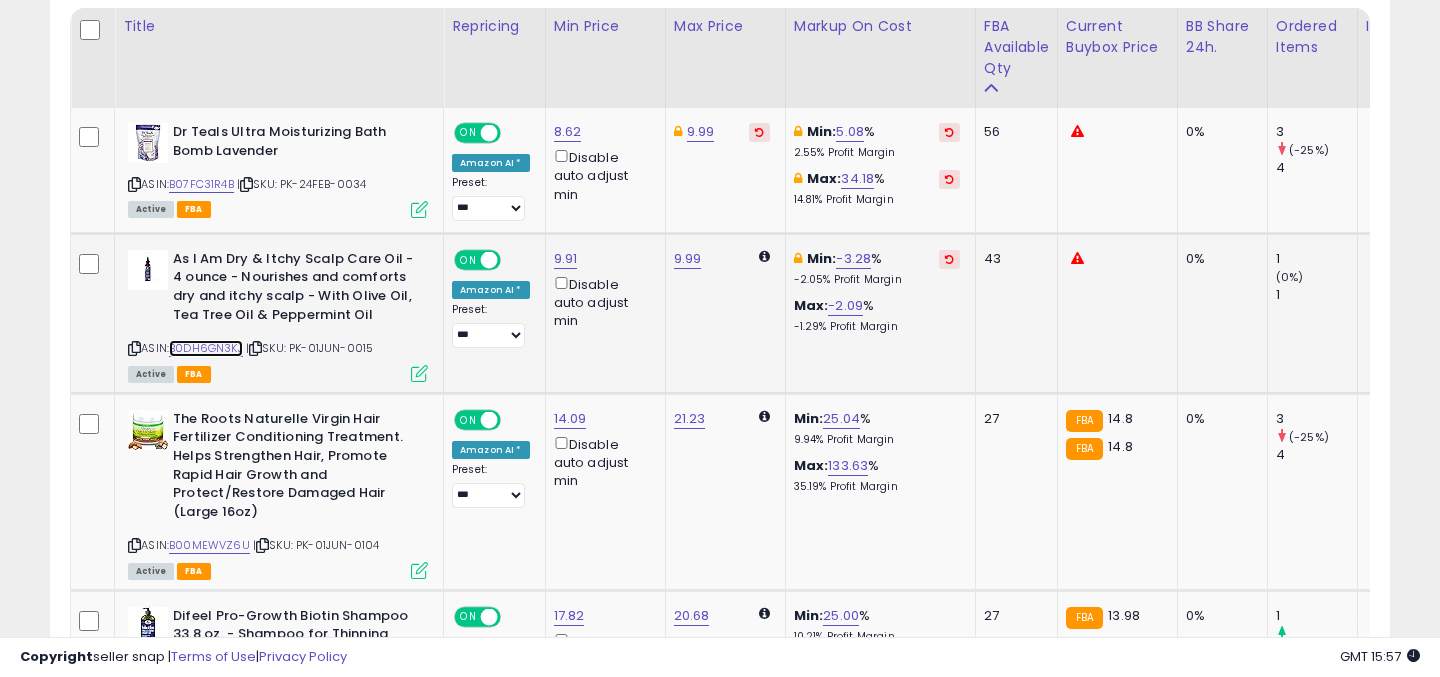 click on "B0DH6GN3KJ" at bounding box center (206, 348) 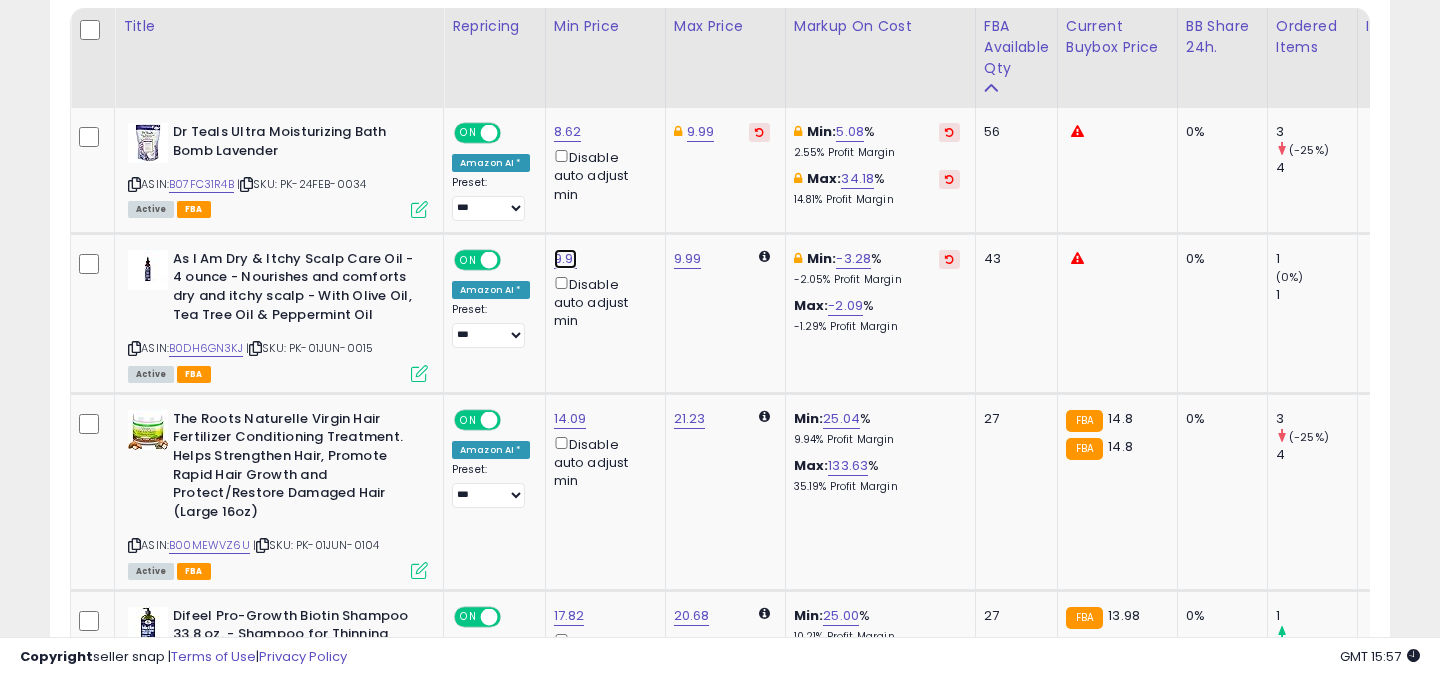 click on "9.91" at bounding box center (568, 132) 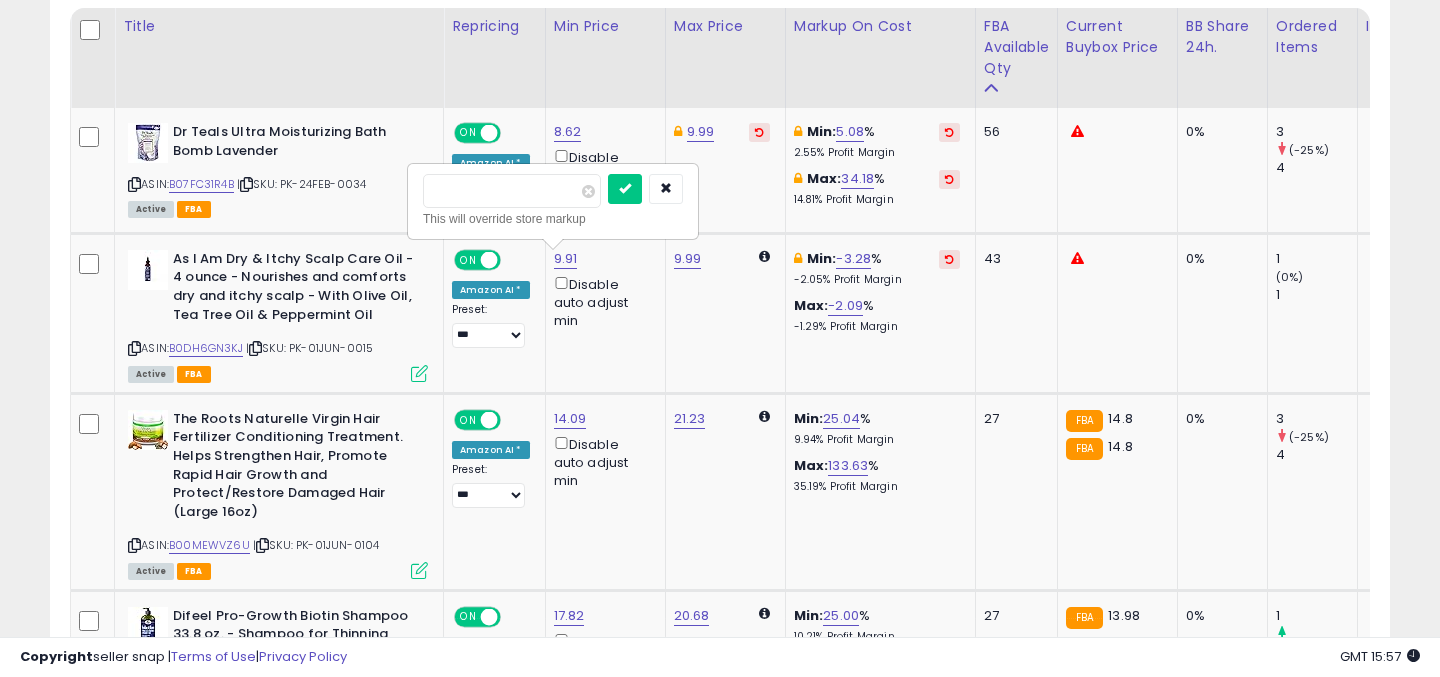 click on "****" at bounding box center [512, 191] 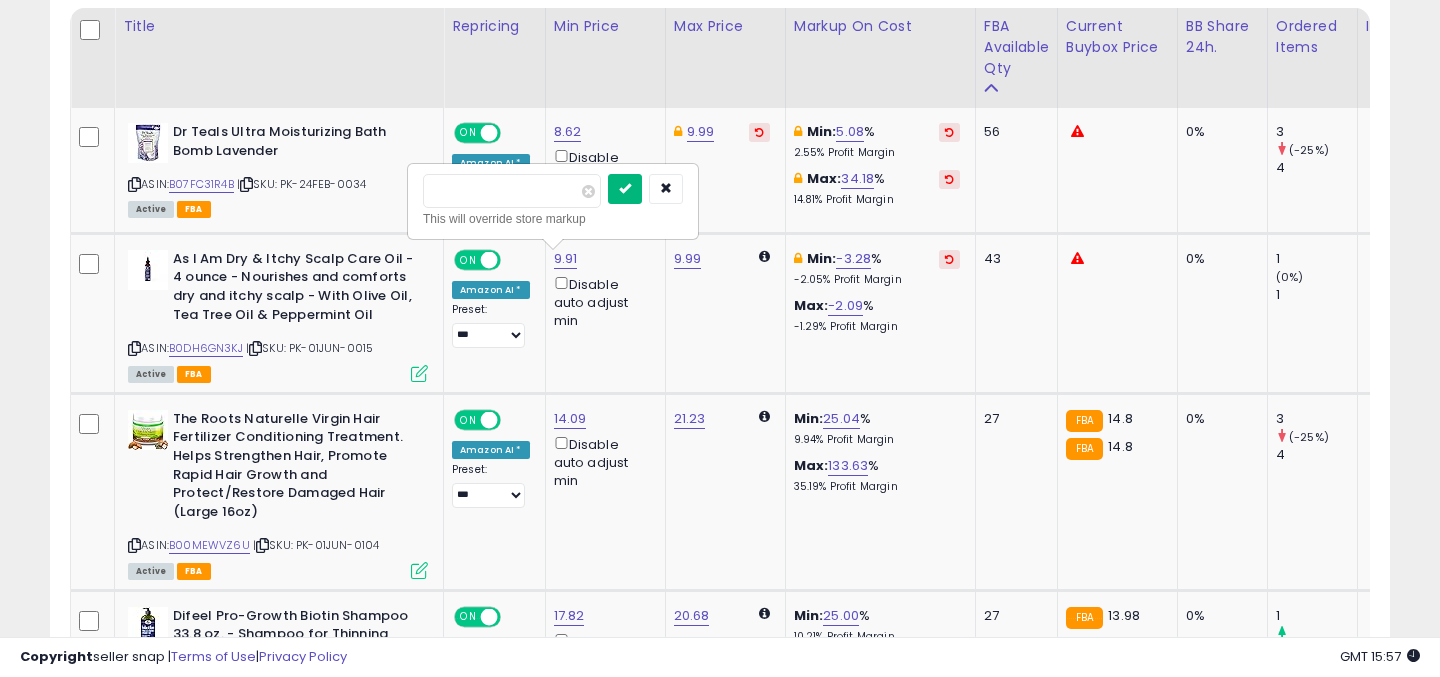type on "*****" 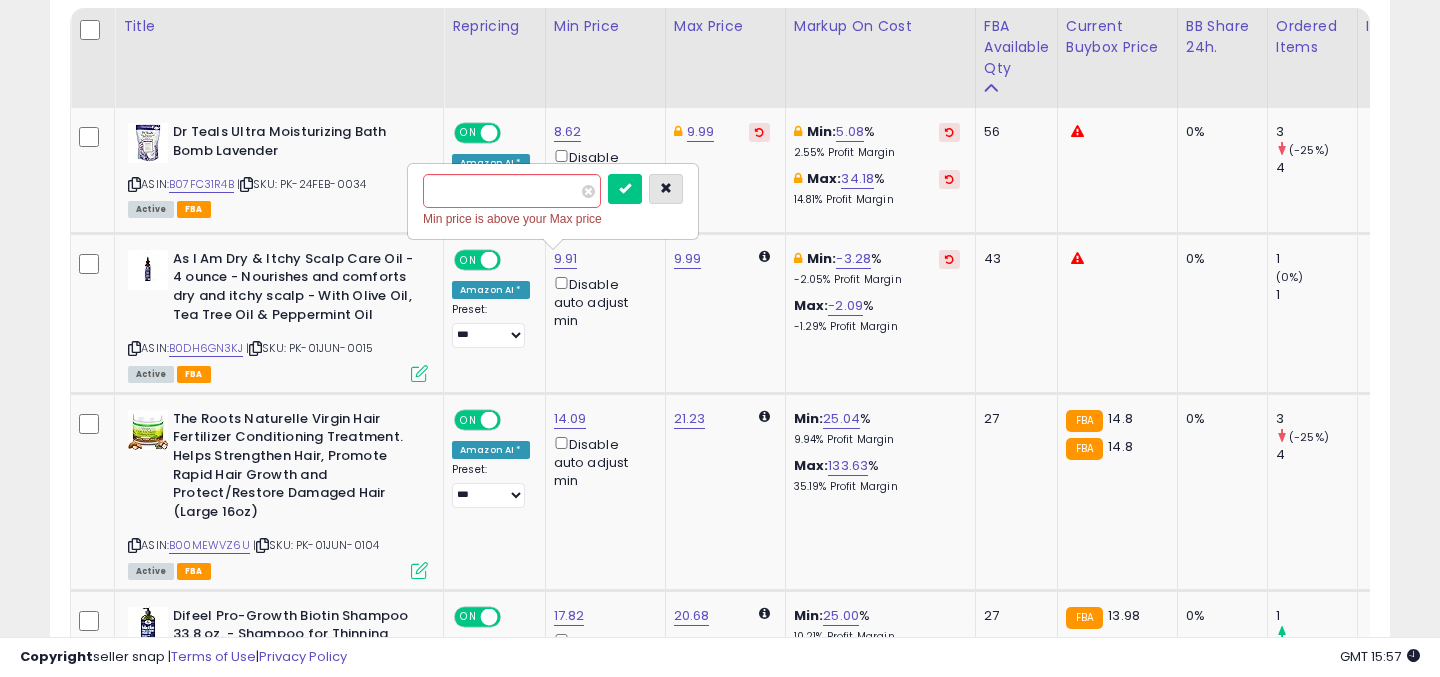 click at bounding box center (666, 188) 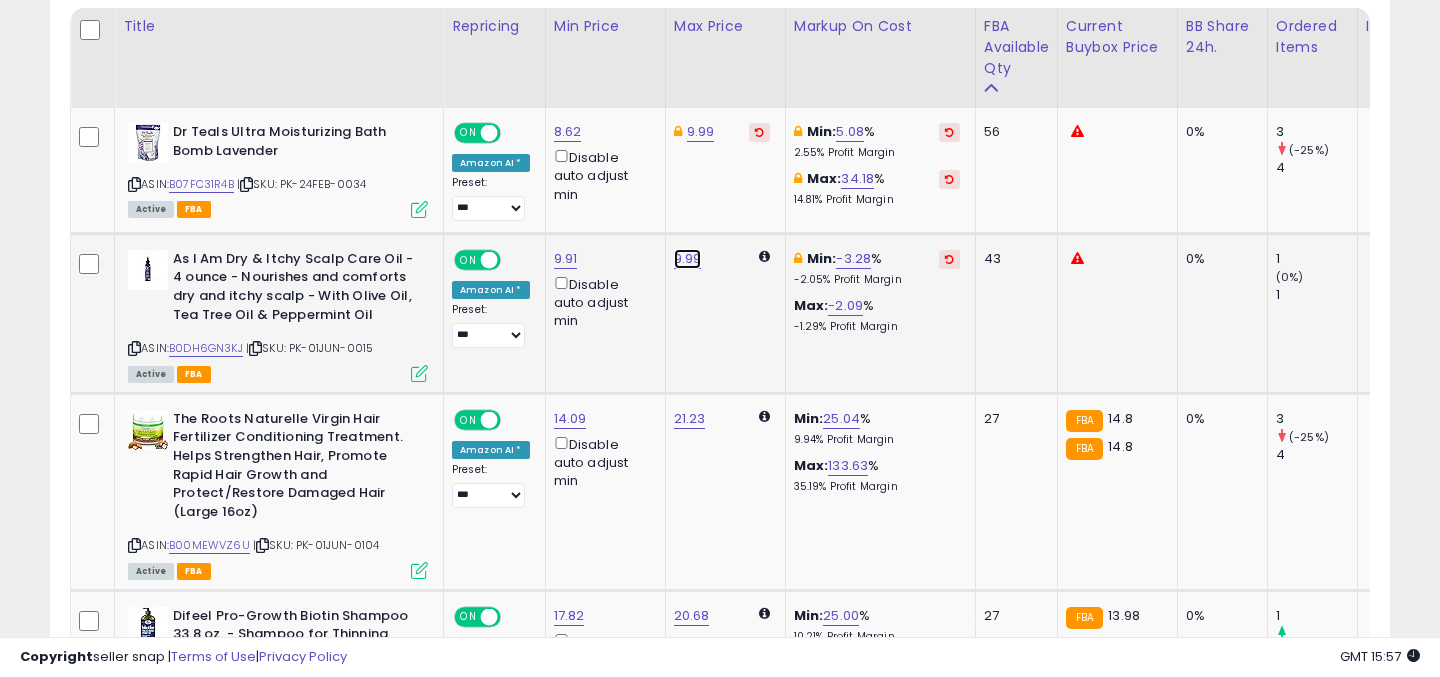 click on "9.99" at bounding box center (688, 259) 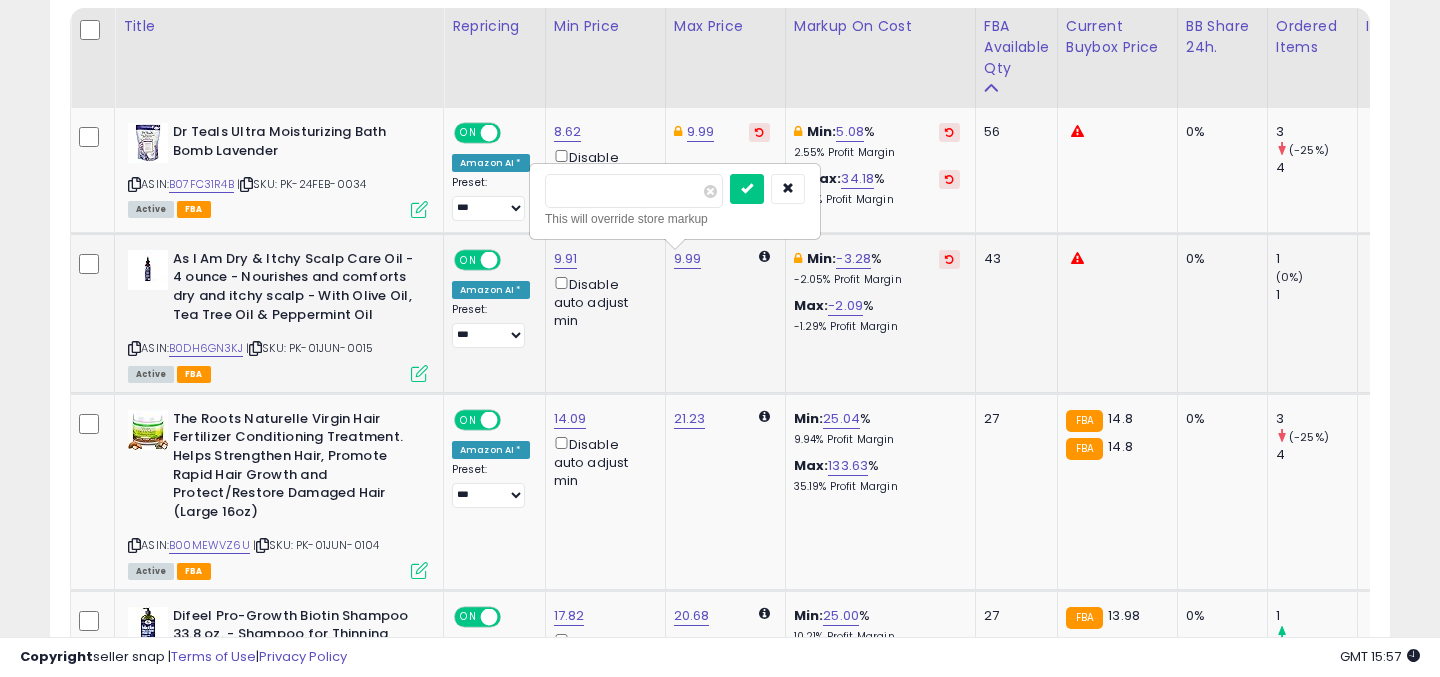 drag, startPoint x: 564, startPoint y: 196, endPoint x: 539, endPoint y: 196, distance: 25 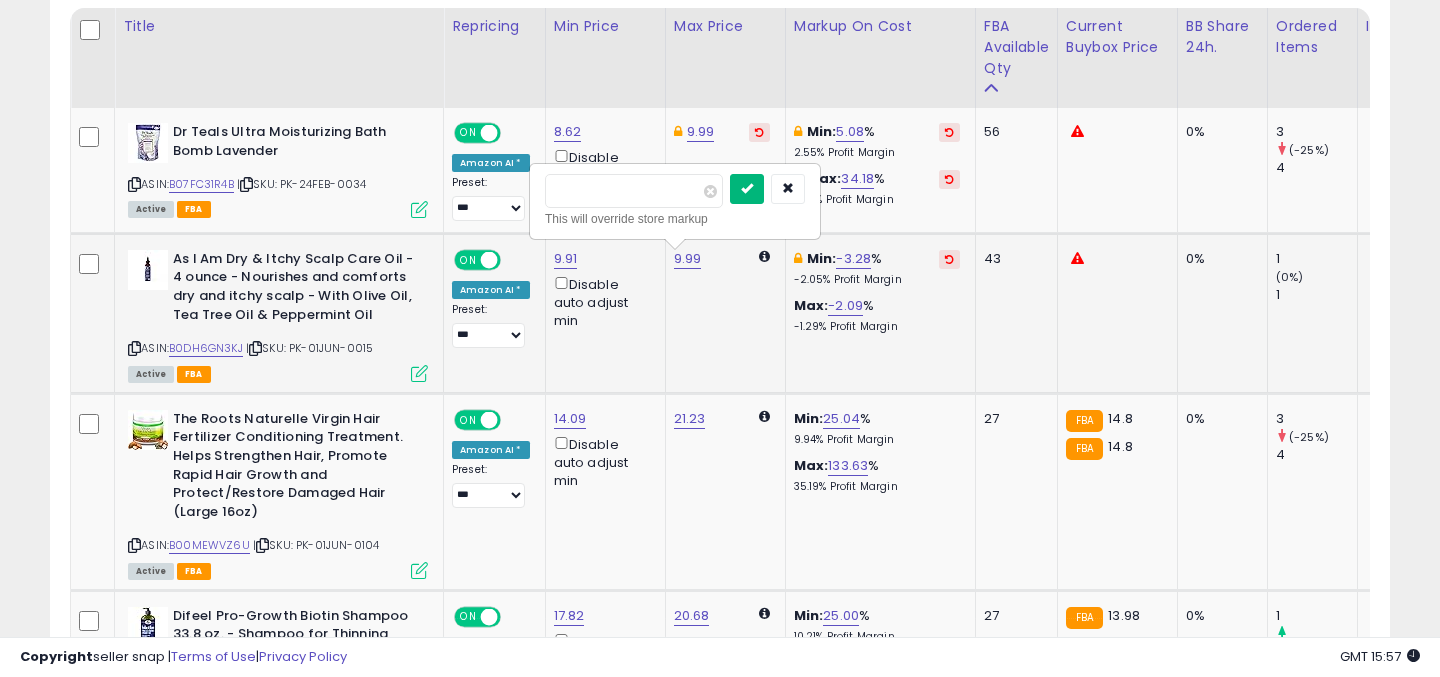 type on "*****" 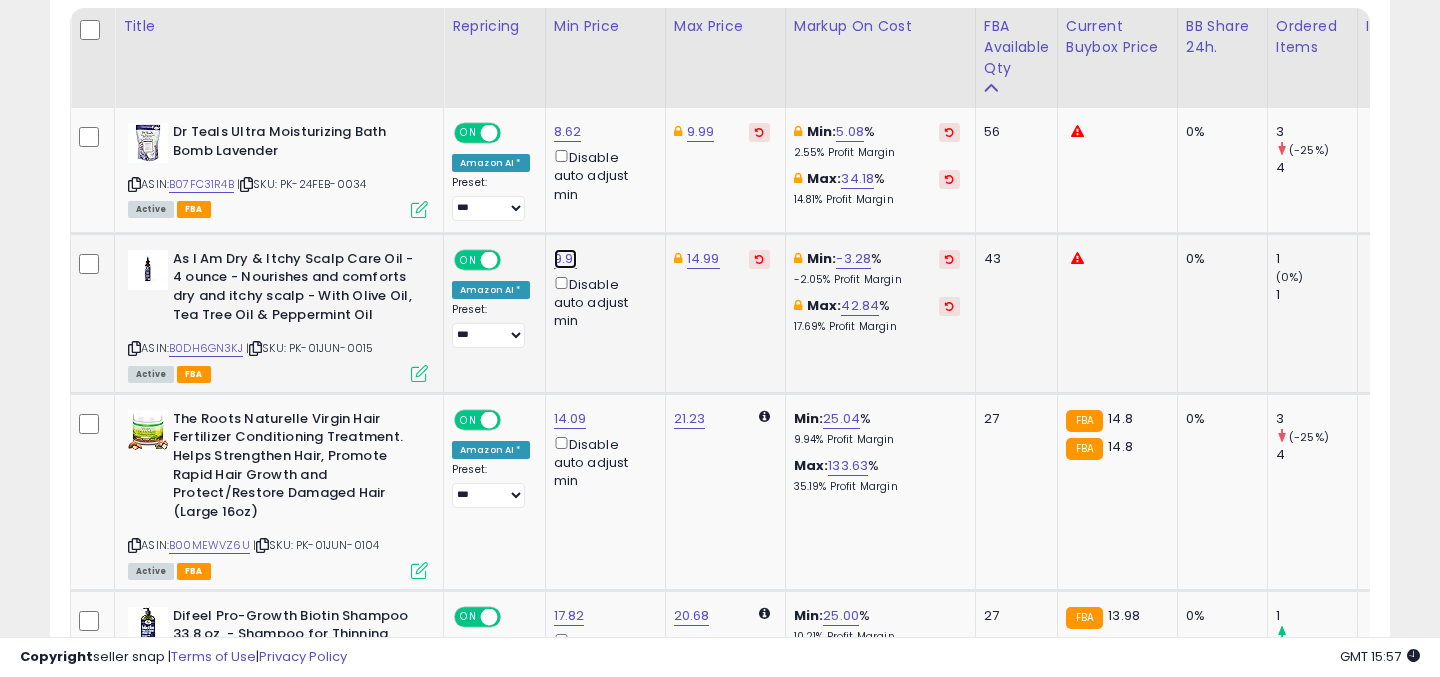 click on "9.91" at bounding box center [568, 132] 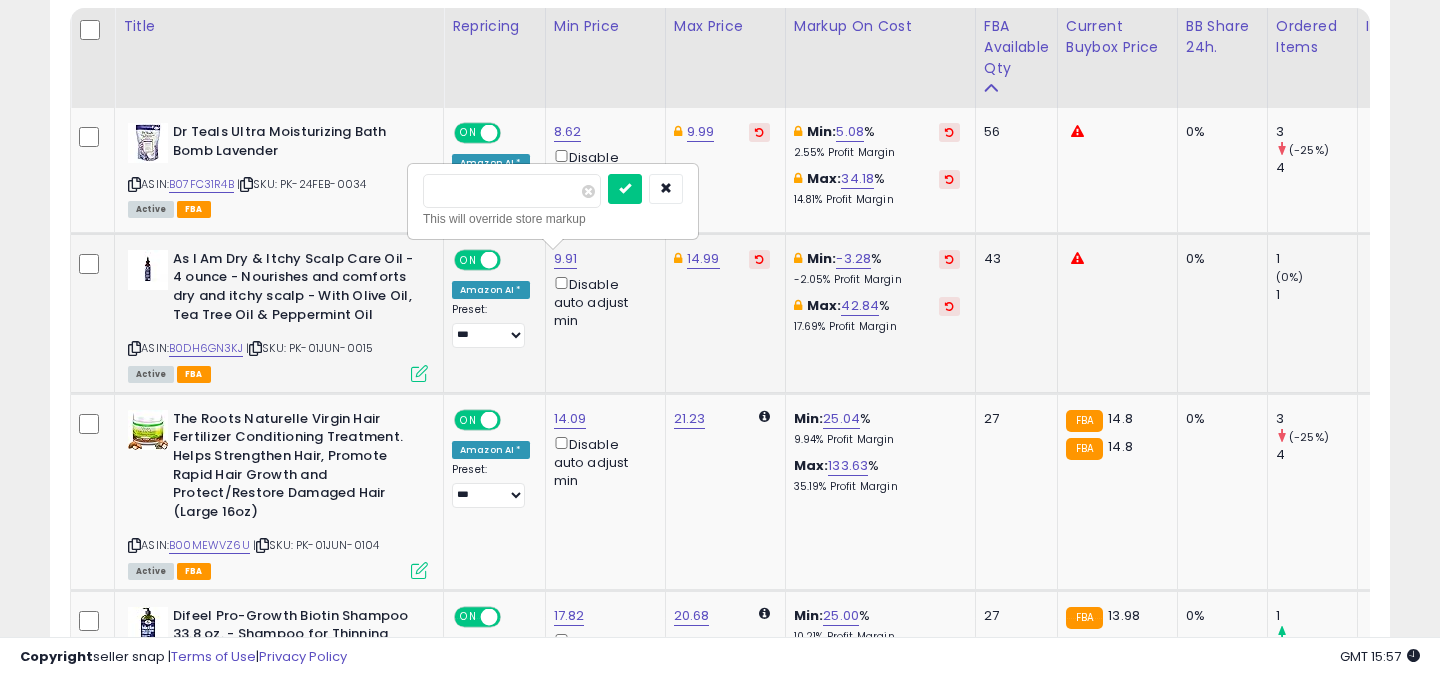 drag, startPoint x: 441, startPoint y: 196, endPoint x: 420, endPoint y: 196, distance: 21 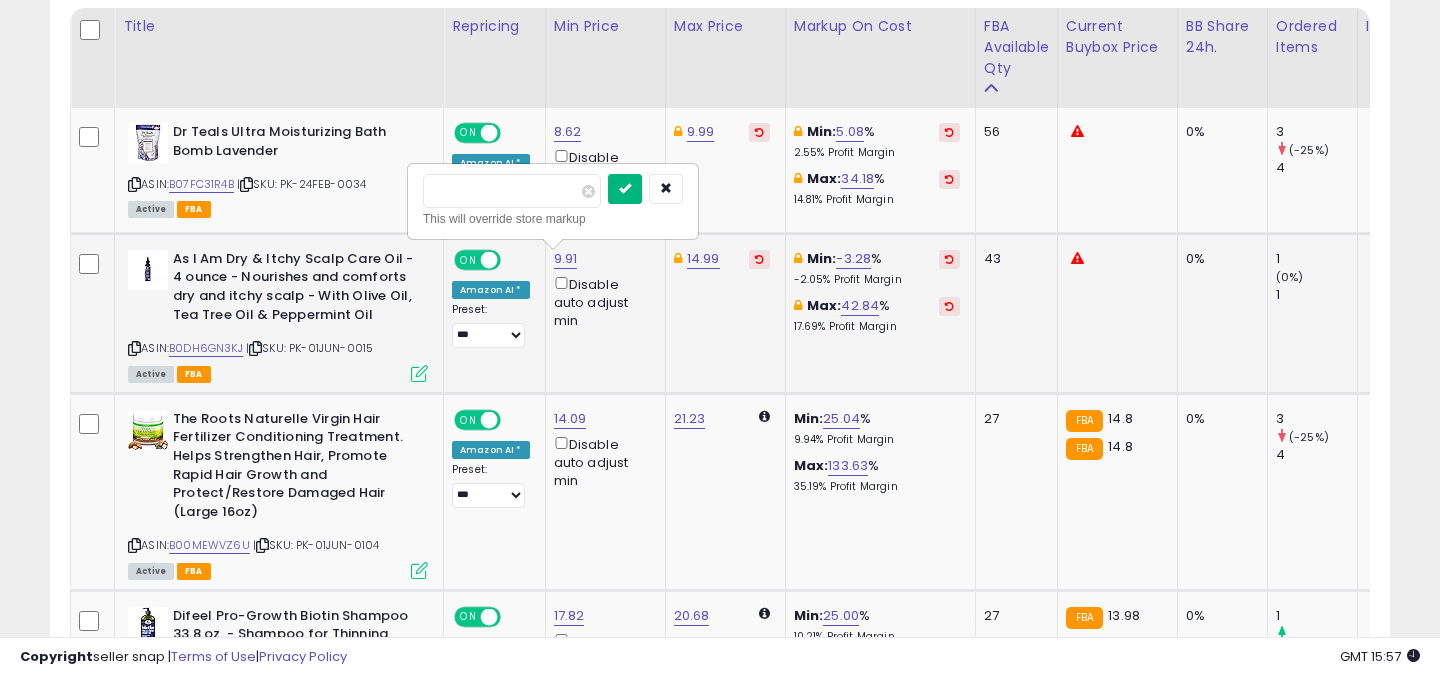 type on "*****" 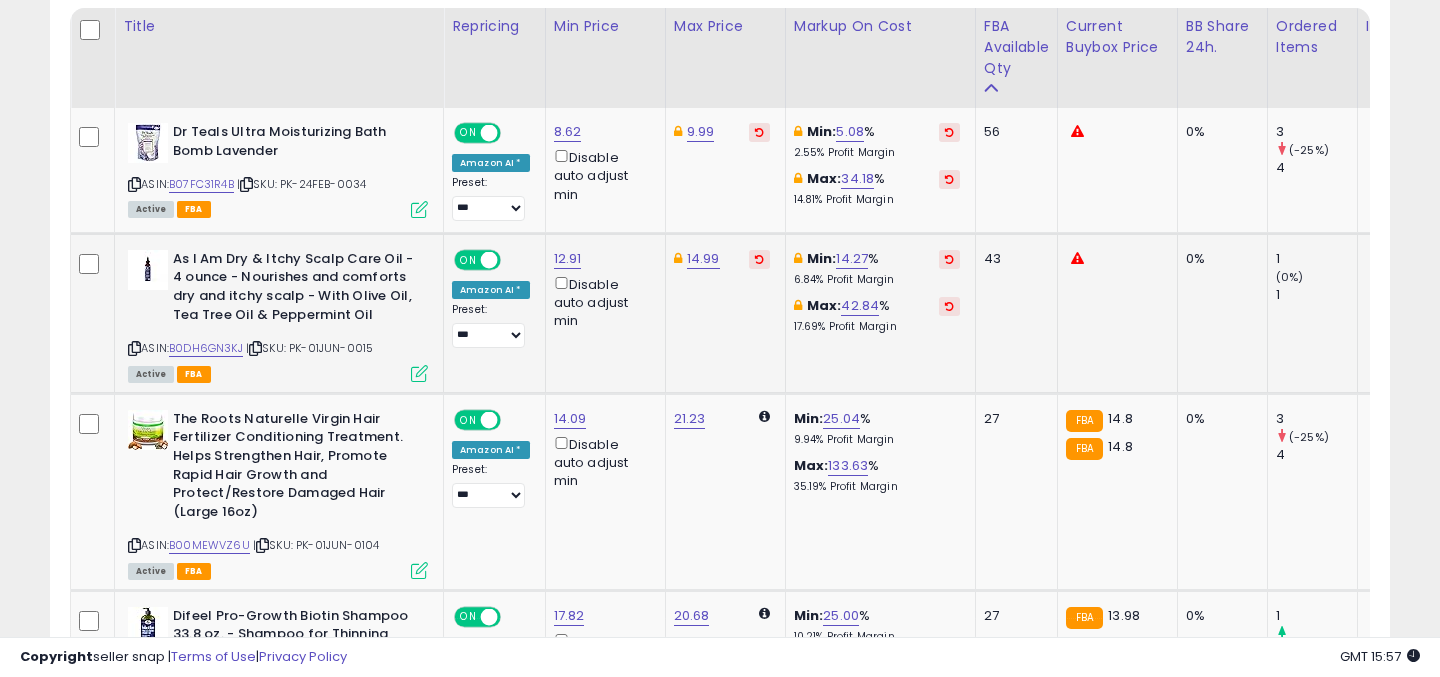 click at bounding box center (759, 259) 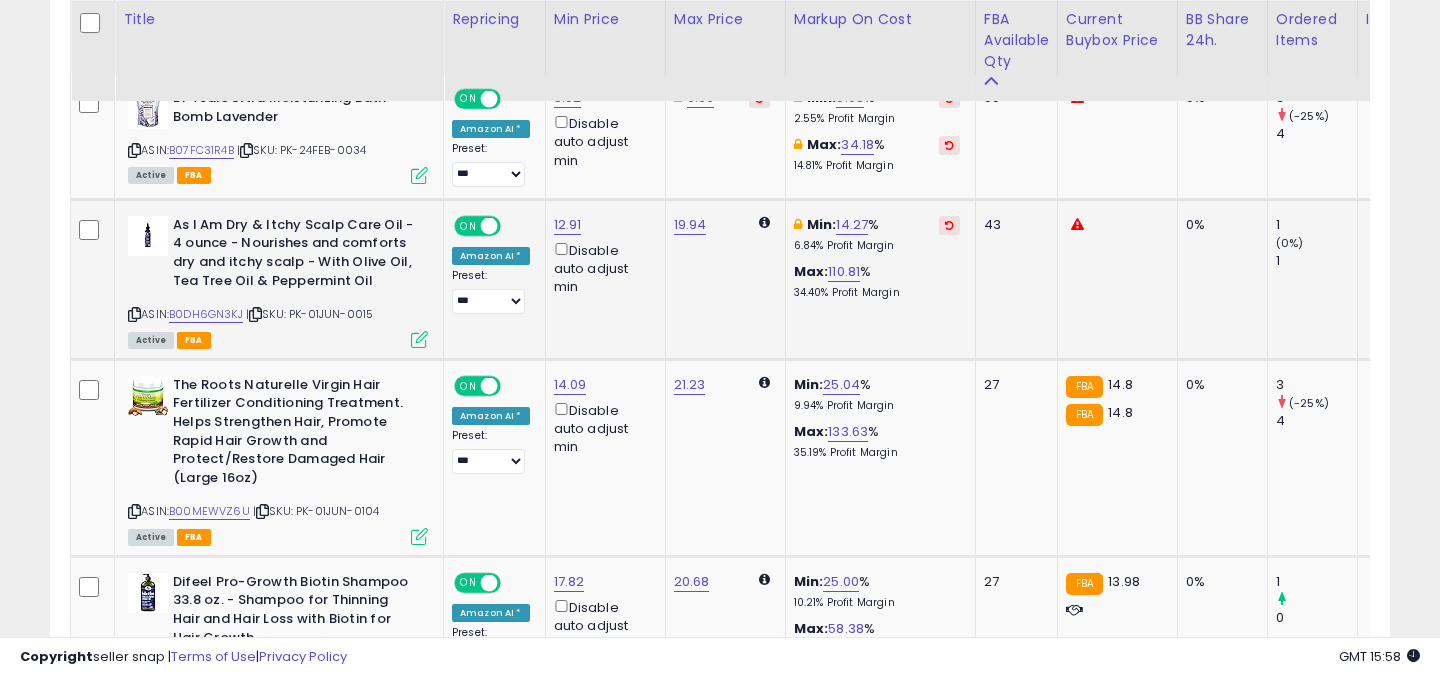 scroll, scrollTop: 538, scrollLeft: 0, axis: vertical 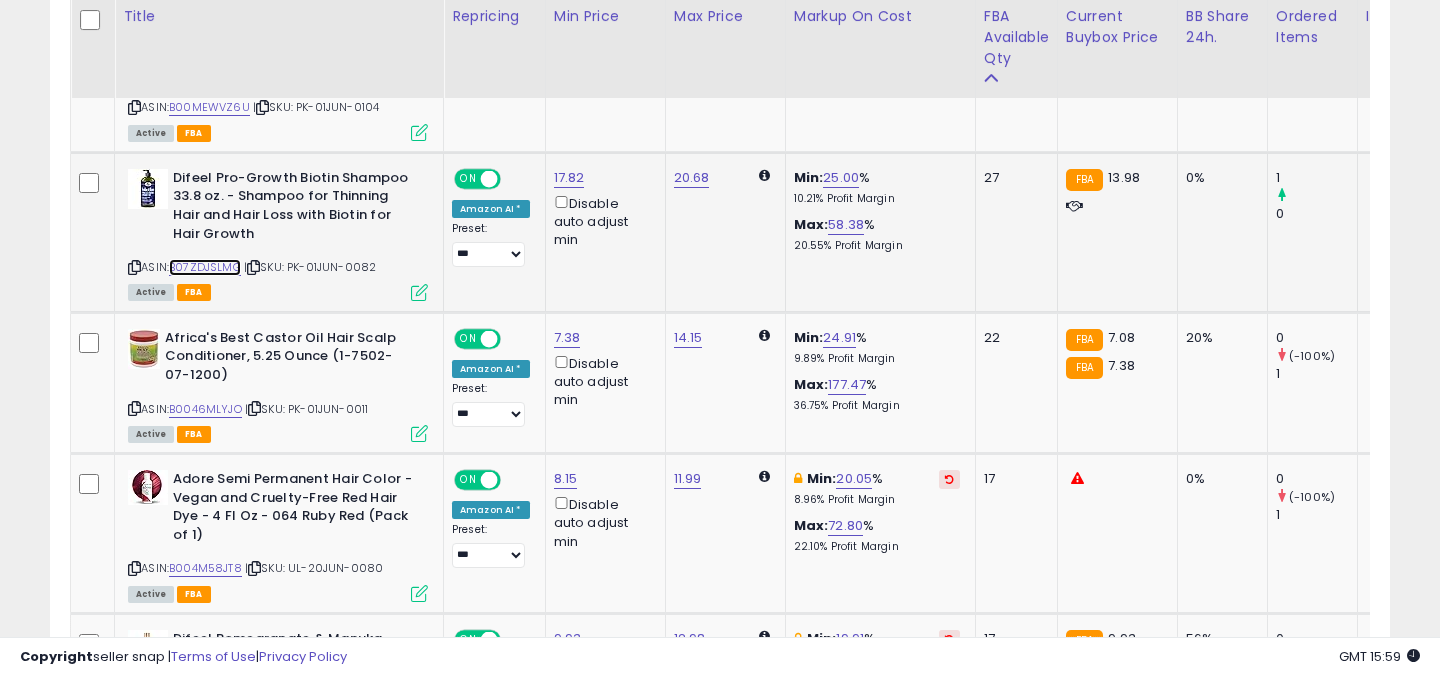 click on "B07ZDJSLMG" at bounding box center (205, 267) 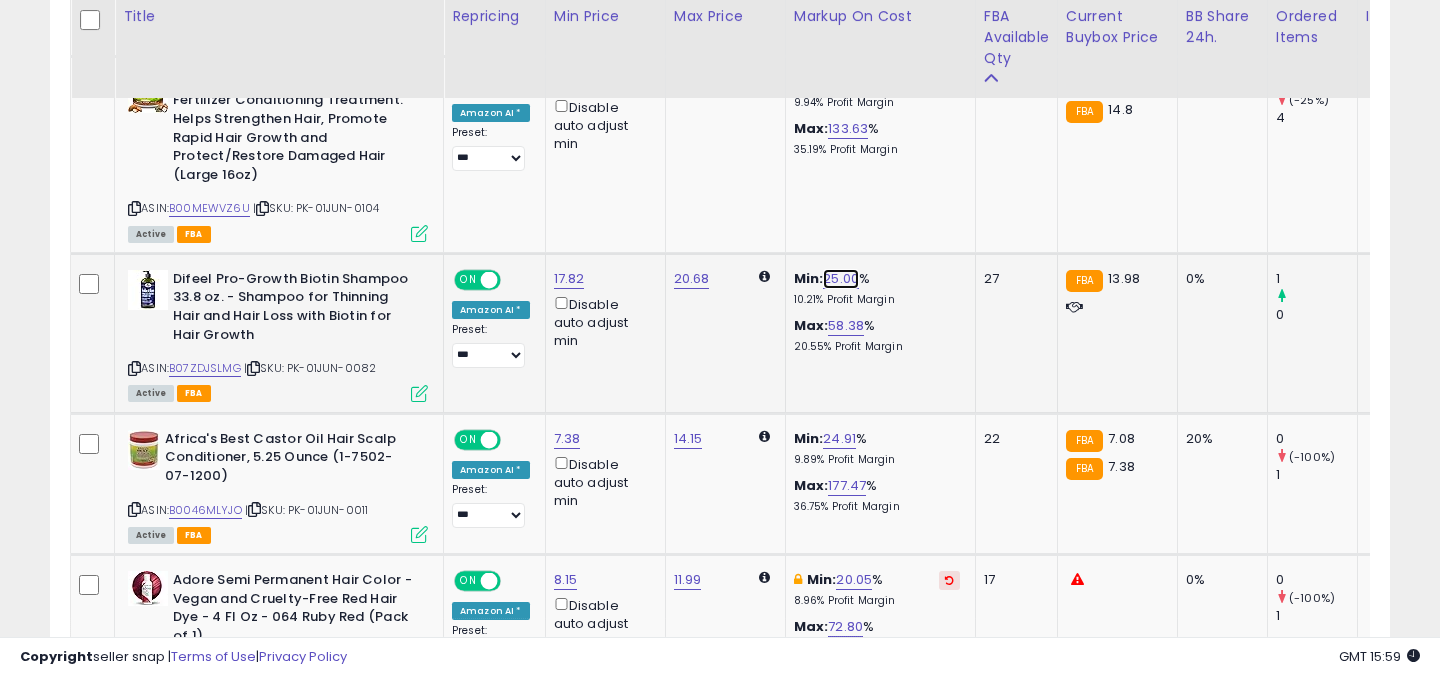 click on "25.00" at bounding box center (841, 279) 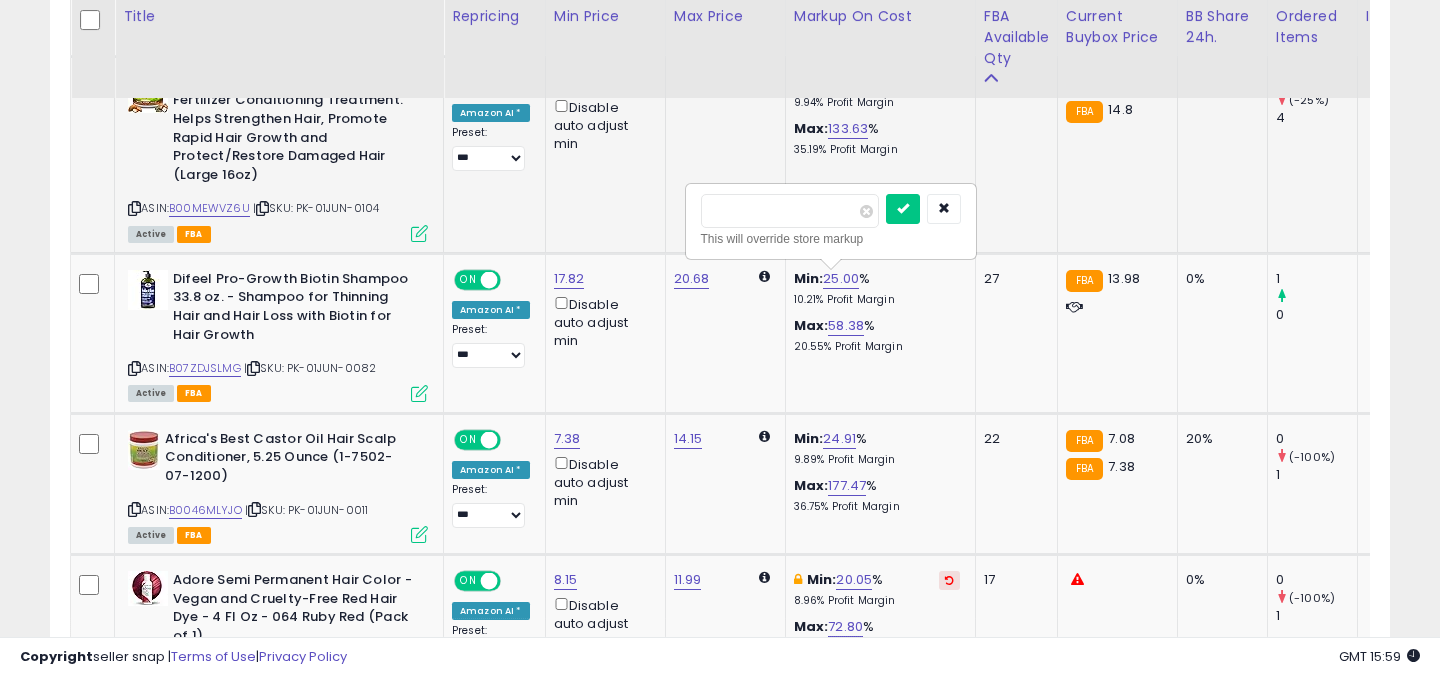 drag, startPoint x: 722, startPoint y: 208, endPoint x: 672, endPoint y: 208, distance: 50 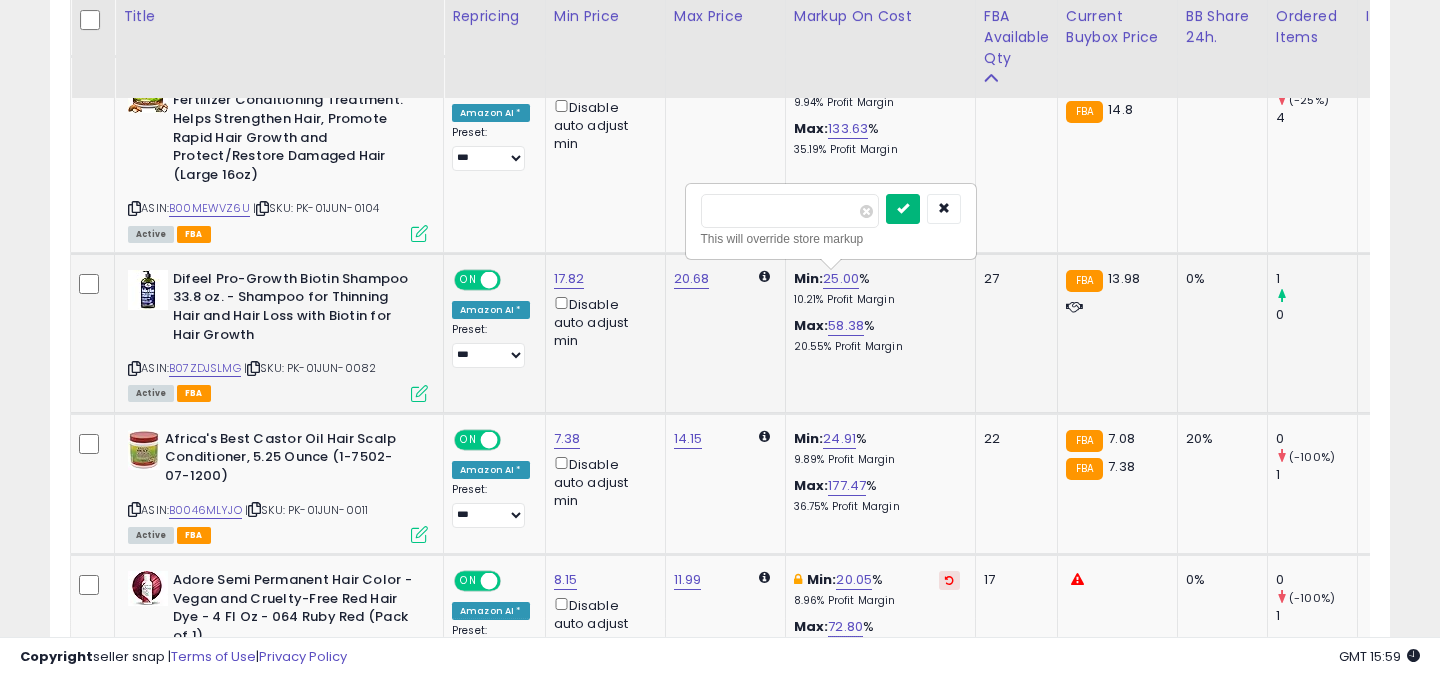 type on "****" 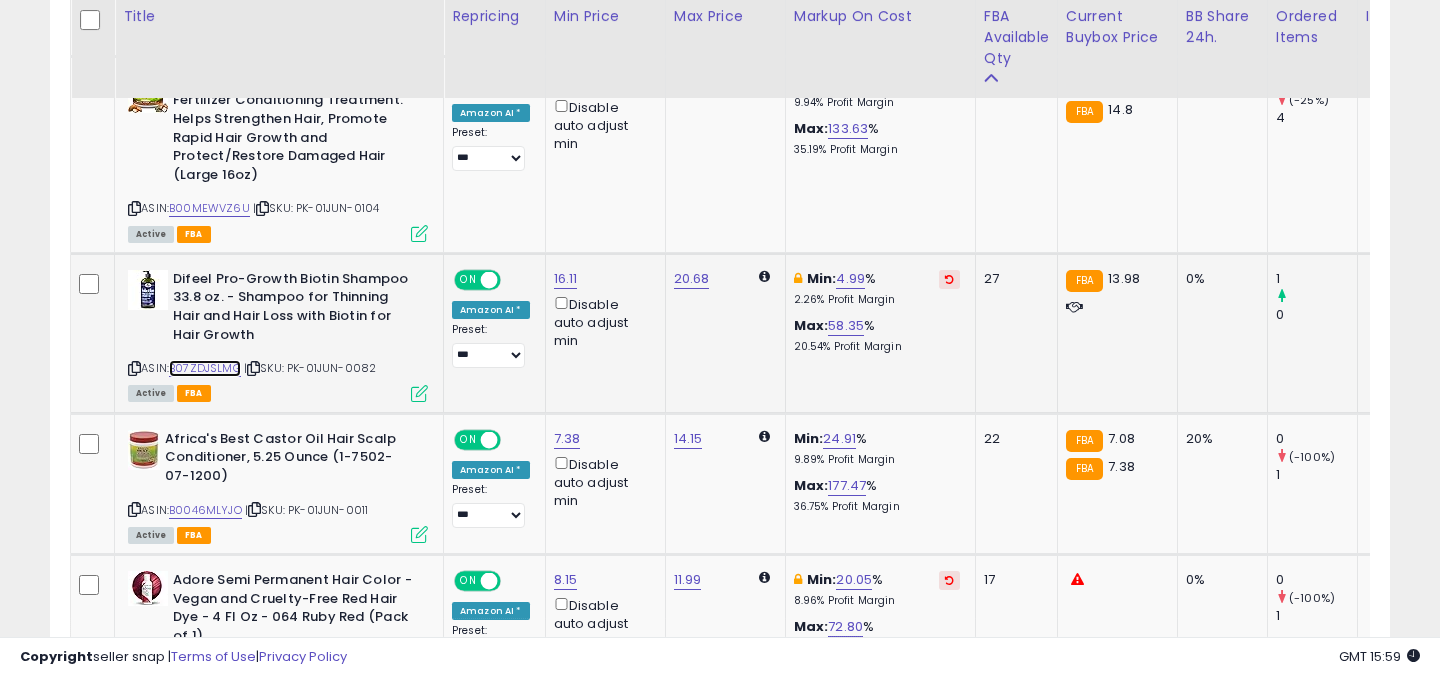click on "B07ZDJSLMG" at bounding box center [205, 368] 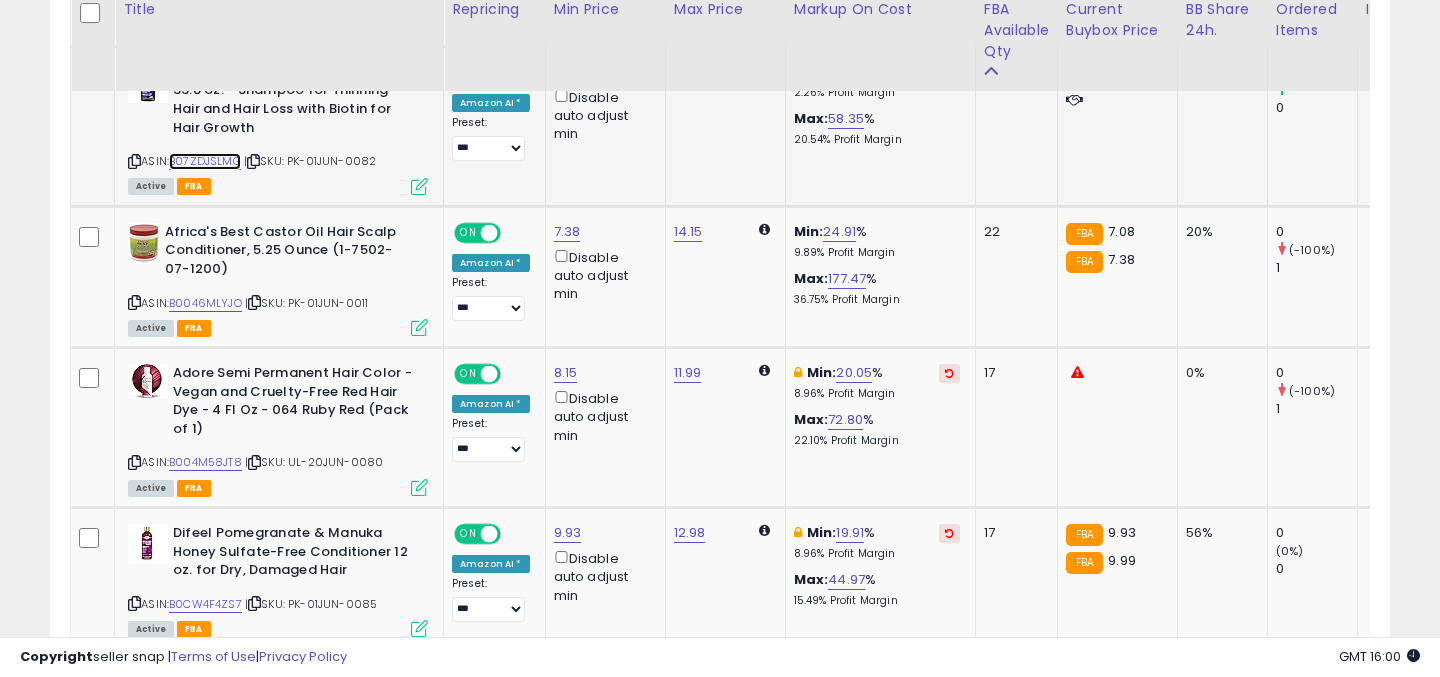 scroll, scrollTop: 1043, scrollLeft: 0, axis: vertical 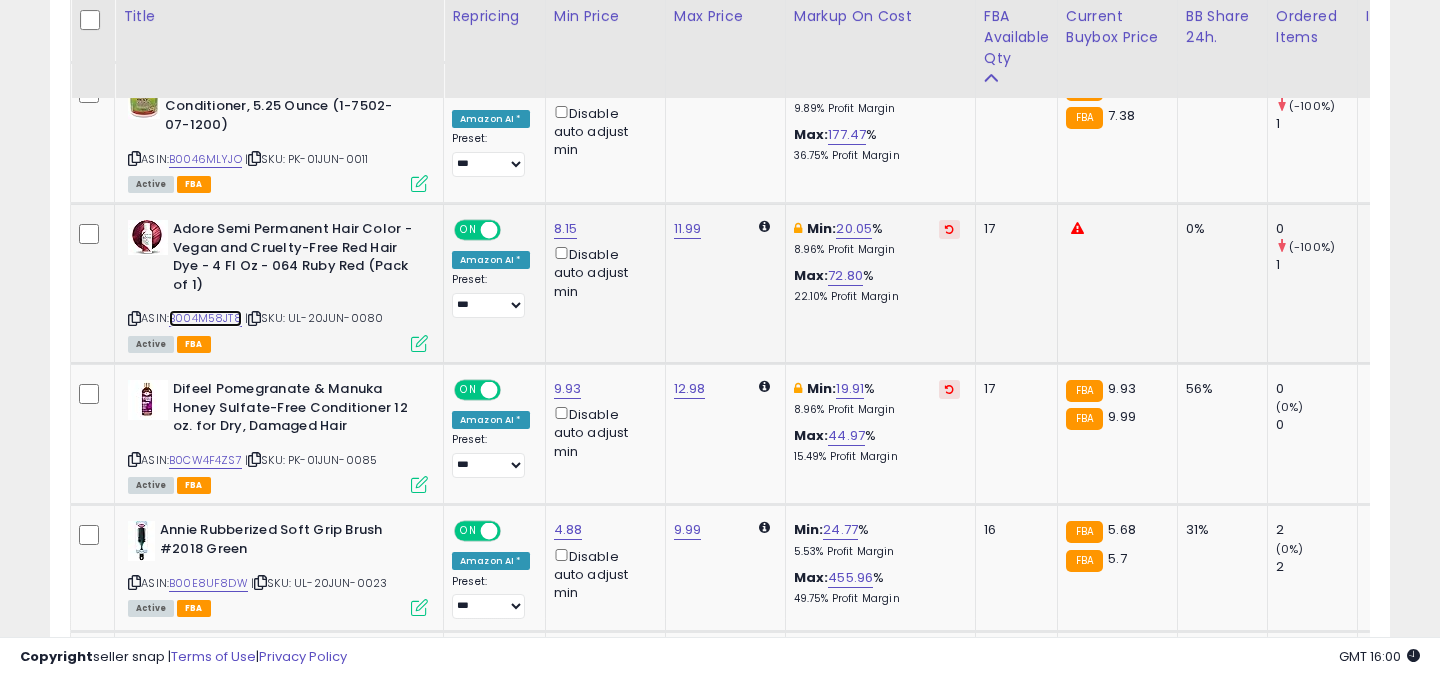 click on "B004M58JT8" at bounding box center [205, 318] 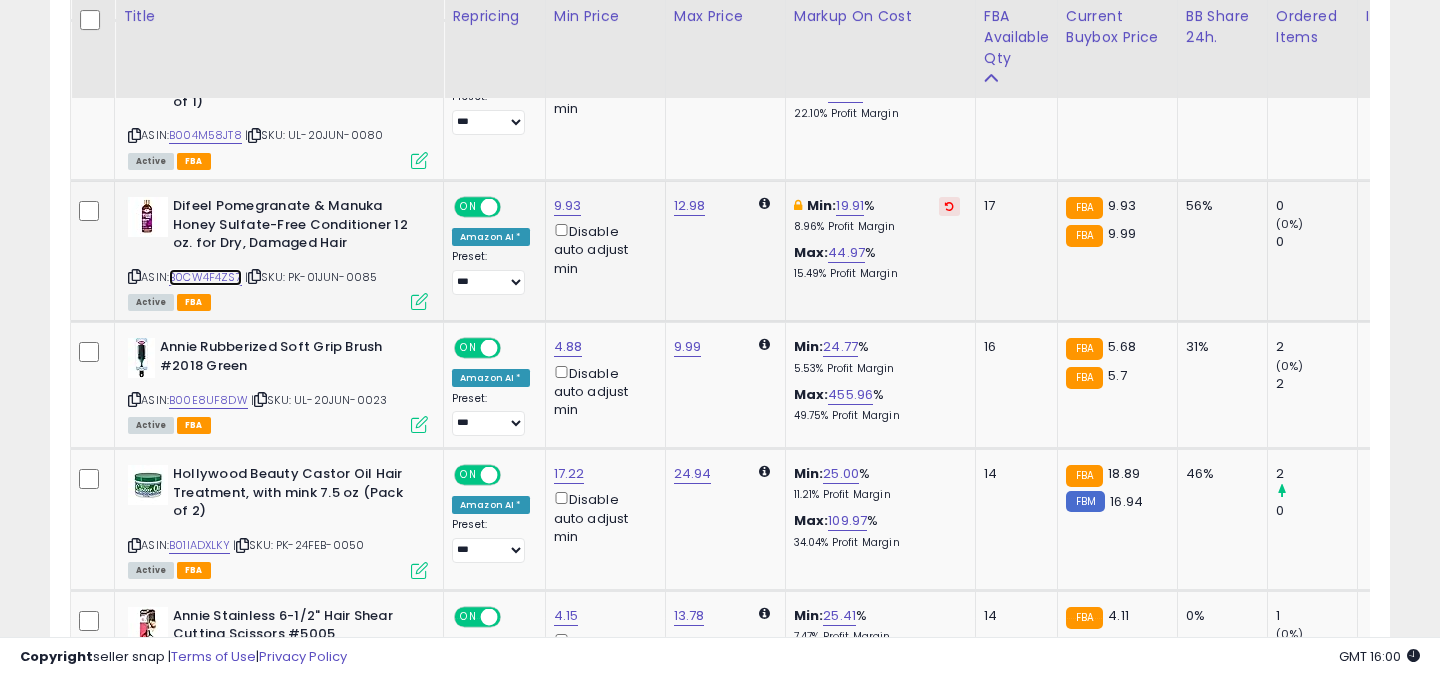 click on "B0CW4F4ZS7" at bounding box center (205, 277) 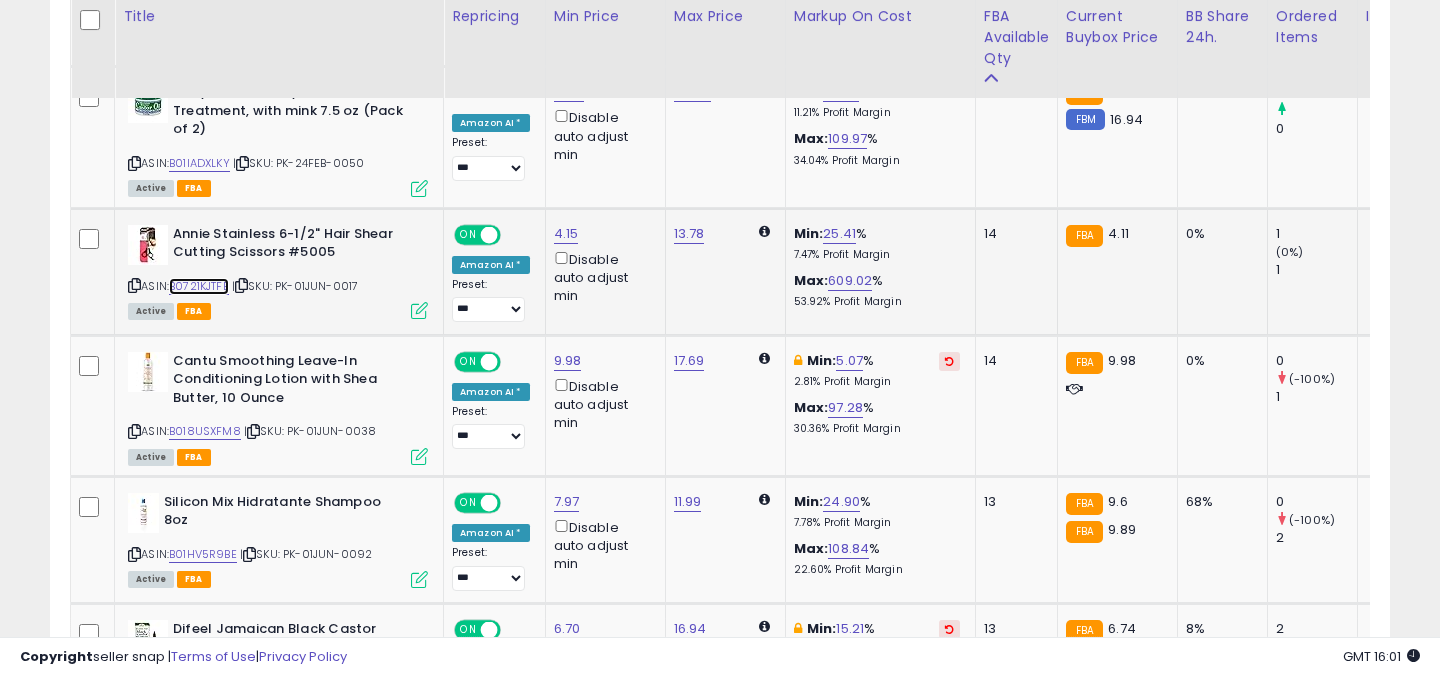 click on "B0721KJTFB" at bounding box center (199, 286) 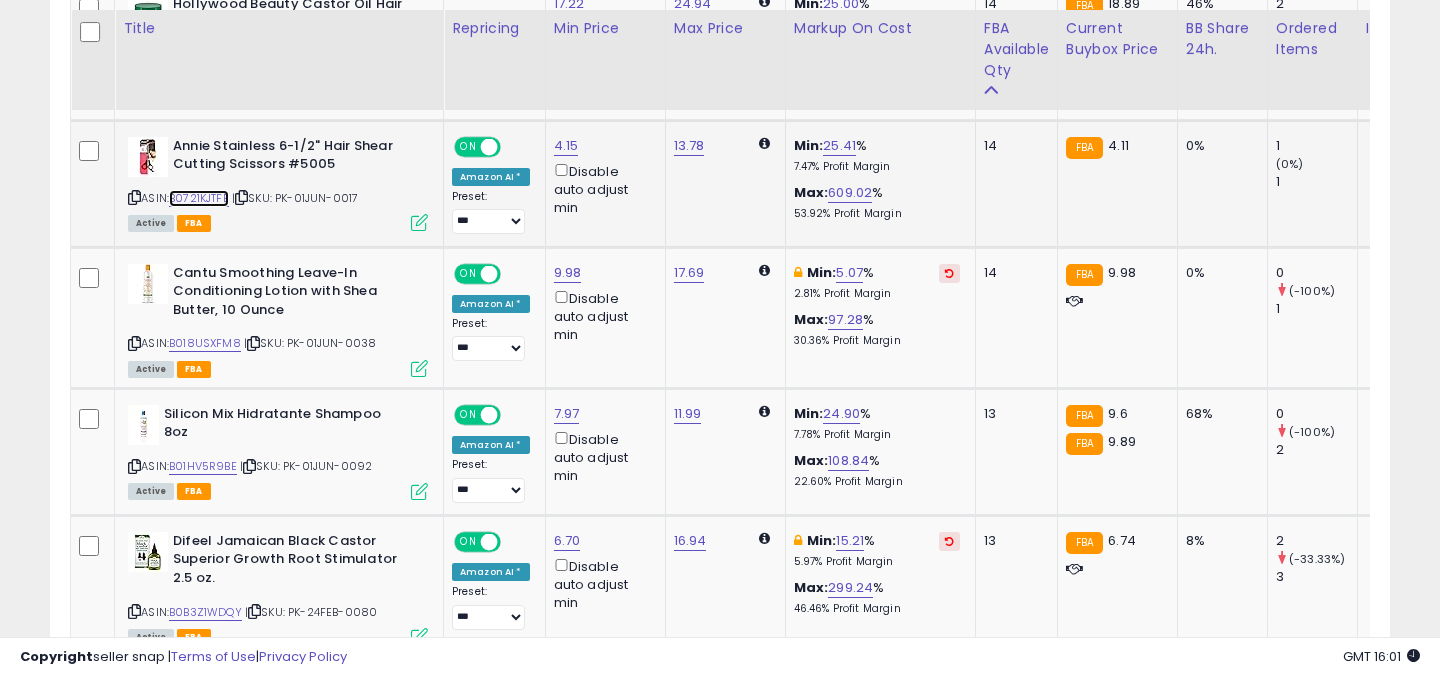 scroll, scrollTop: 1857, scrollLeft: 0, axis: vertical 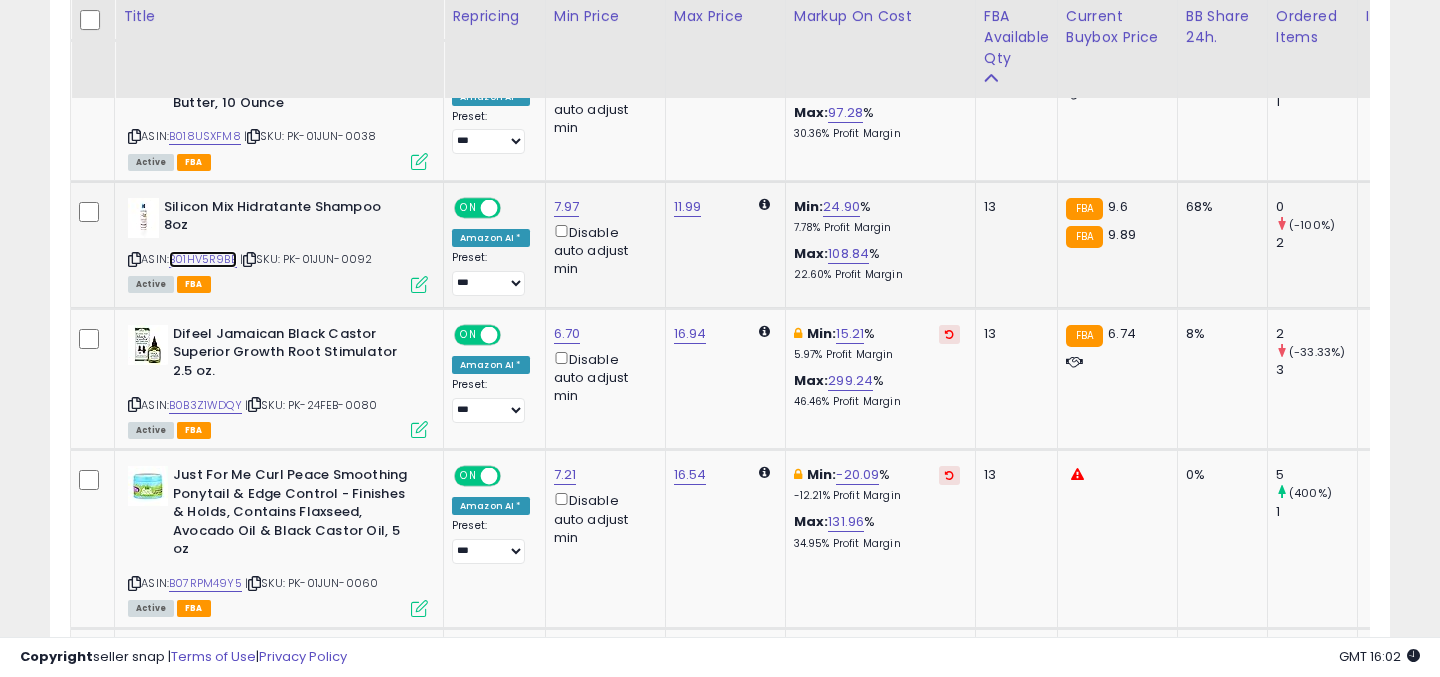 click on "B01HV5R9BE" at bounding box center (203, 259) 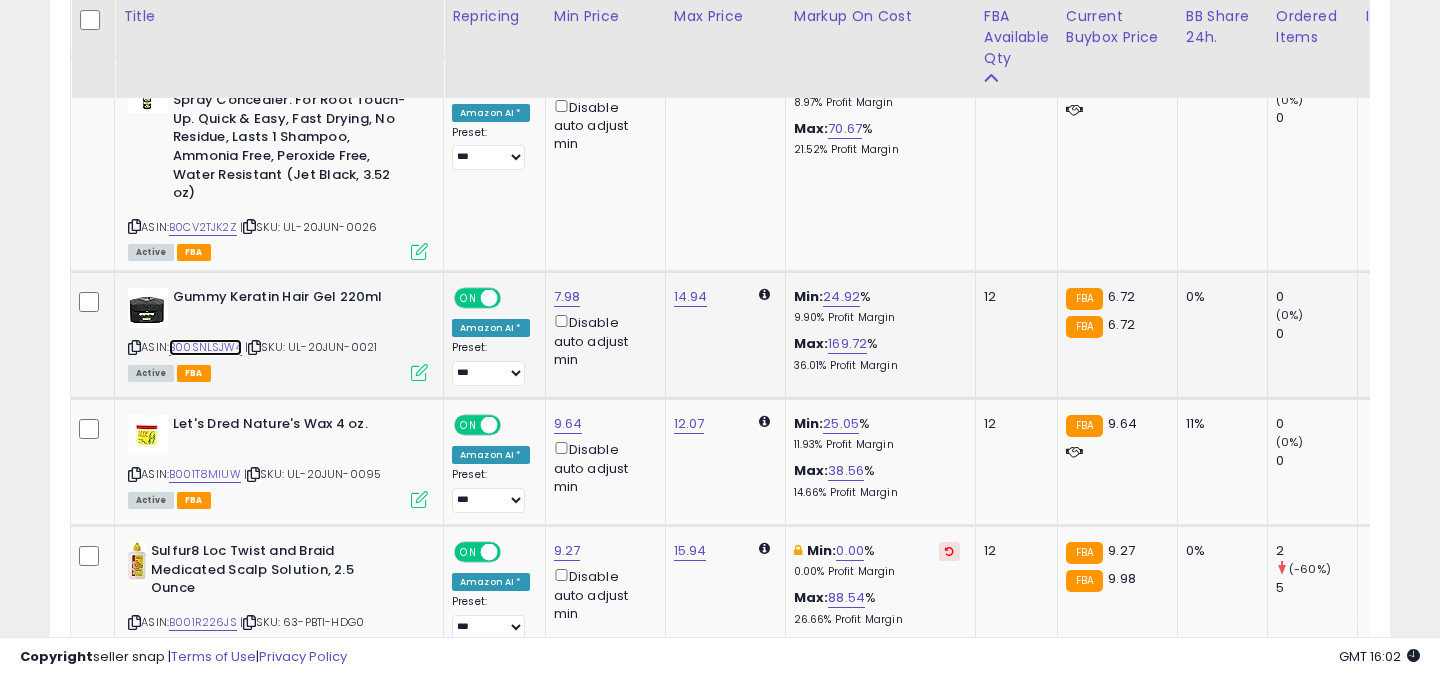 click on "B00SNLSJW4" at bounding box center (205, 347) 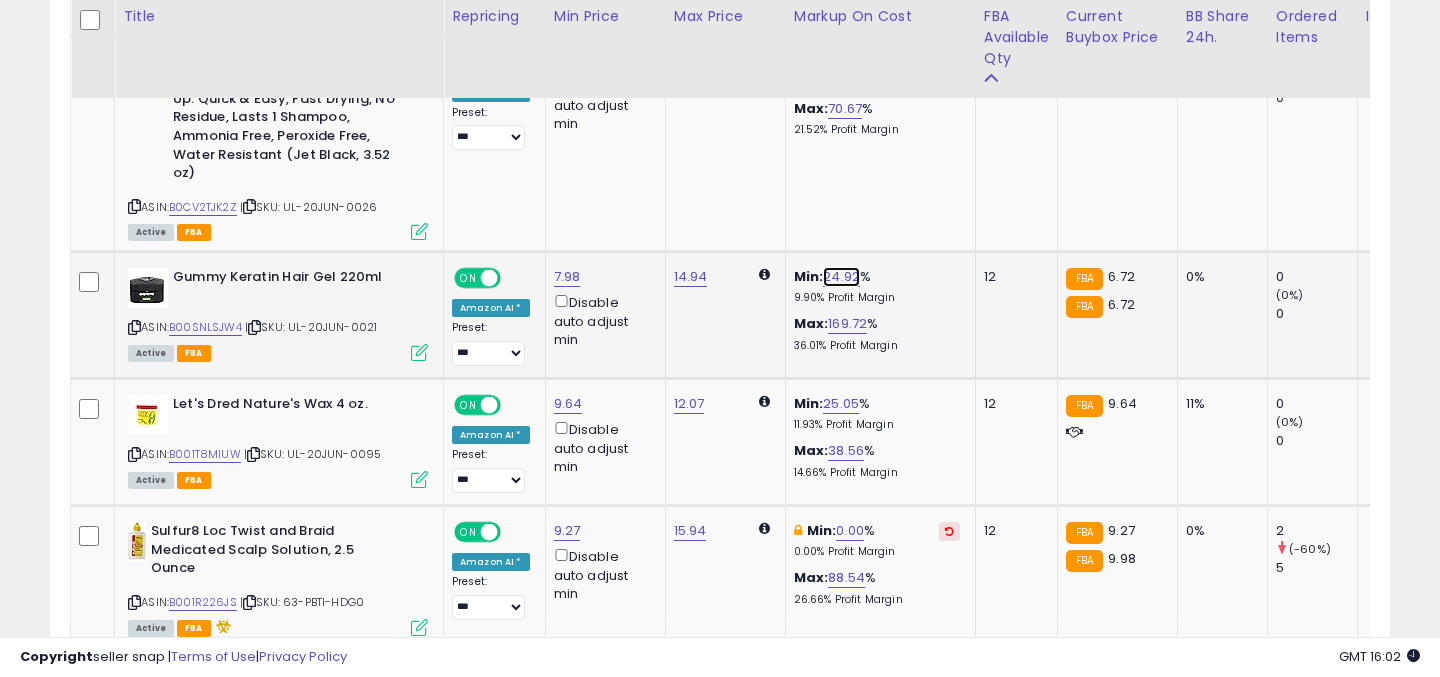 click on "24.92" at bounding box center [841, 277] 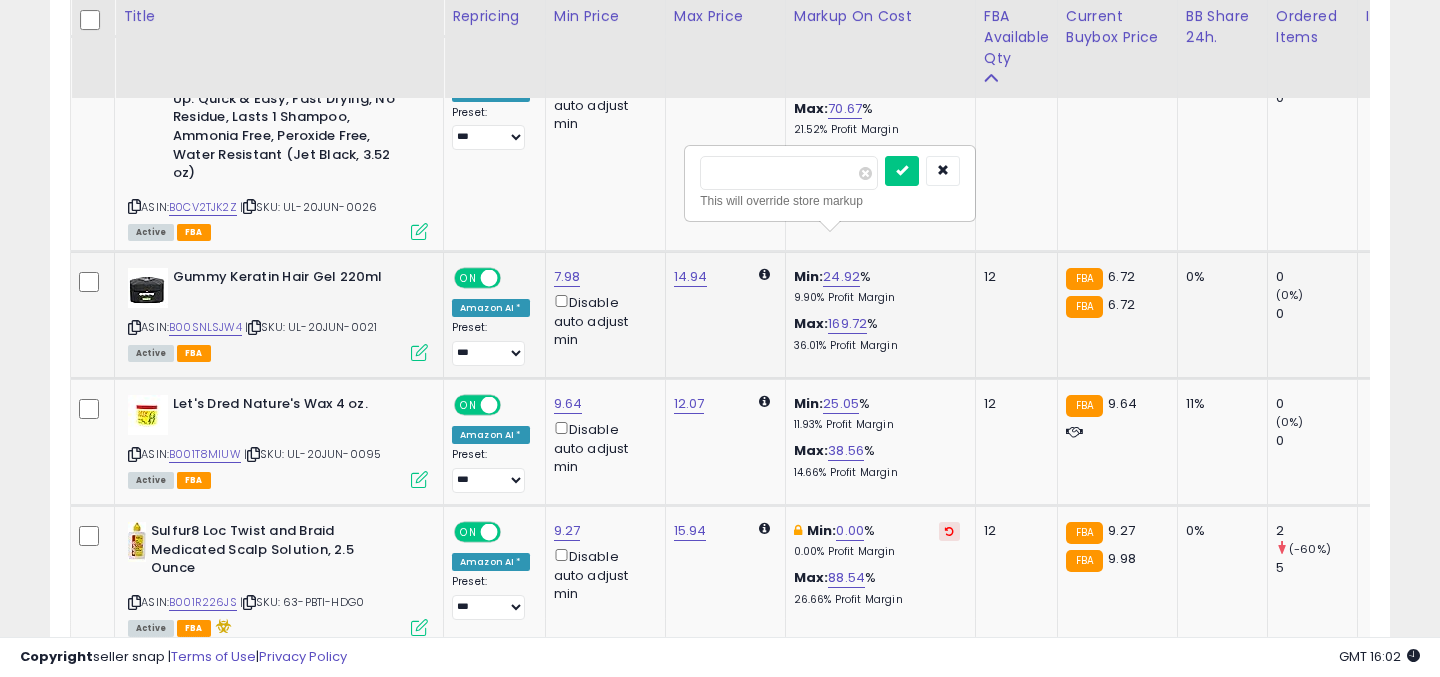 drag, startPoint x: 720, startPoint y: 176, endPoint x: 705, endPoint y: 176, distance: 15 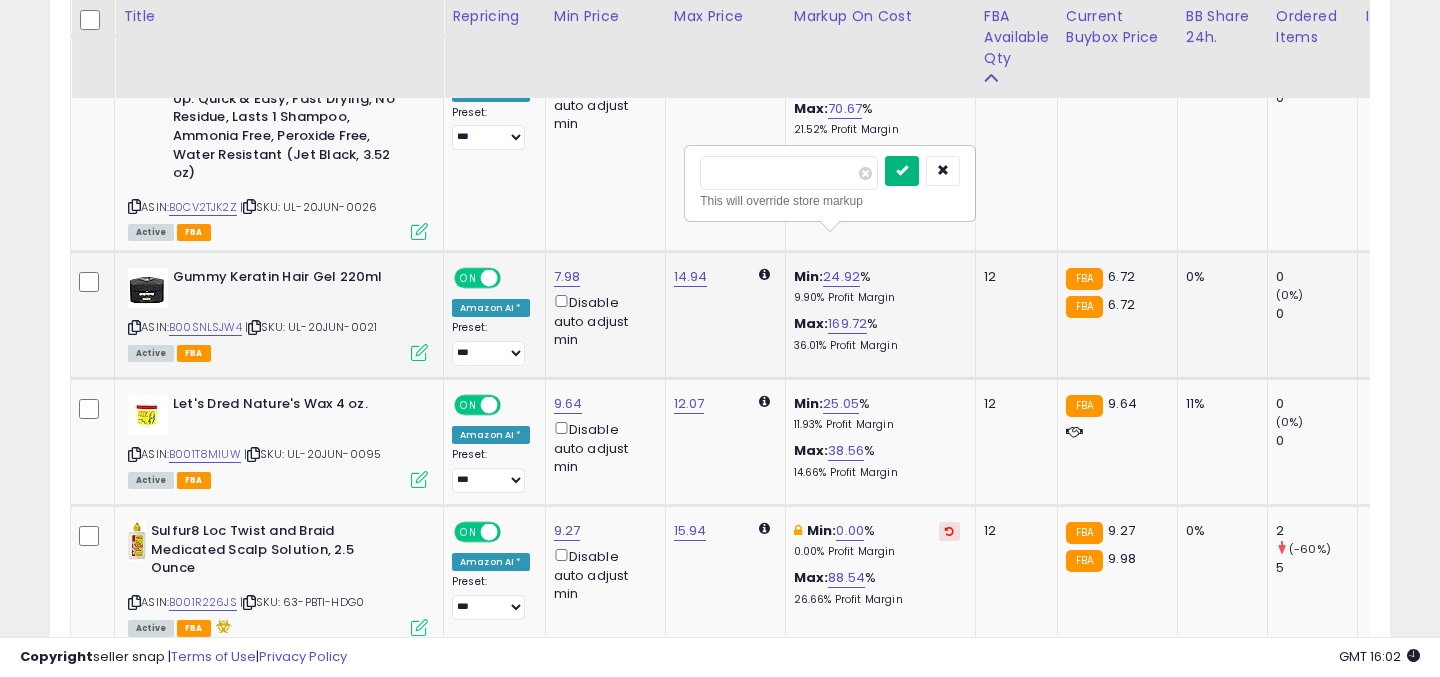 type on "****" 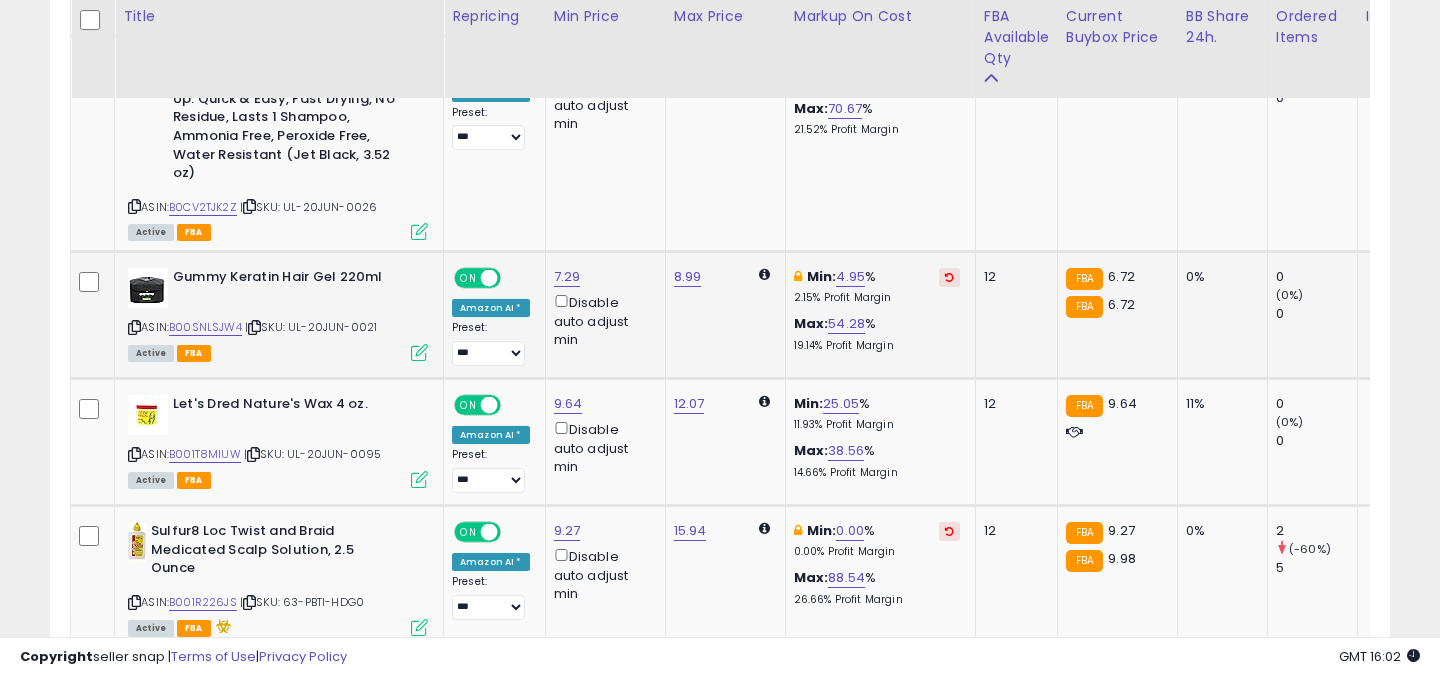 click at bounding box center (949, 277) 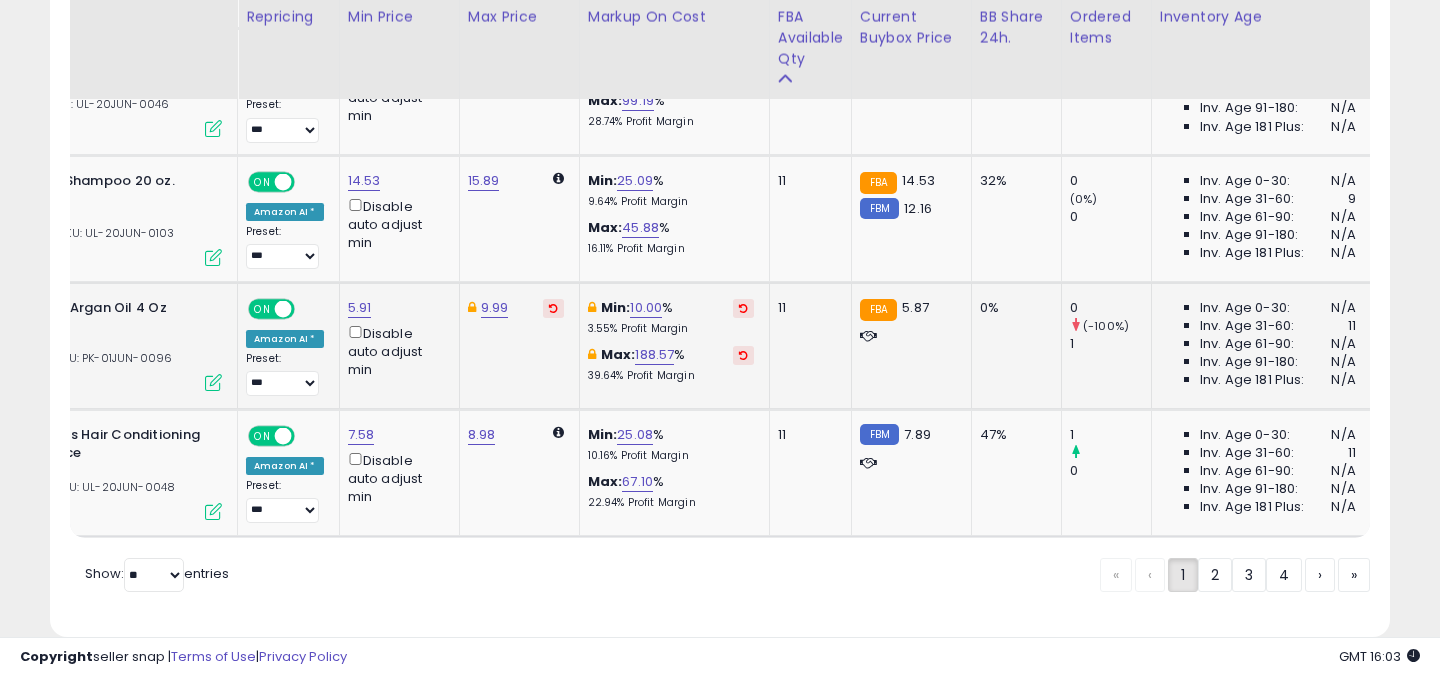 click at bounding box center (743, 308) 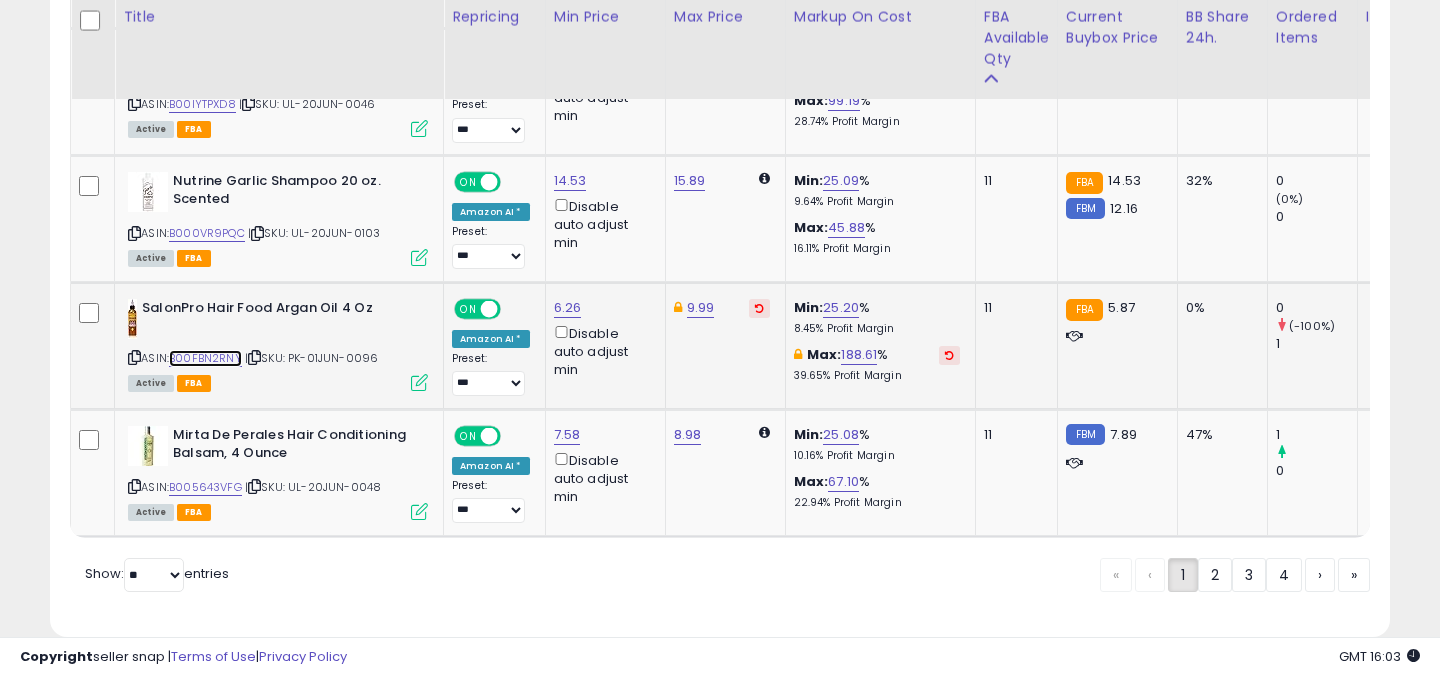 click on "B00FBN2RNY" at bounding box center [205, 358] 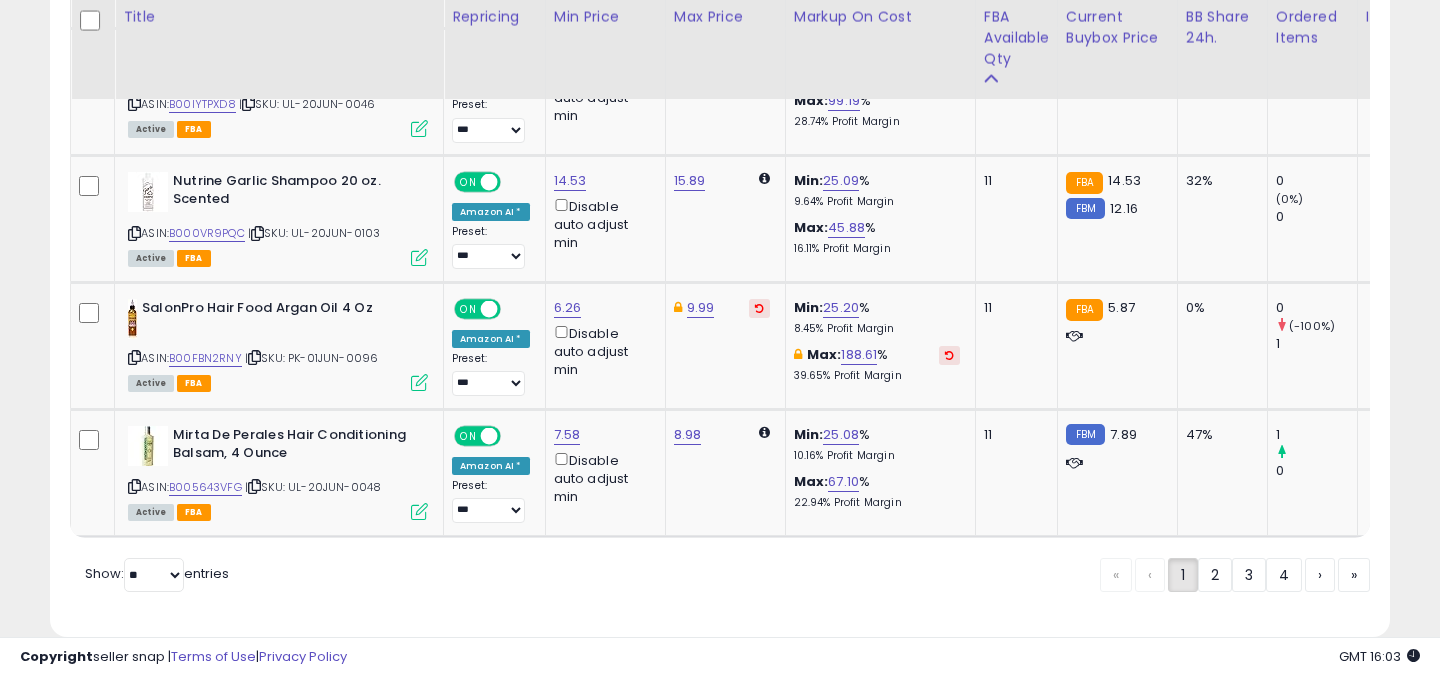 click at bounding box center (949, 355) 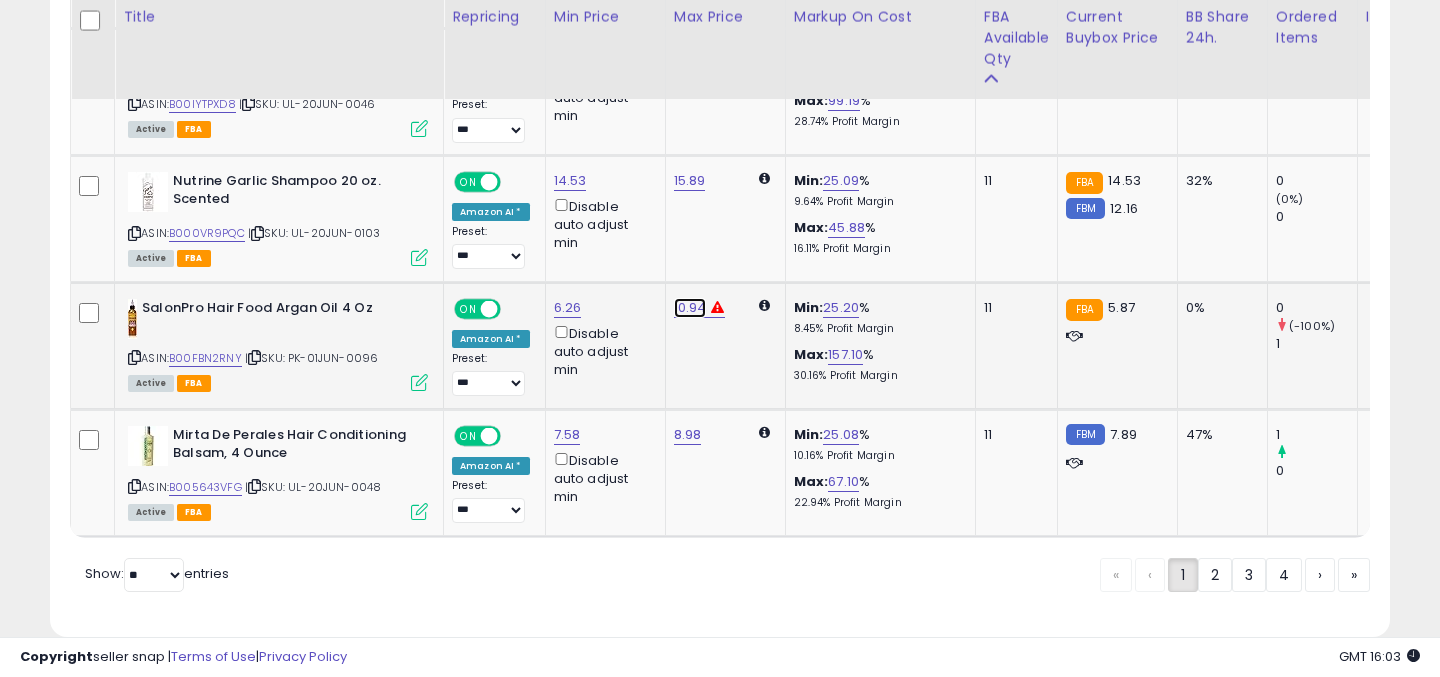 click on "10.94" at bounding box center [690, -2999] 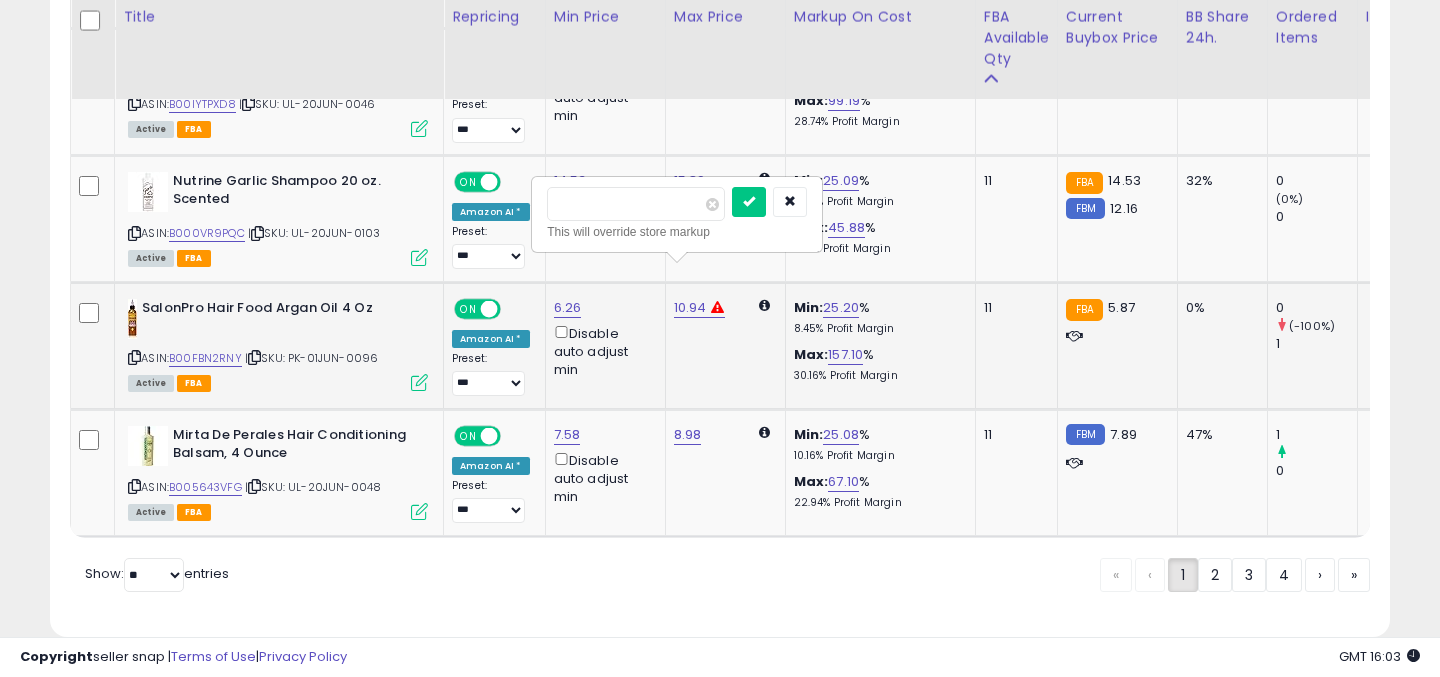drag, startPoint x: 574, startPoint y: 206, endPoint x: 540, endPoint y: 206, distance: 34 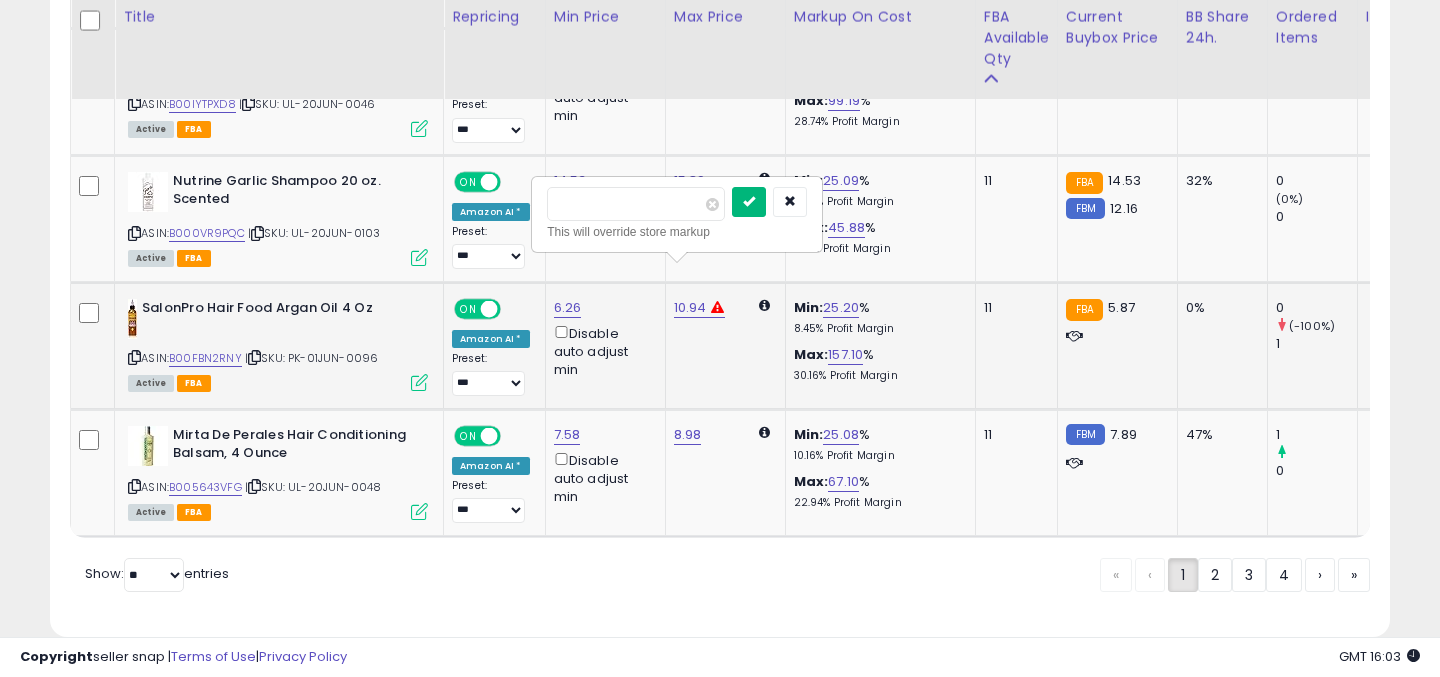 type on "****" 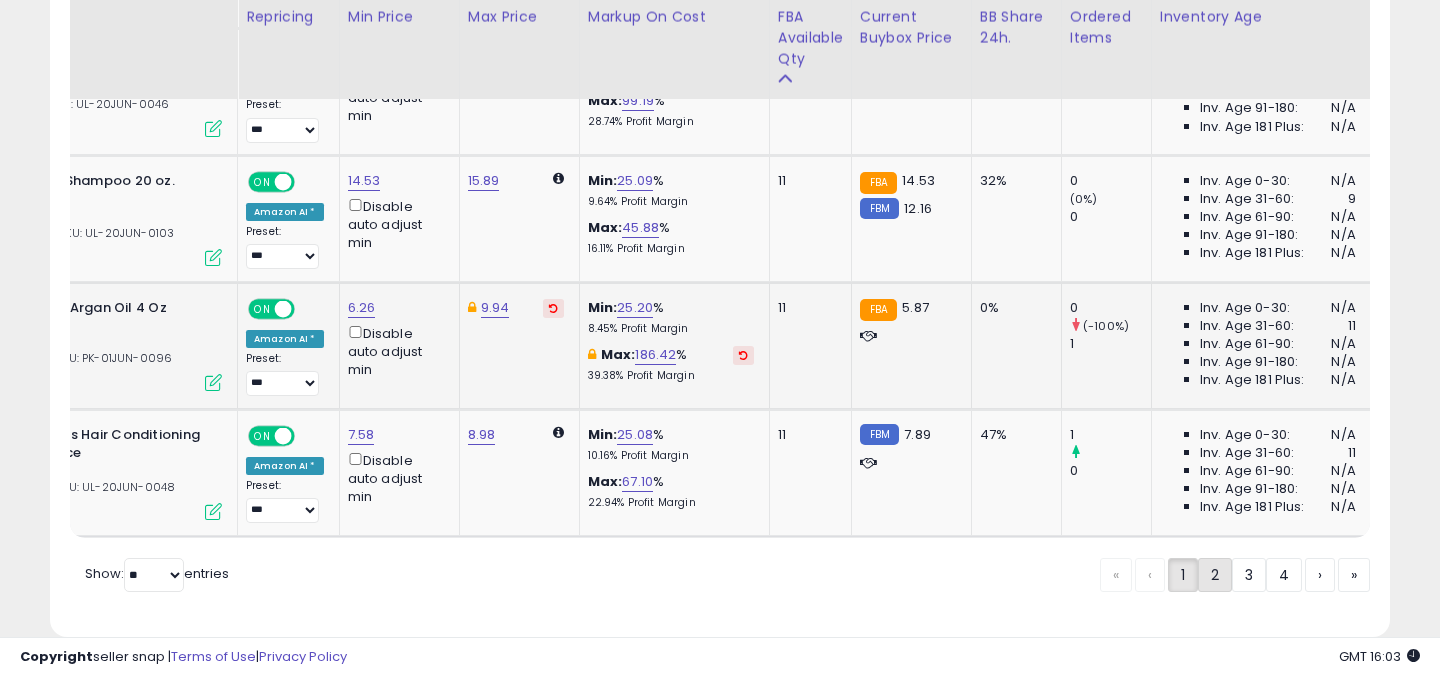 click on "2" 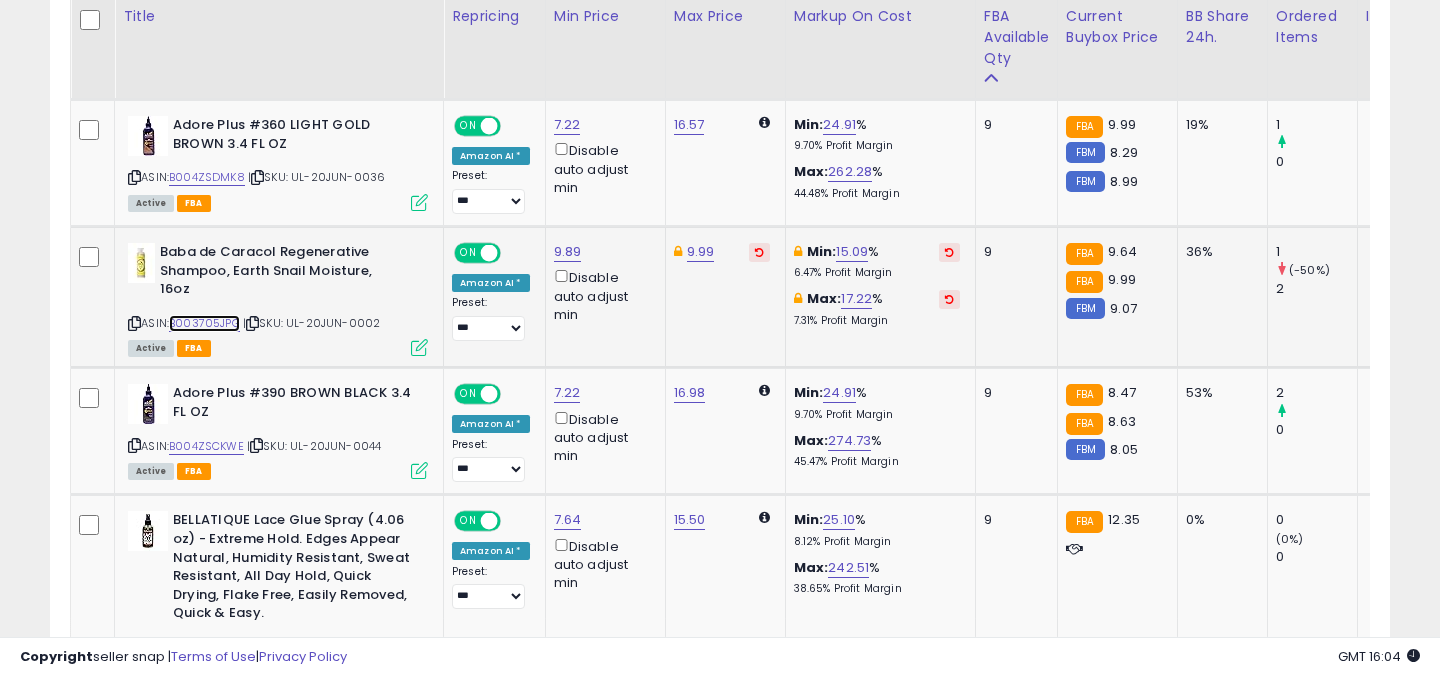 click on "B003705JPG" at bounding box center [204, 323] 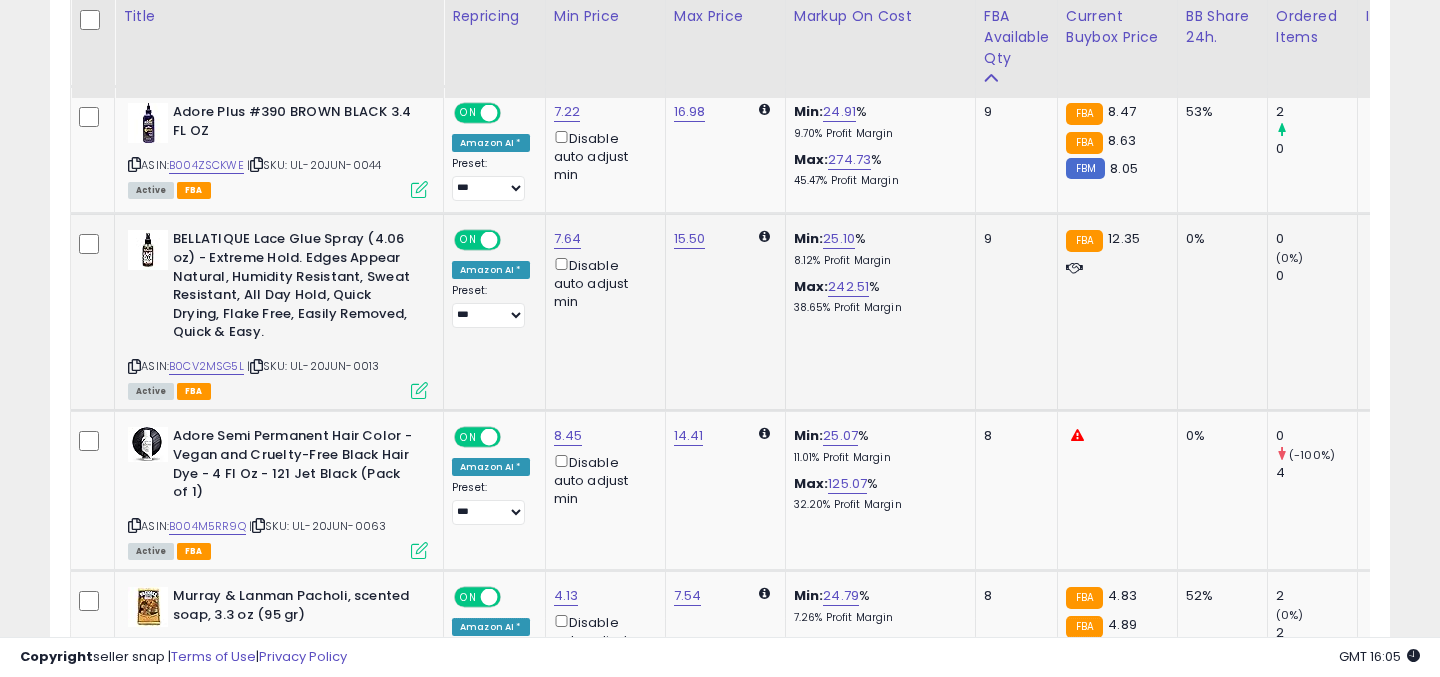 click on "ASIN:  B0CV2MSG5L    |   SKU: UL-20JUN-0013 Active FBA" at bounding box center [278, 313] 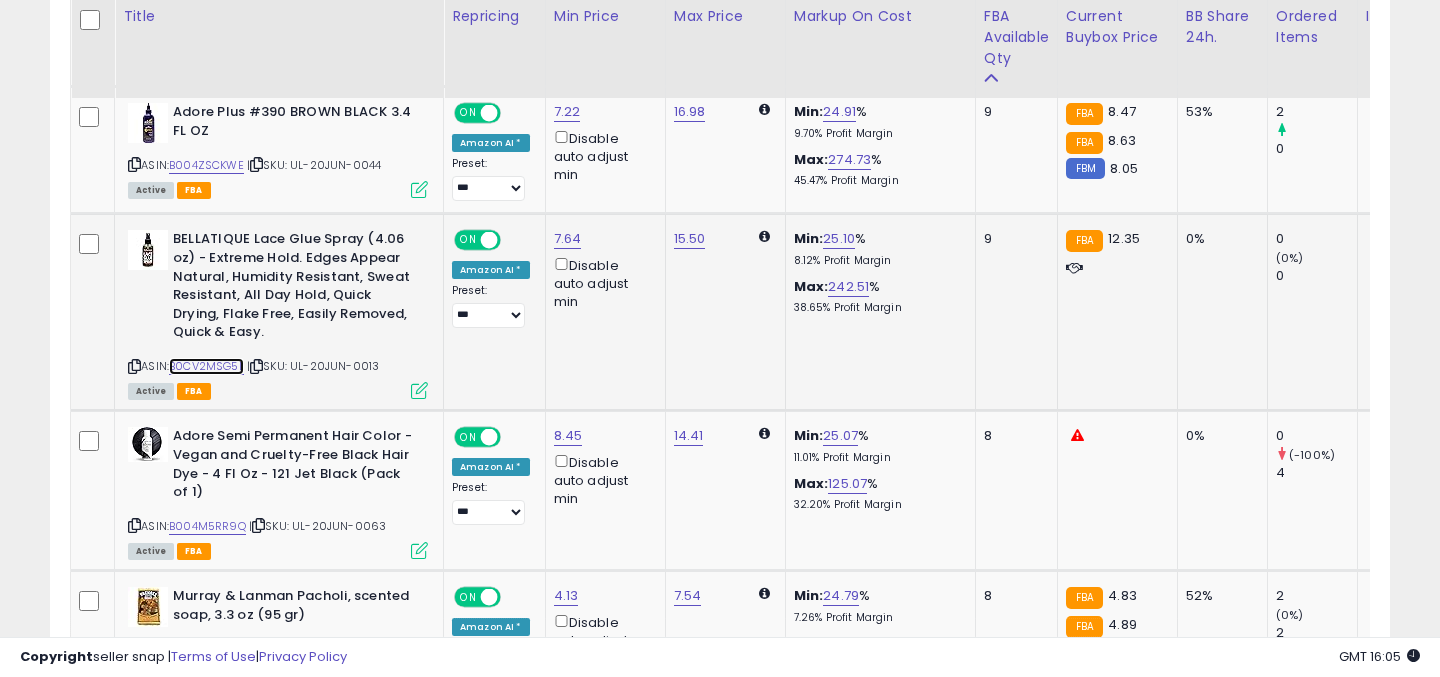 click on "B0CV2MSG5L" at bounding box center [206, 366] 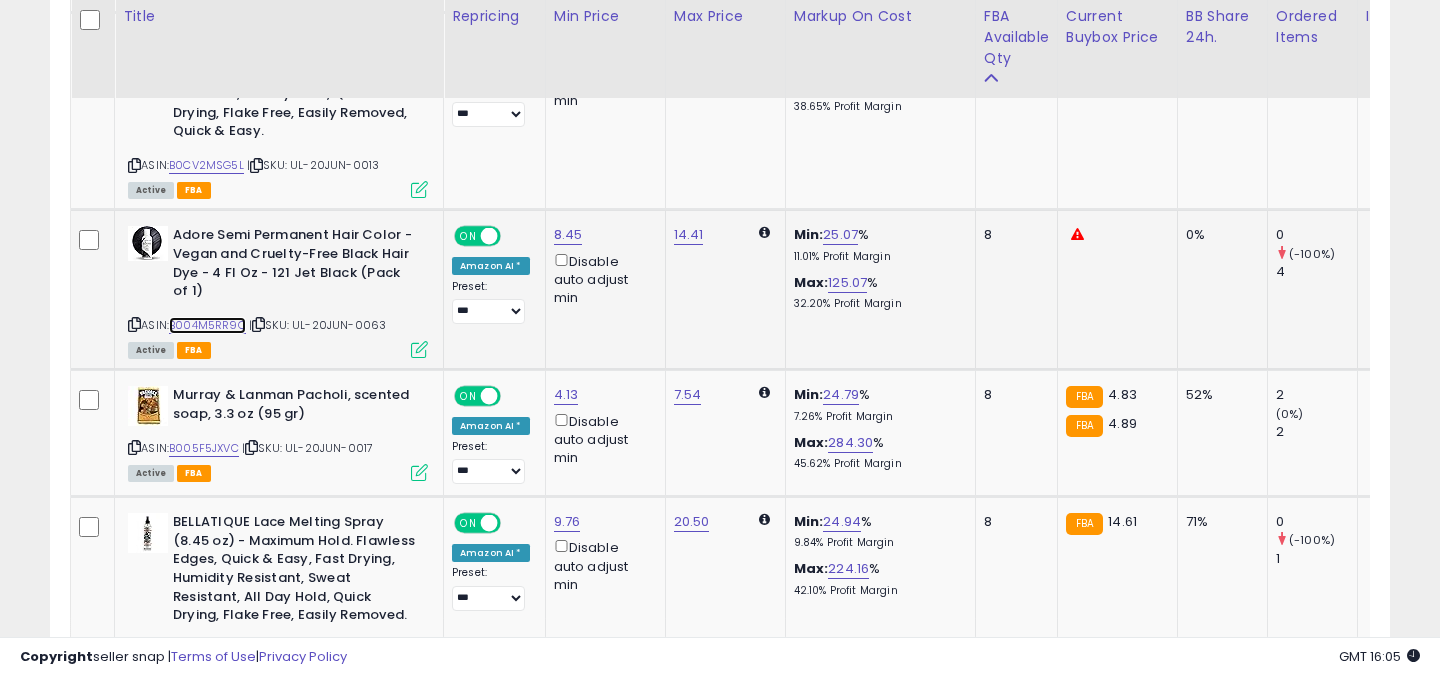 click on "B004M5RR9Q" at bounding box center (207, 325) 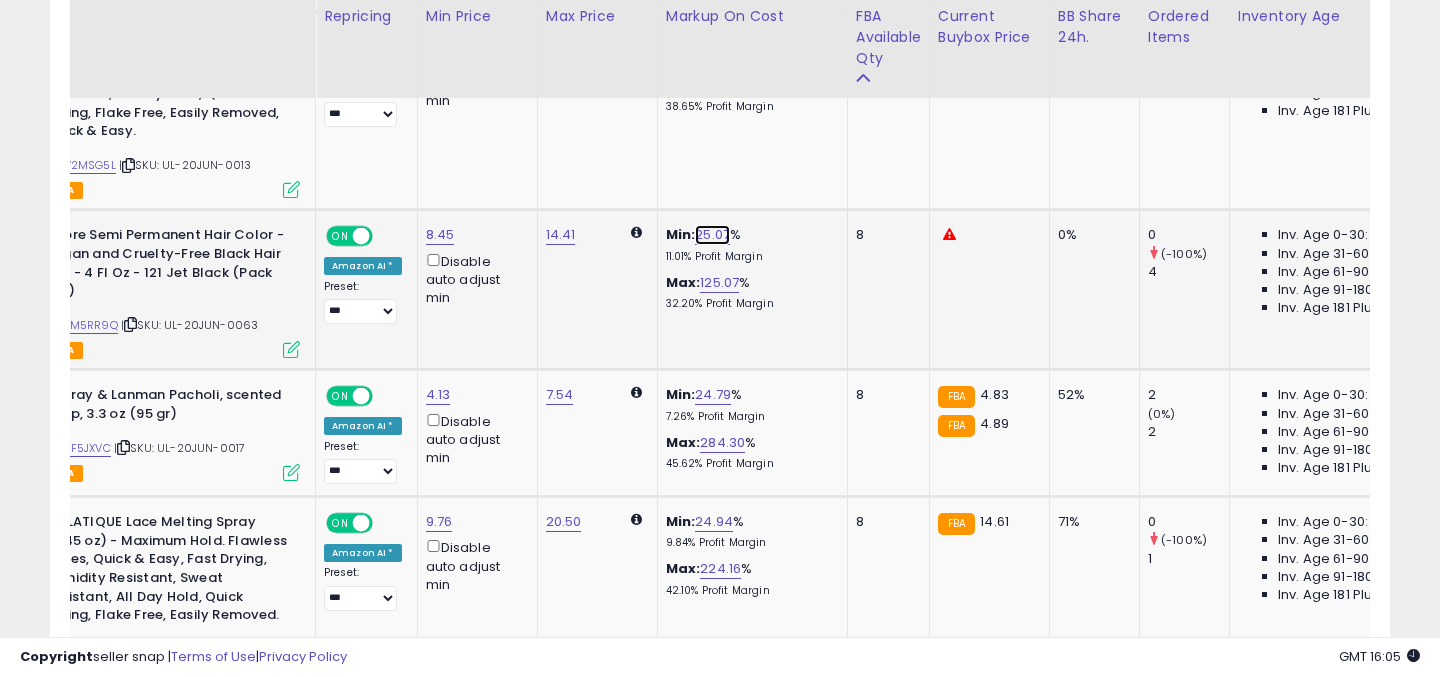 click on "25.07" at bounding box center [712, 235] 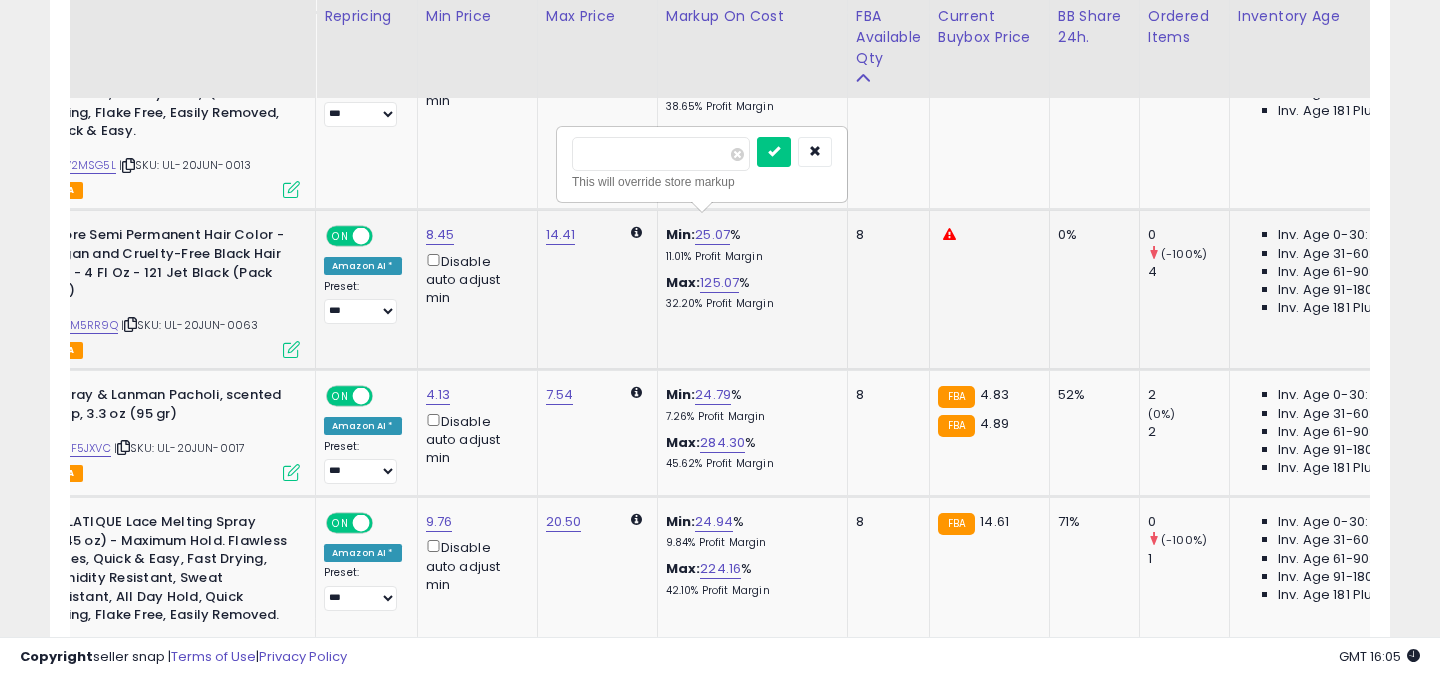 drag, startPoint x: 594, startPoint y: 156, endPoint x: 568, endPoint y: 156, distance: 26 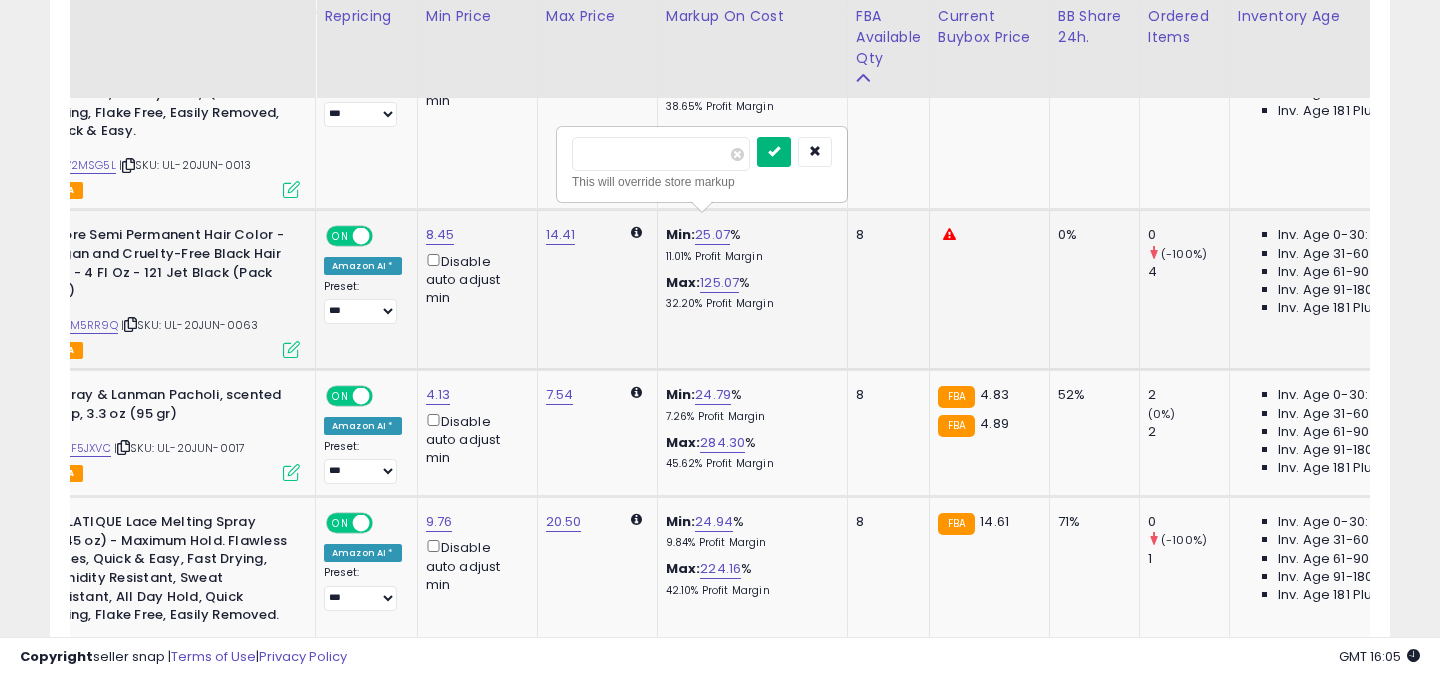 type on "*****" 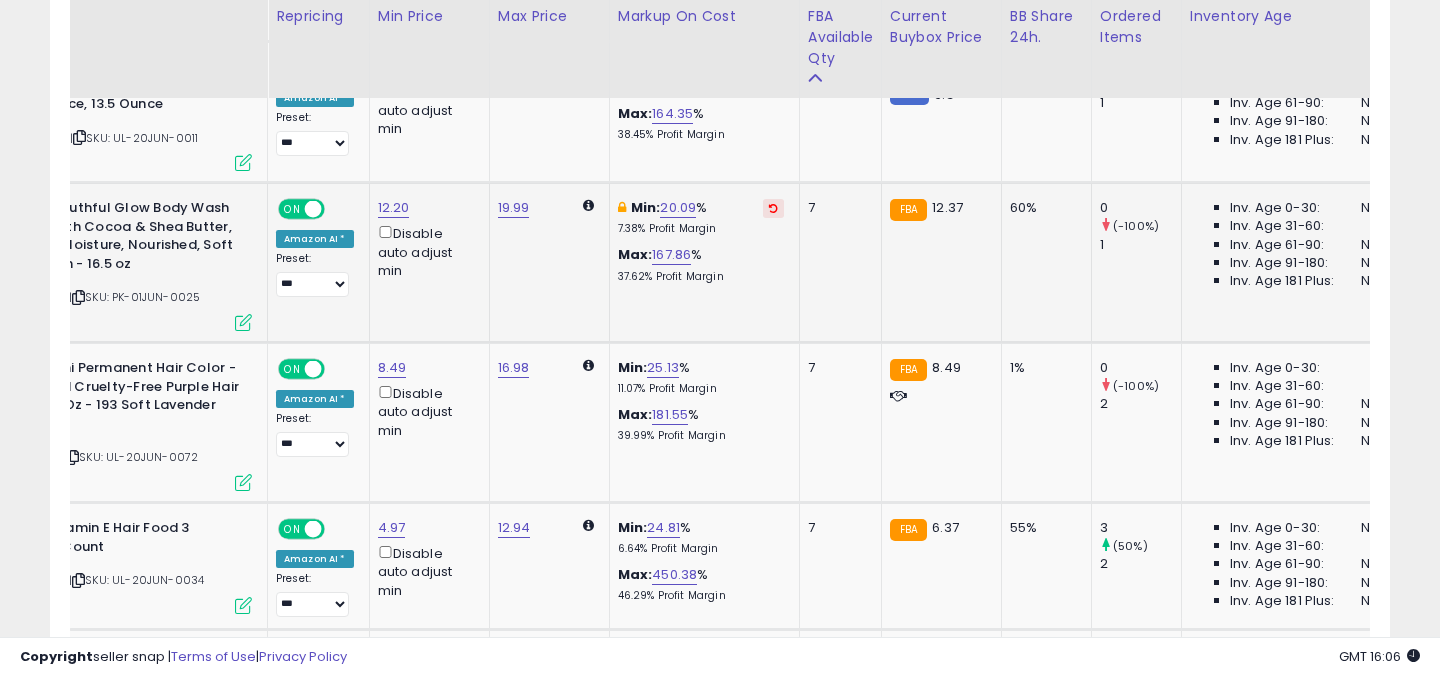 click at bounding box center (773, 208) 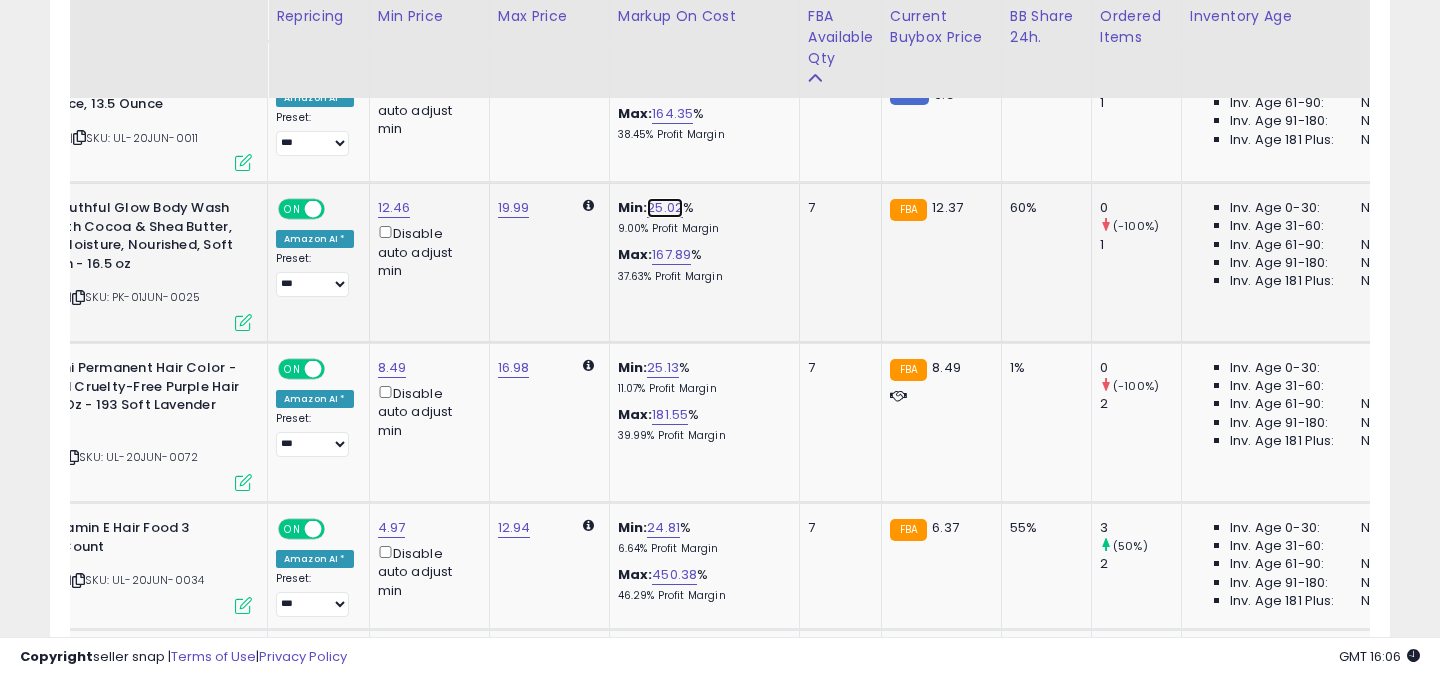 click on "25.02" at bounding box center [665, 208] 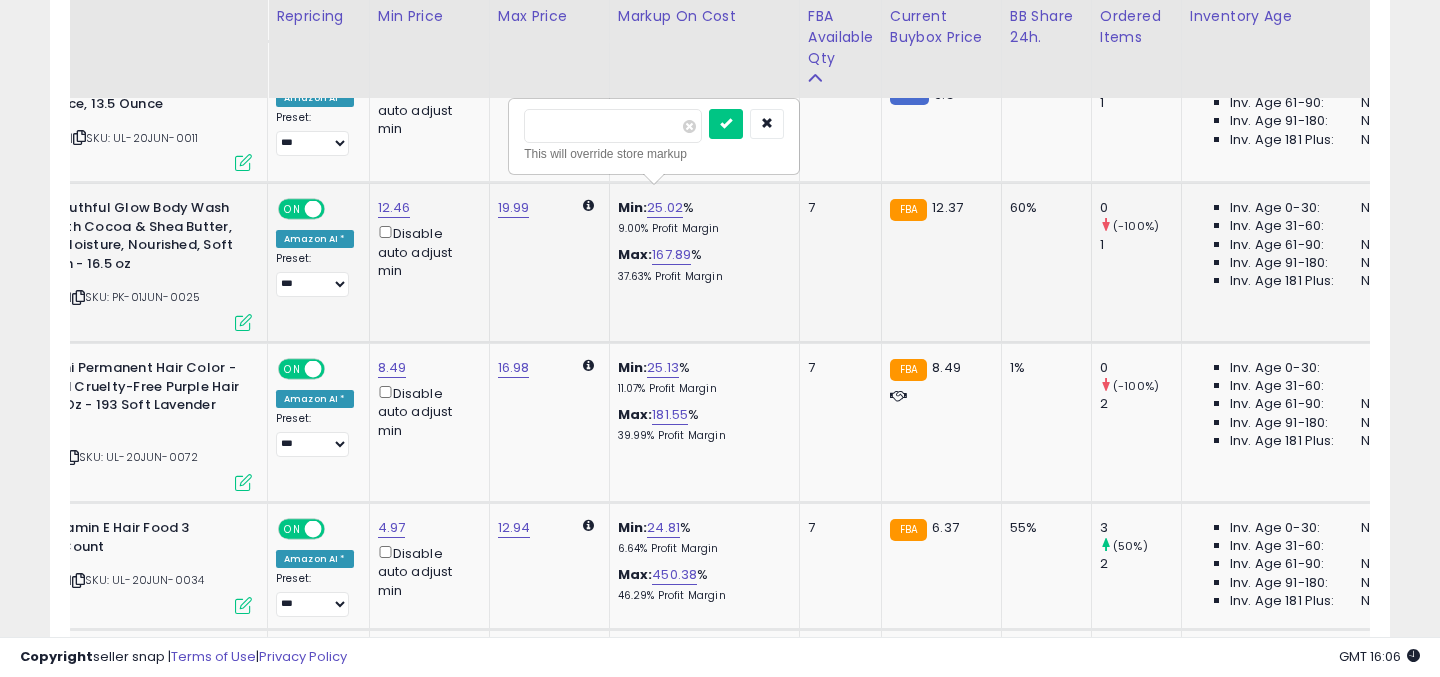 drag, startPoint x: 589, startPoint y: 134, endPoint x: 546, endPoint y: 131, distance: 43.104523 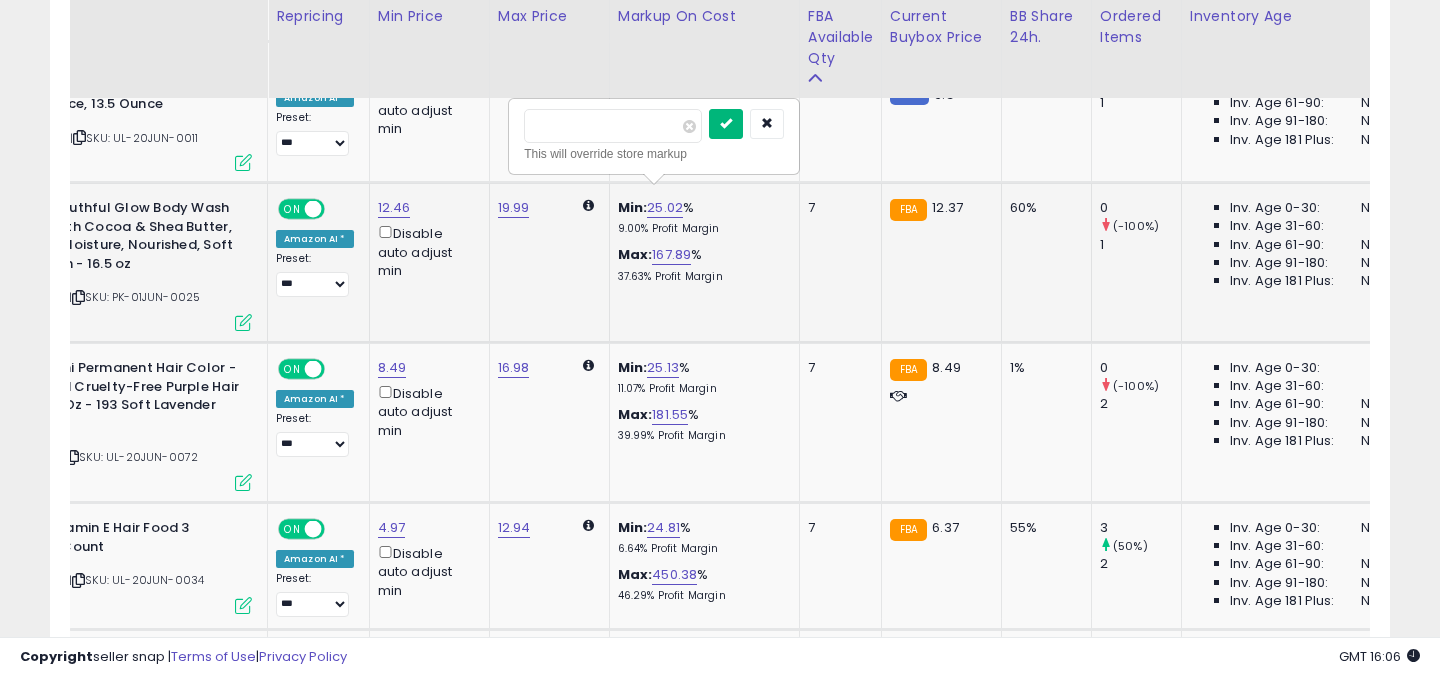 type on "**" 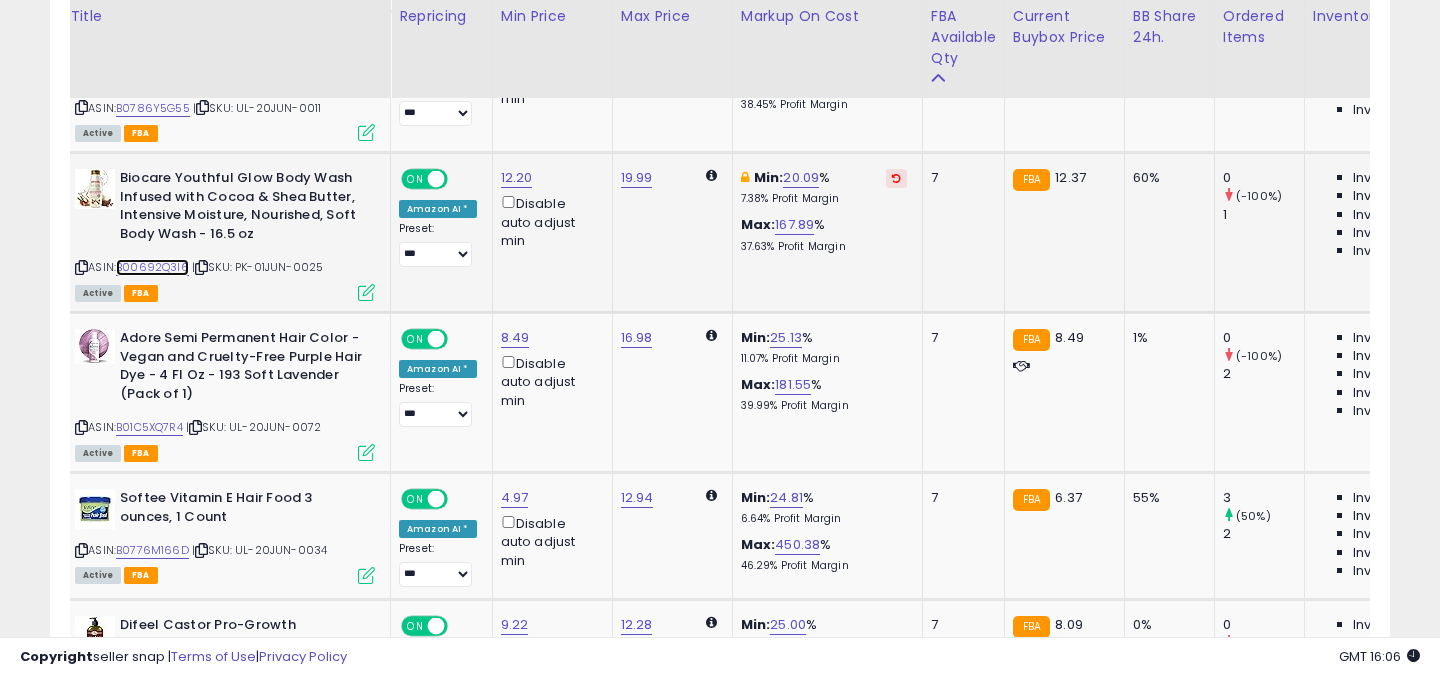 click on "B00692Q3I6" at bounding box center (152, 267) 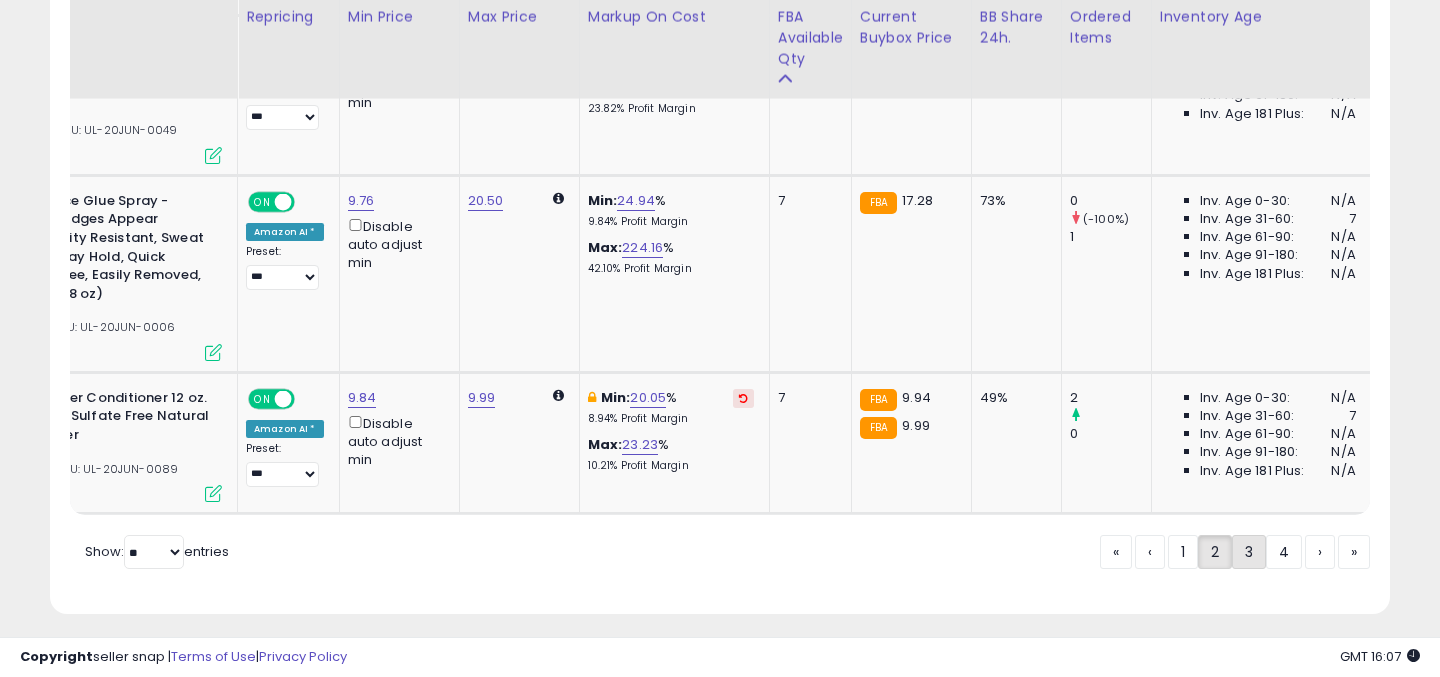 click on "3" 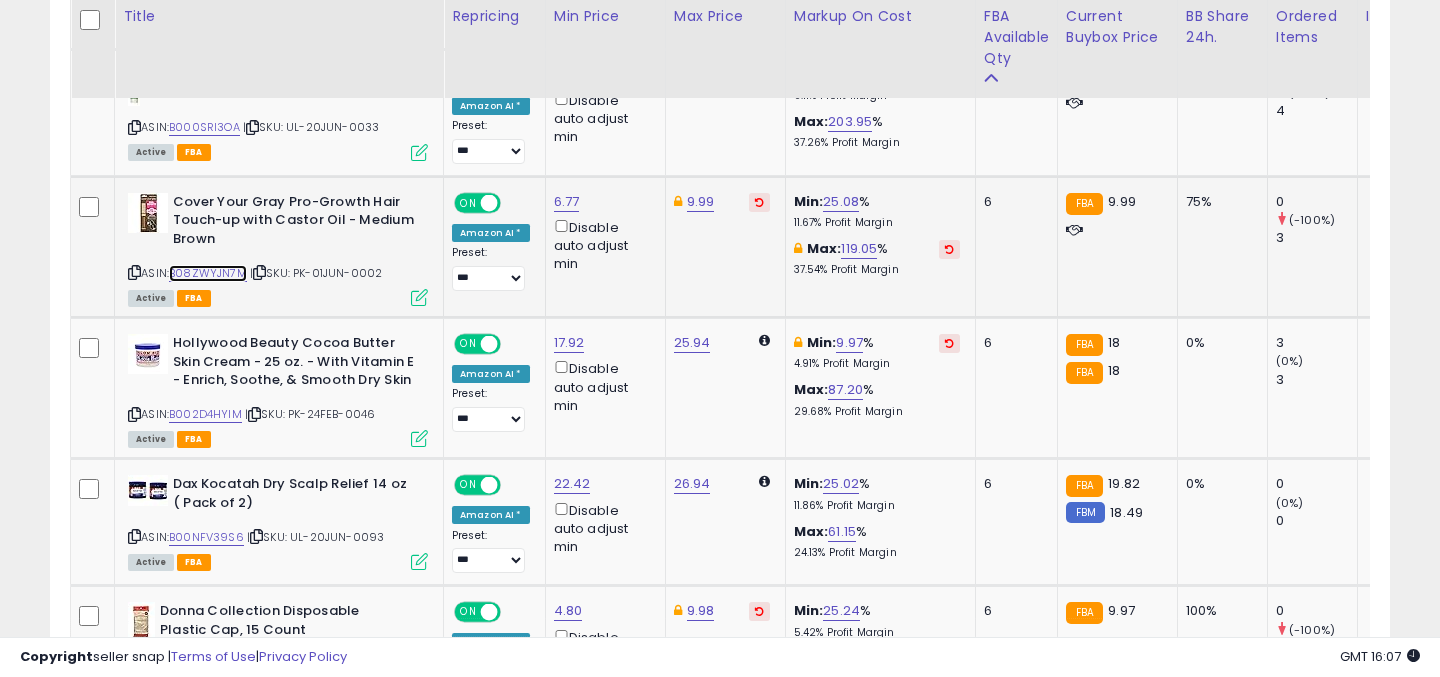 click on "B08ZWYJN7M" at bounding box center [208, 273] 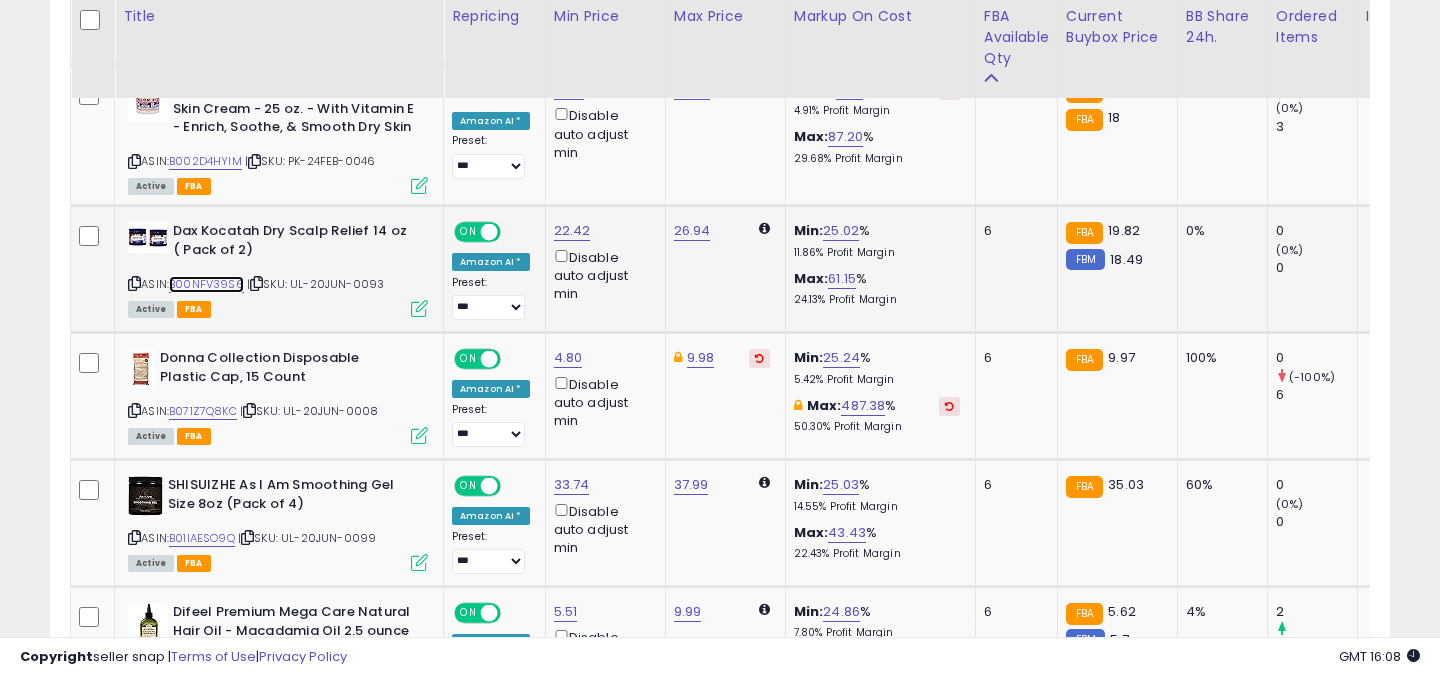 click on "B00NFV39S6" at bounding box center [206, 284] 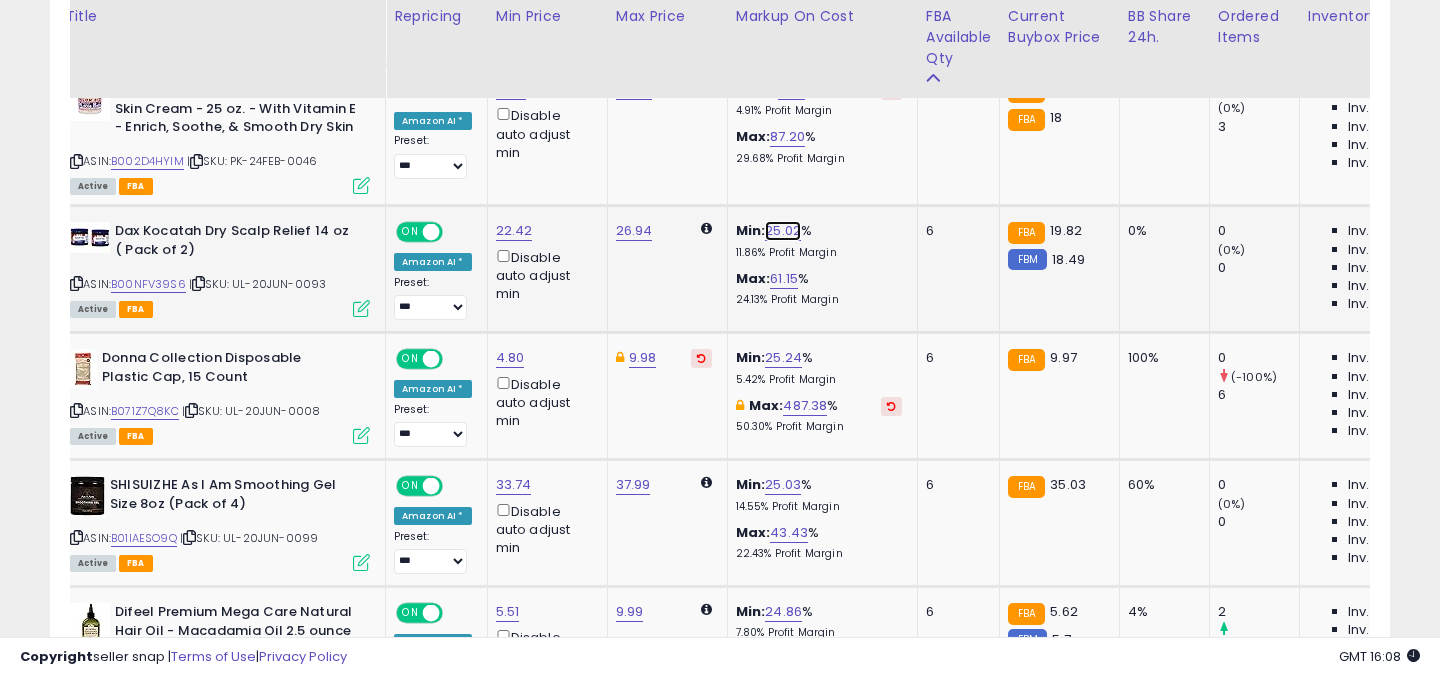 click on "25.02" at bounding box center [783, 231] 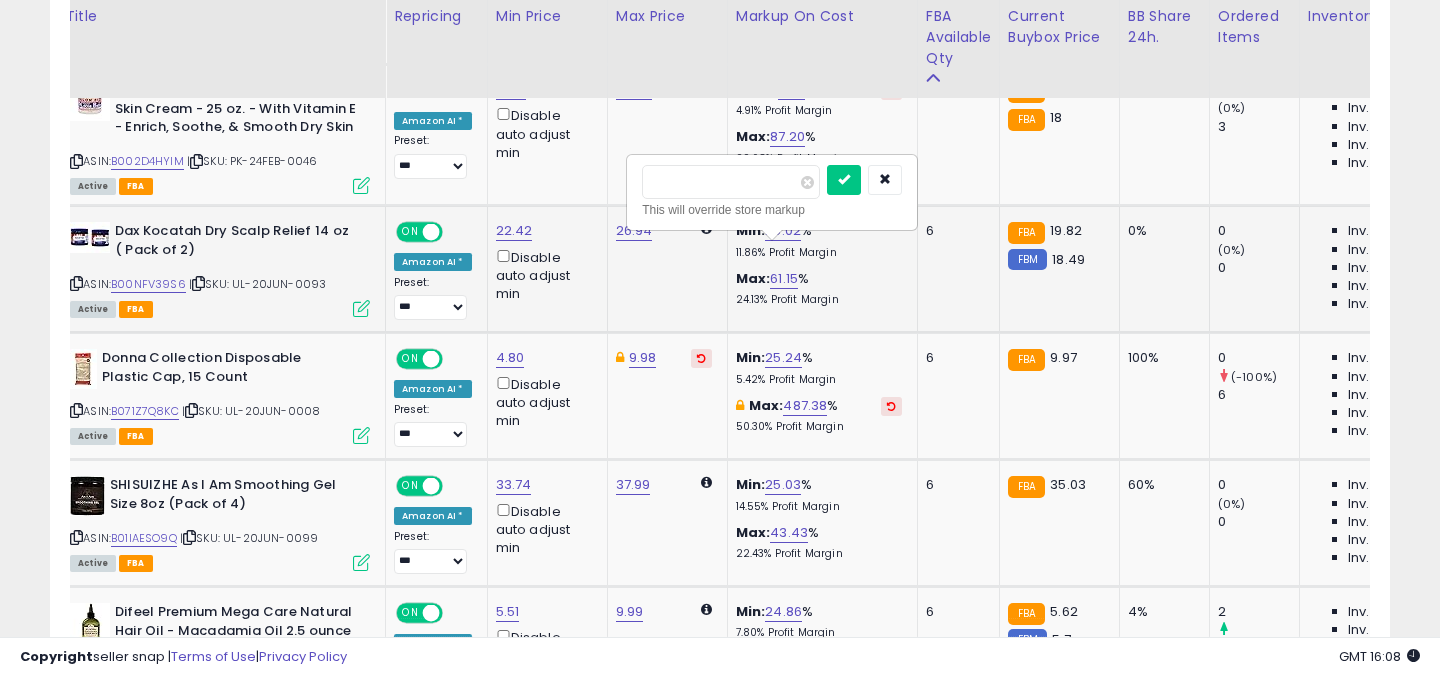 drag, startPoint x: 664, startPoint y: 189, endPoint x: 632, endPoint y: 189, distance: 32 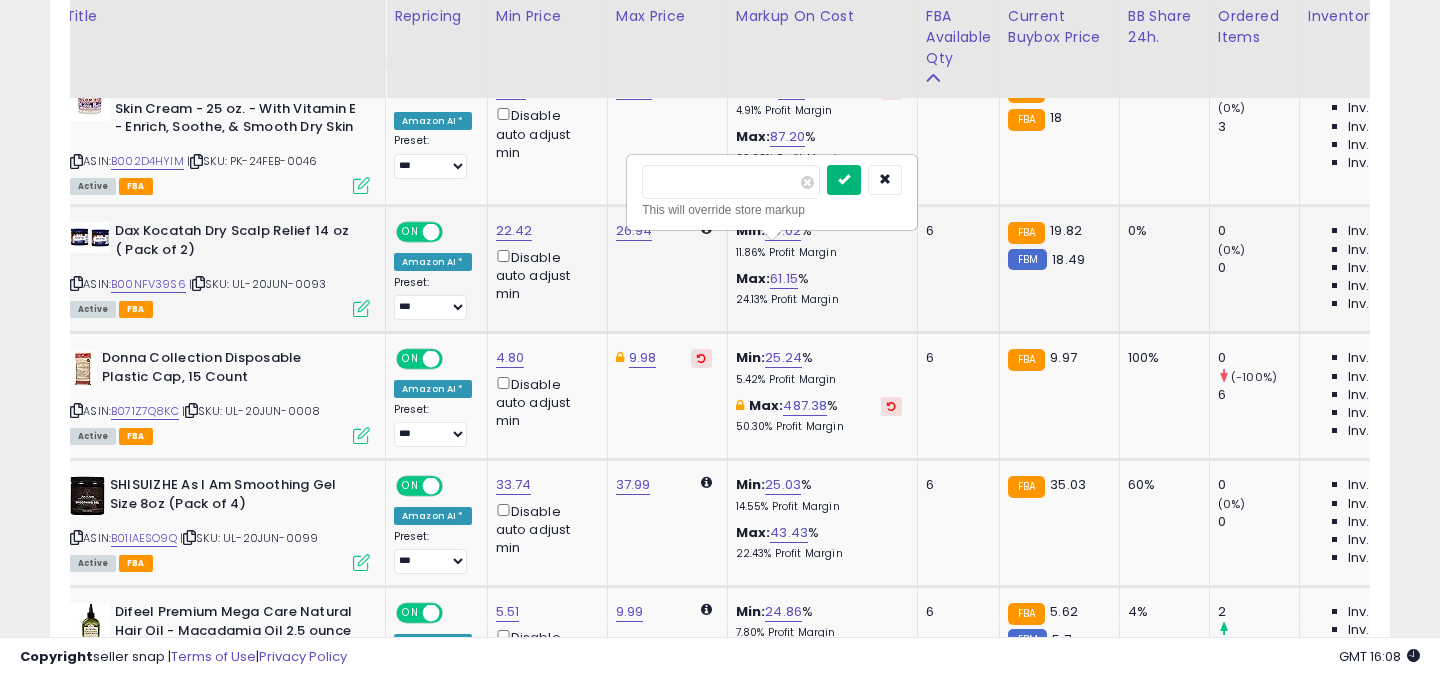 type on "*****" 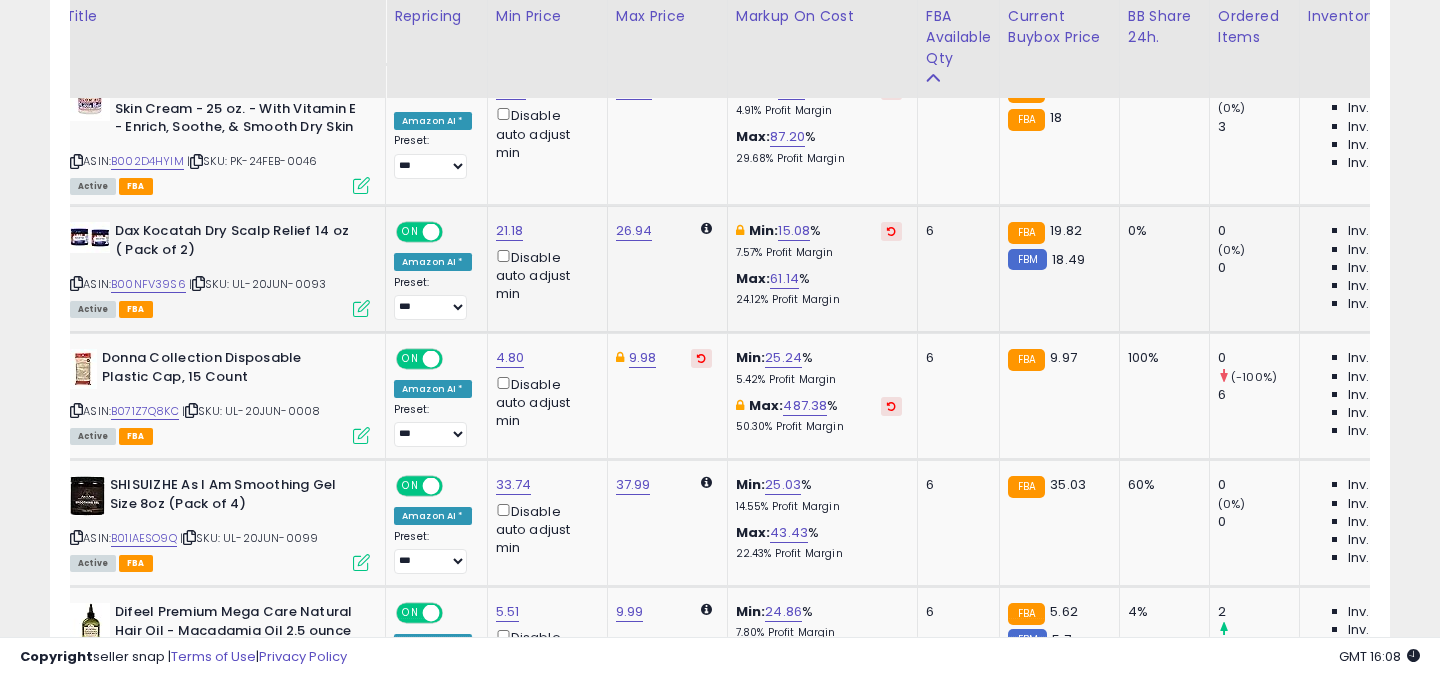click at bounding box center [891, 231] 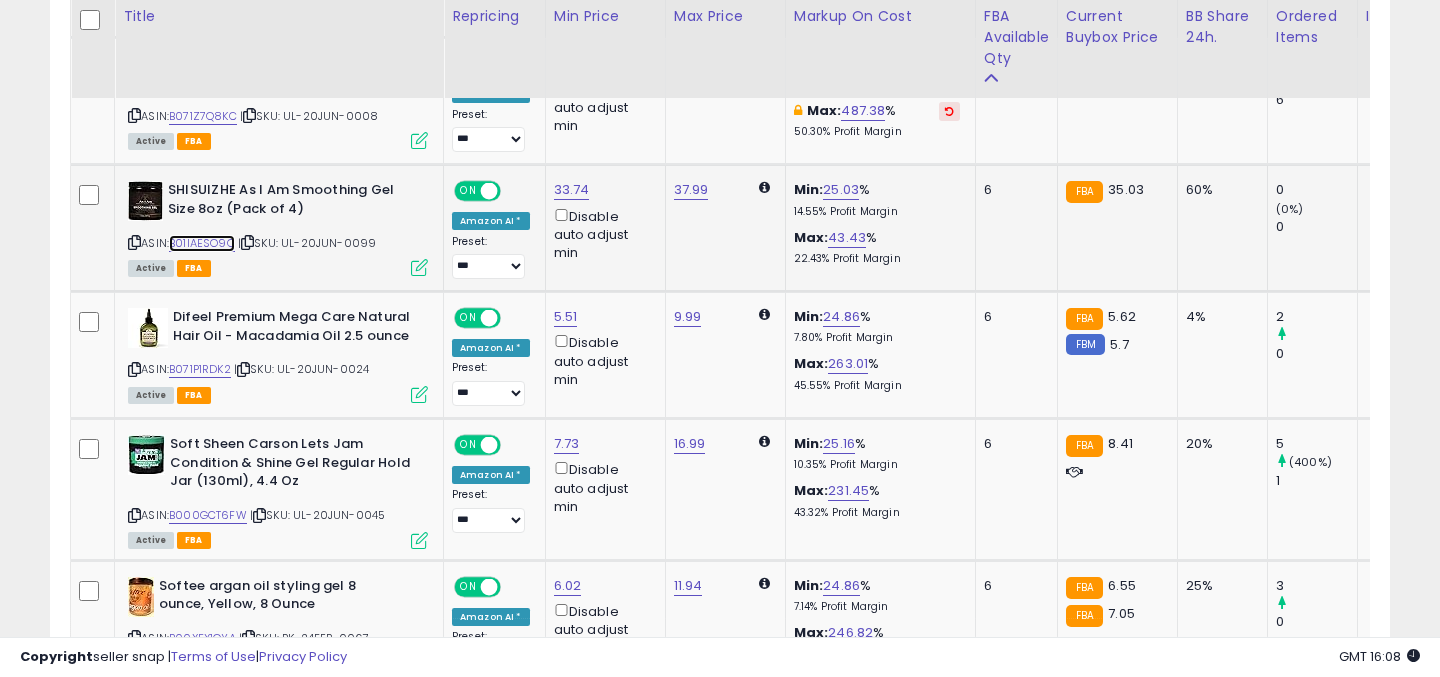 click on "B01IAESO9Q" at bounding box center [202, 243] 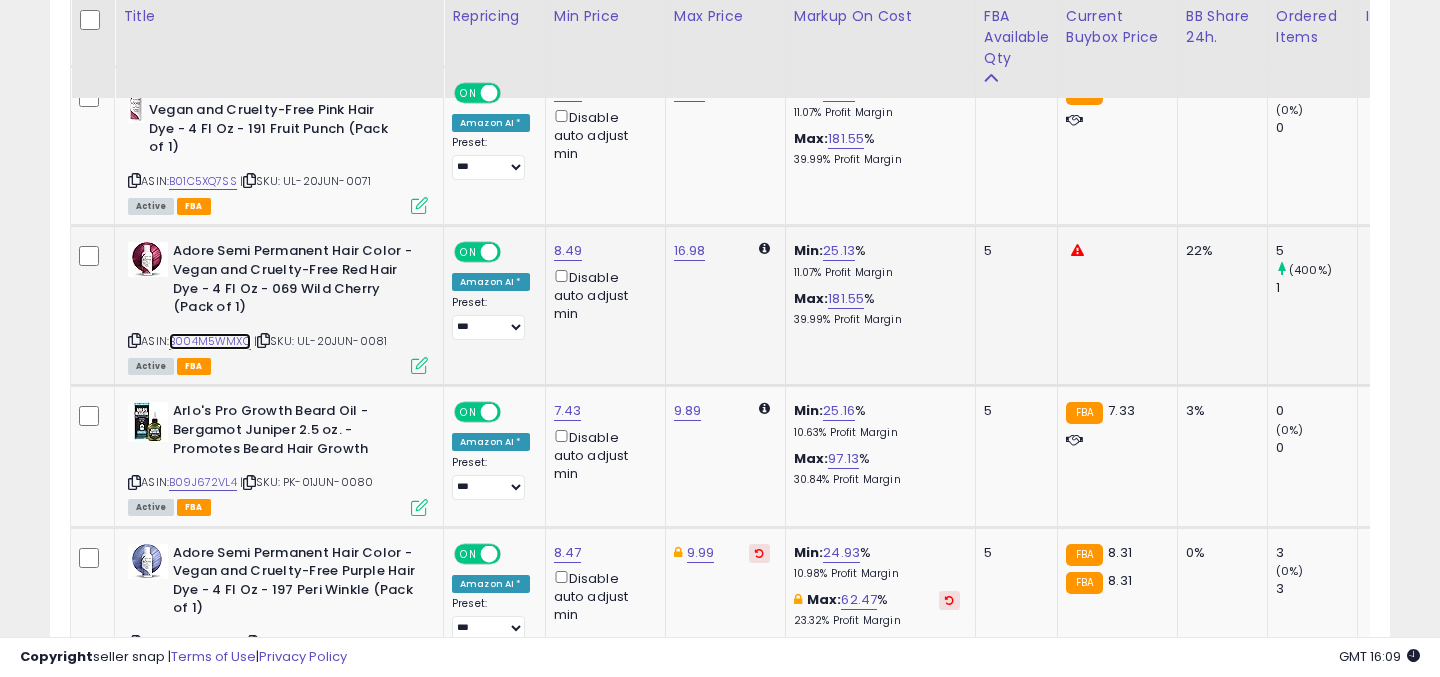 click on "B004M5WMXC" at bounding box center [210, 341] 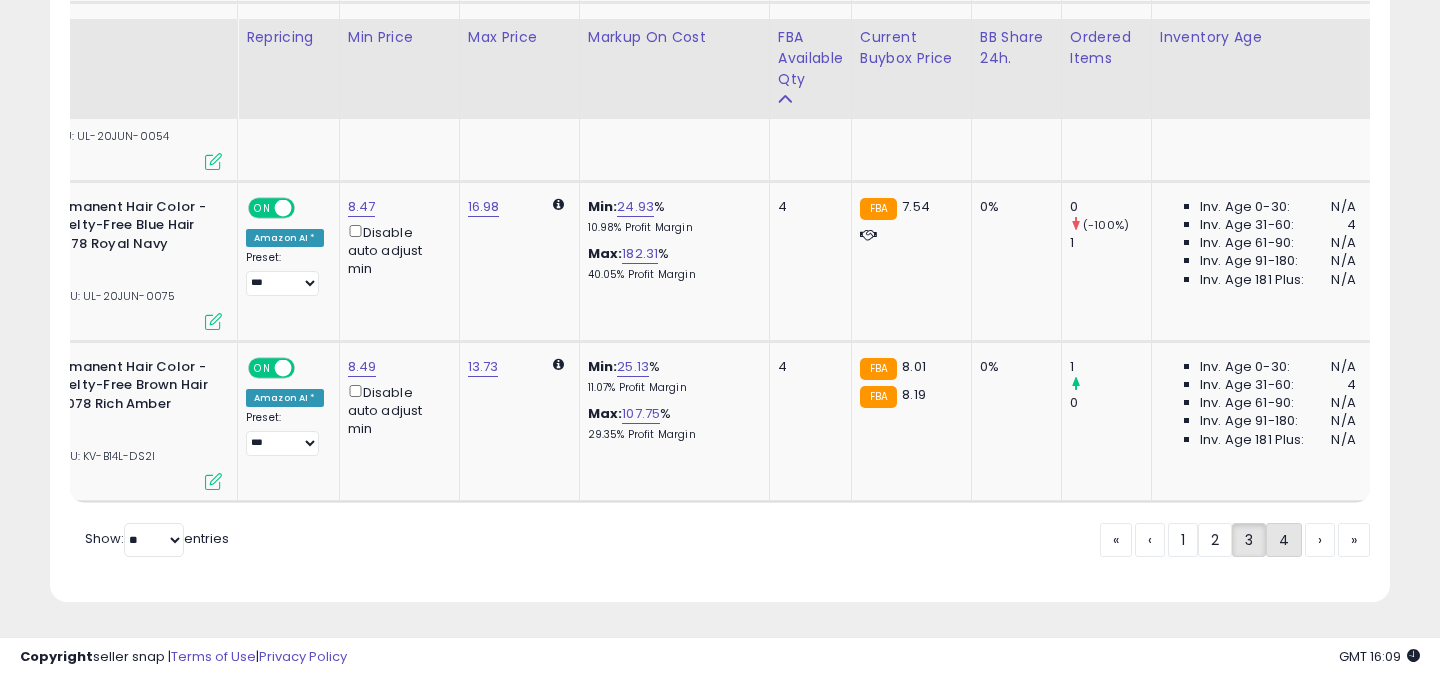 click on "4" 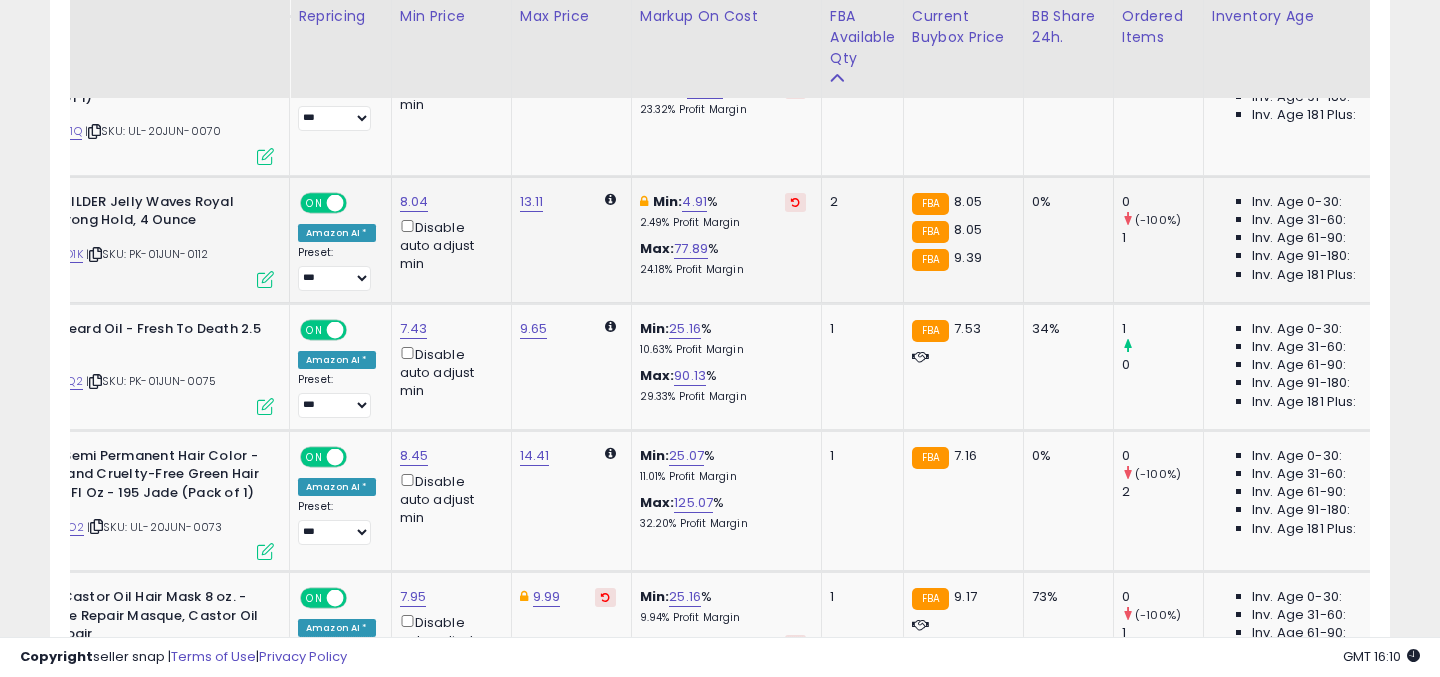 click on "24.18%  Profit Margin" at bounding box center [723, 270] 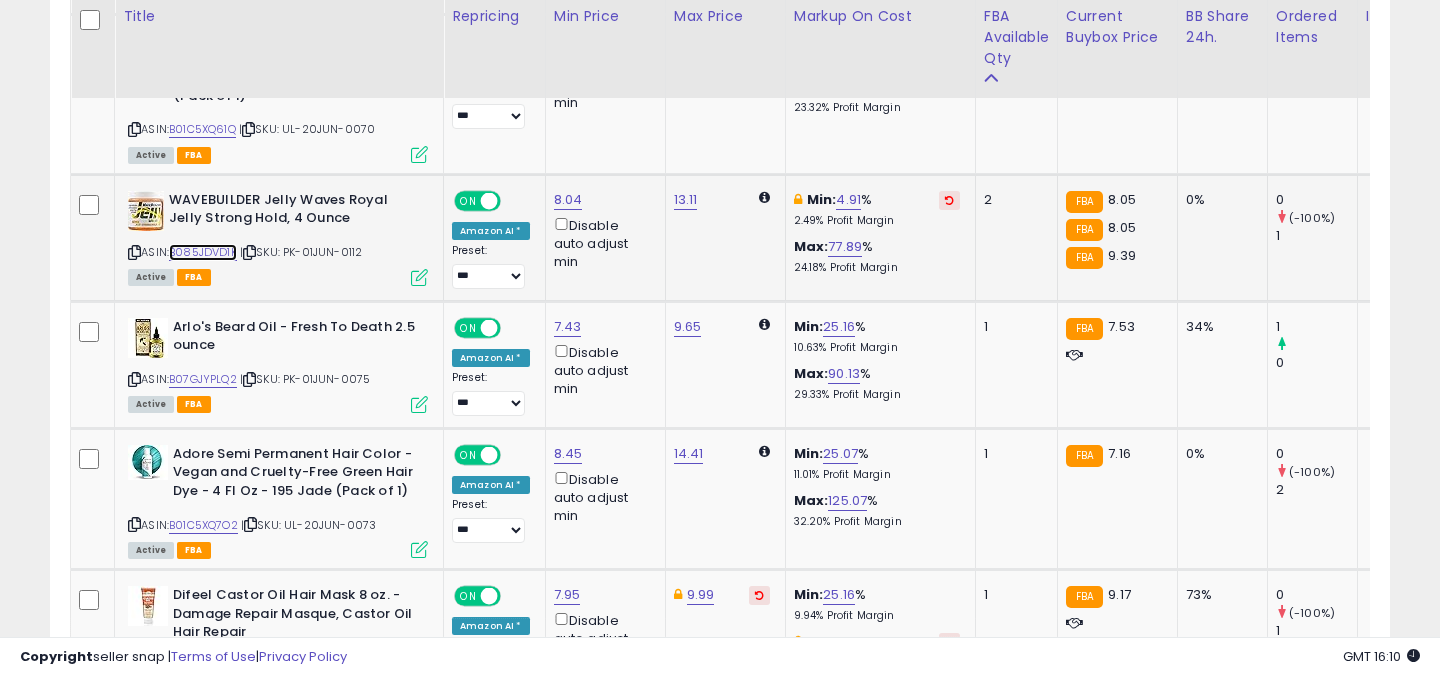 click on "B085JDVD1K" at bounding box center [203, 252] 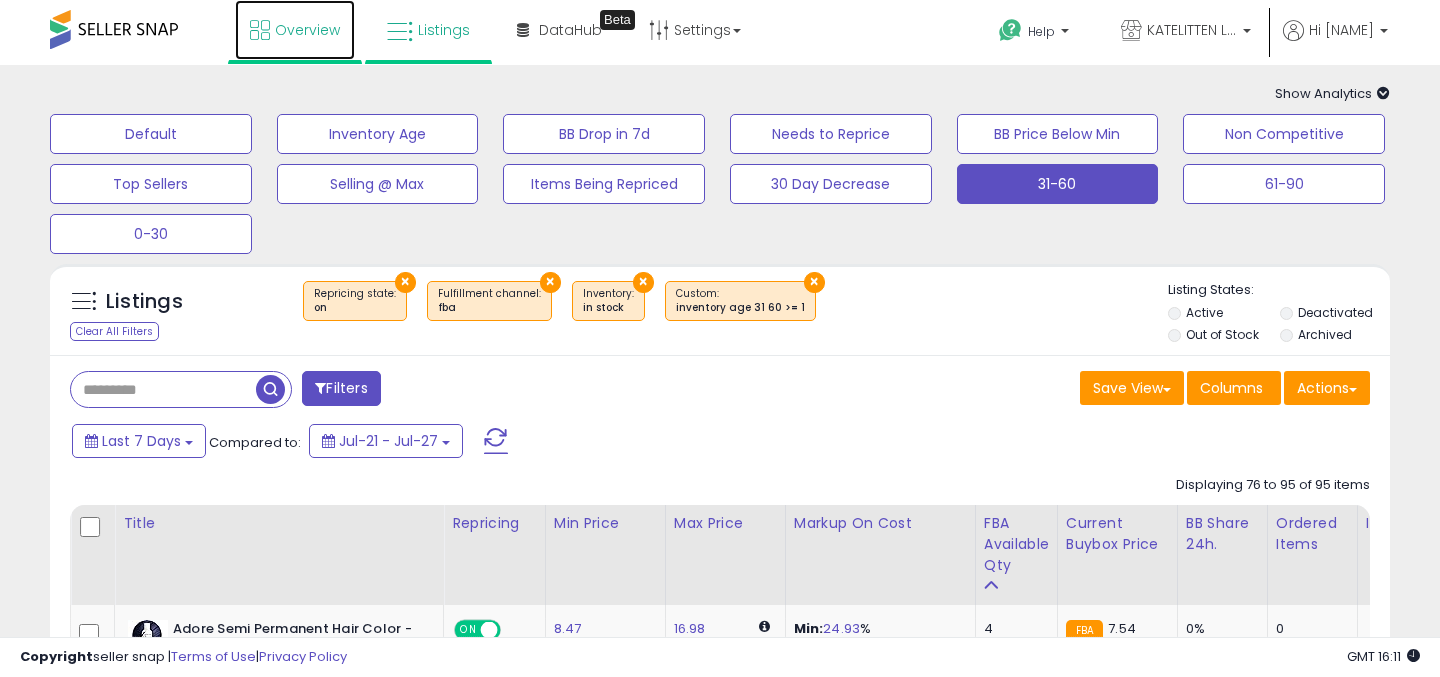 click on "Overview" at bounding box center [307, 30] 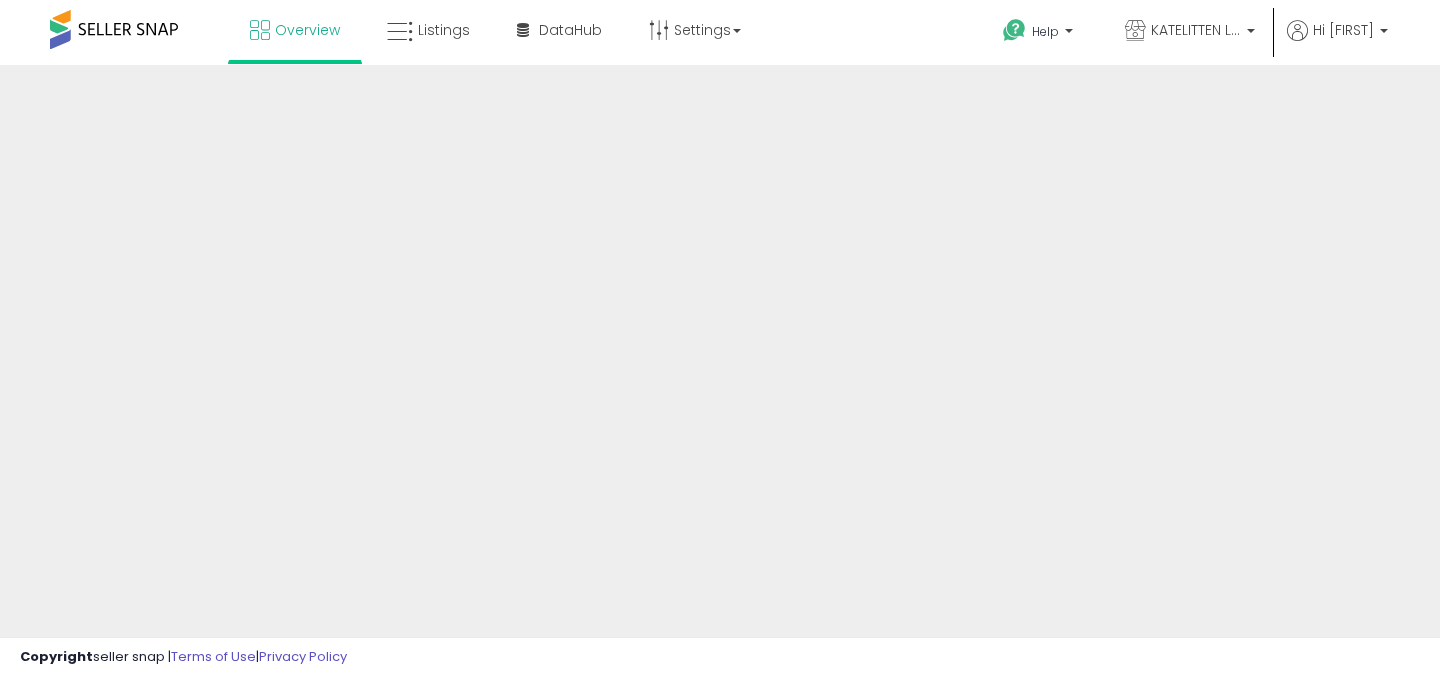 scroll, scrollTop: 0, scrollLeft: 0, axis: both 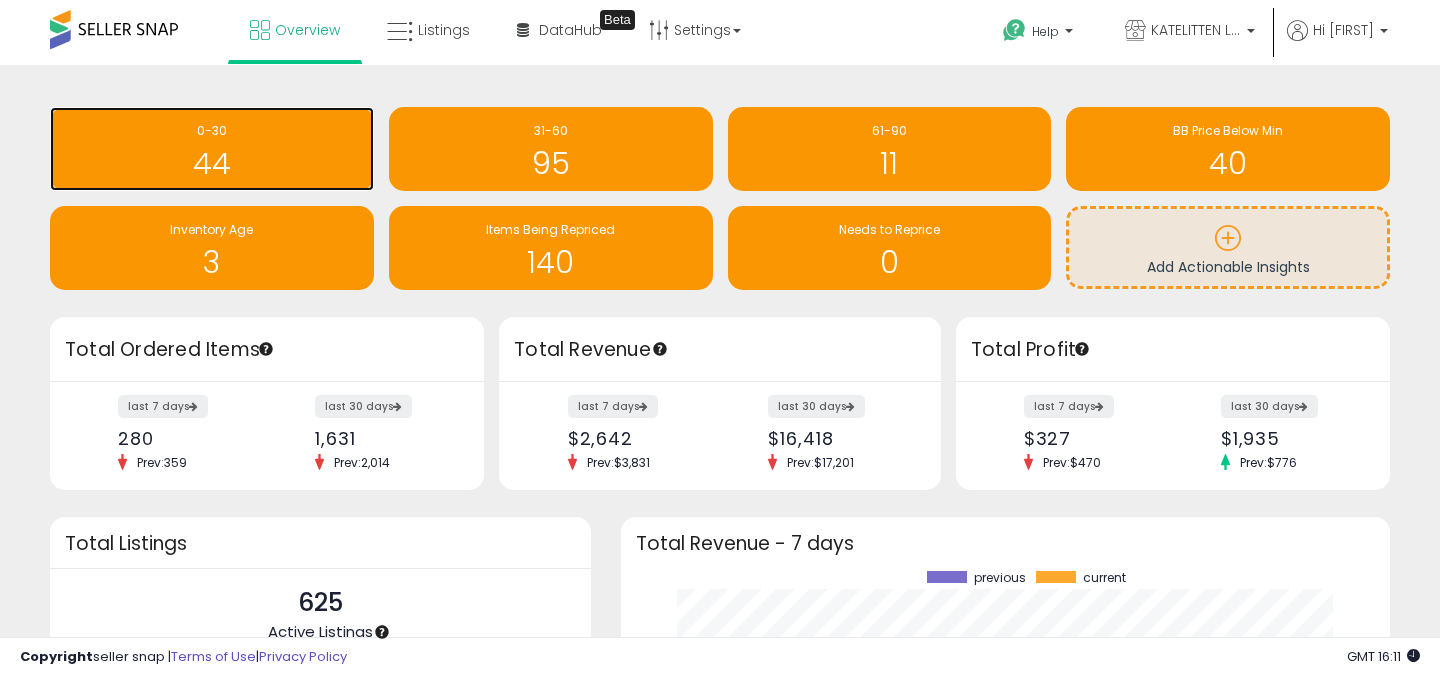 click on "44" at bounding box center [212, 163] 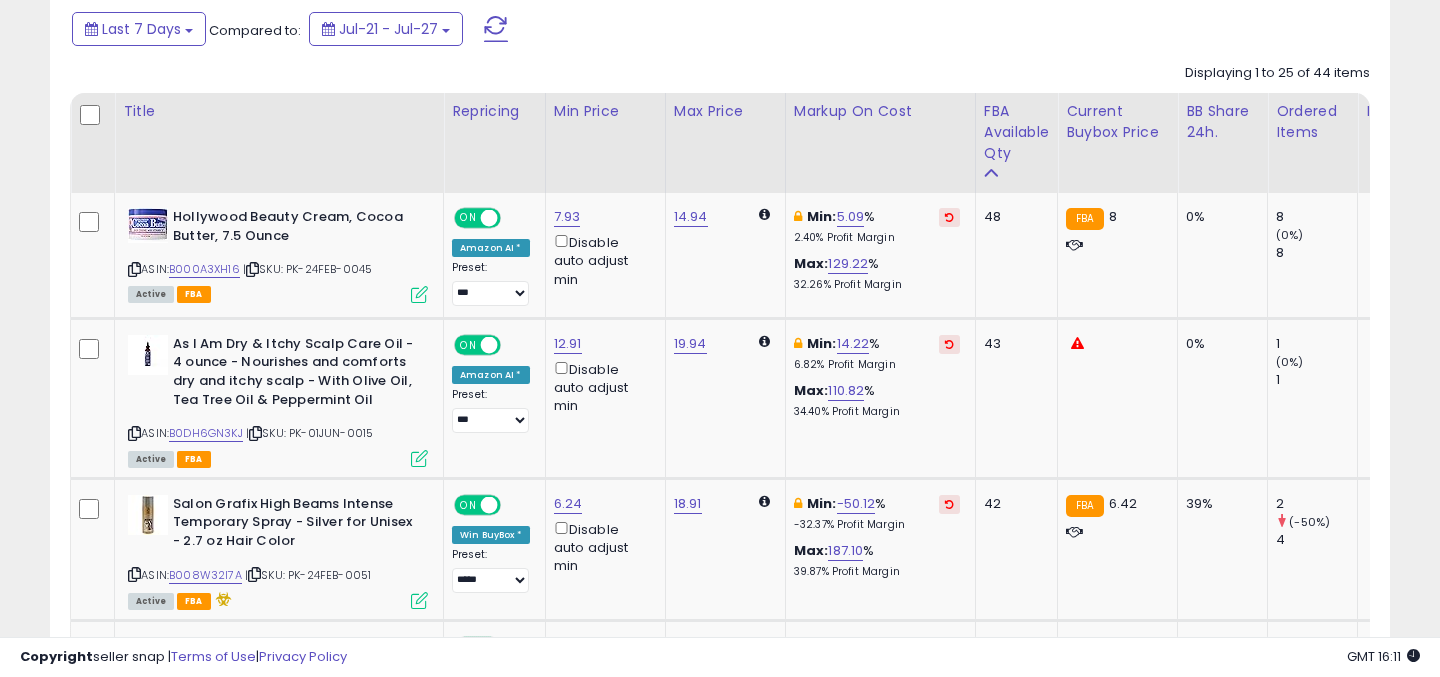 scroll, scrollTop: 434, scrollLeft: 0, axis: vertical 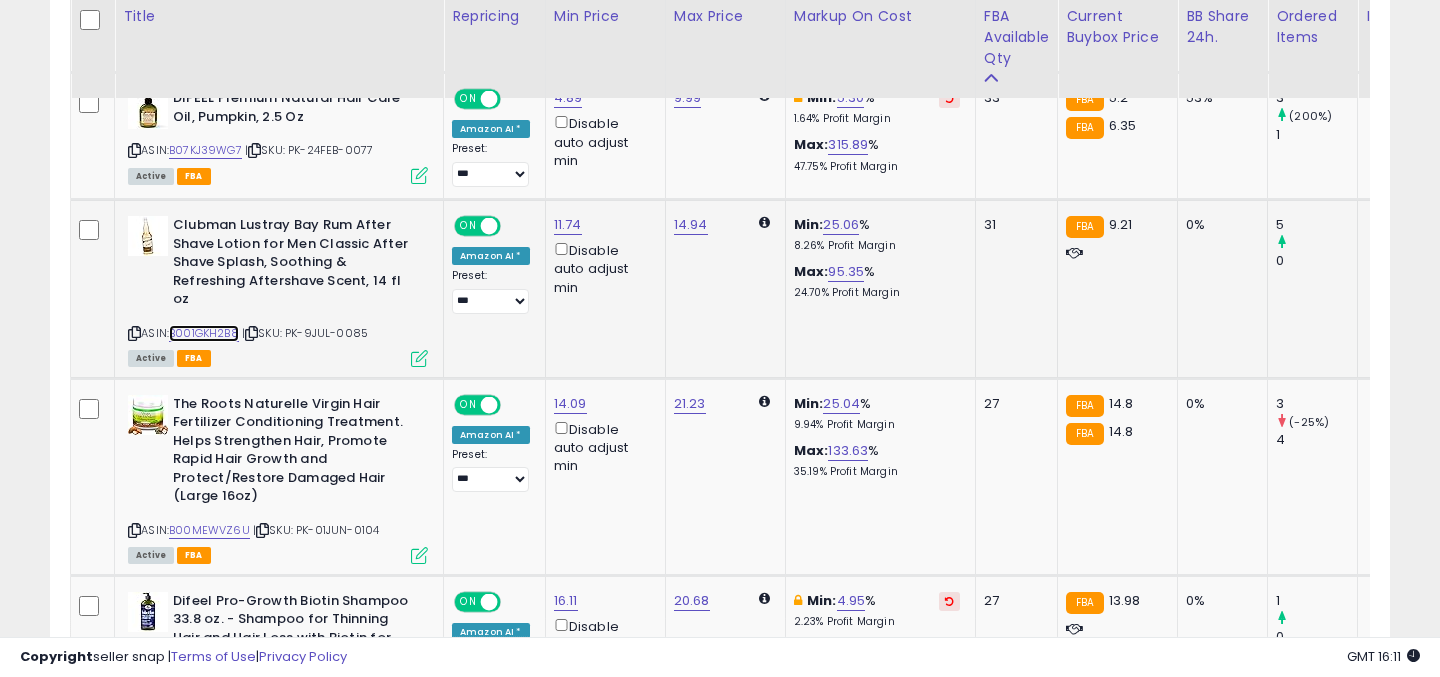 click on "B001GKH2B8" at bounding box center (204, 333) 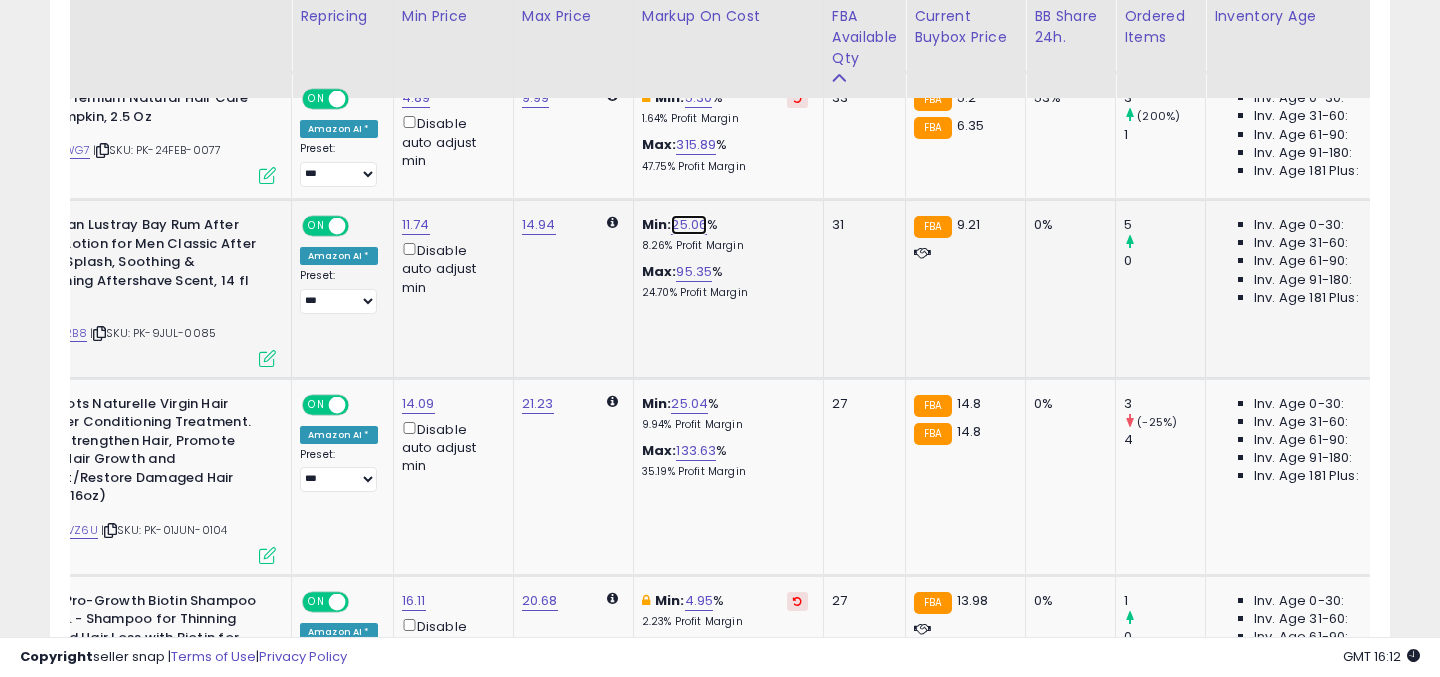 click on "25.06" at bounding box center (689, 225) 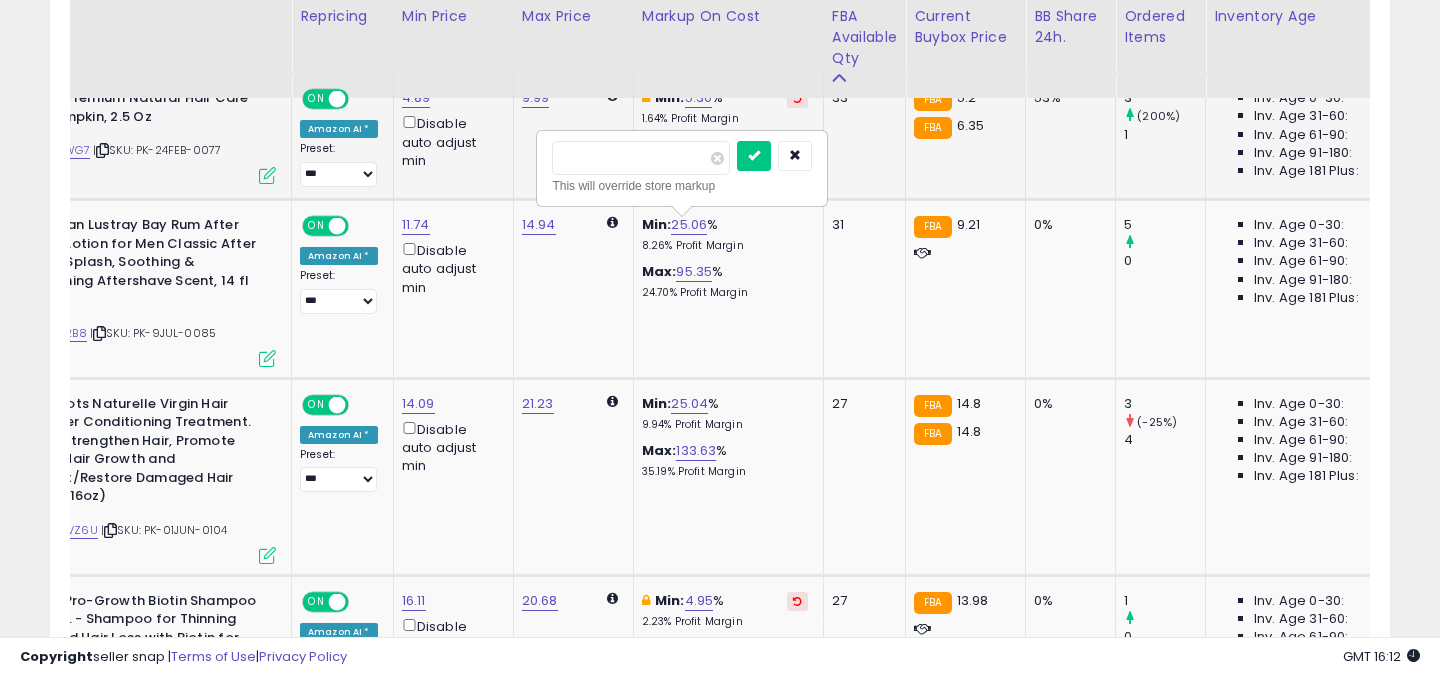 drag, startPoint x: 573, startPoint y: 156, endPoint x: 528, endPoint y: 156, distance: 45 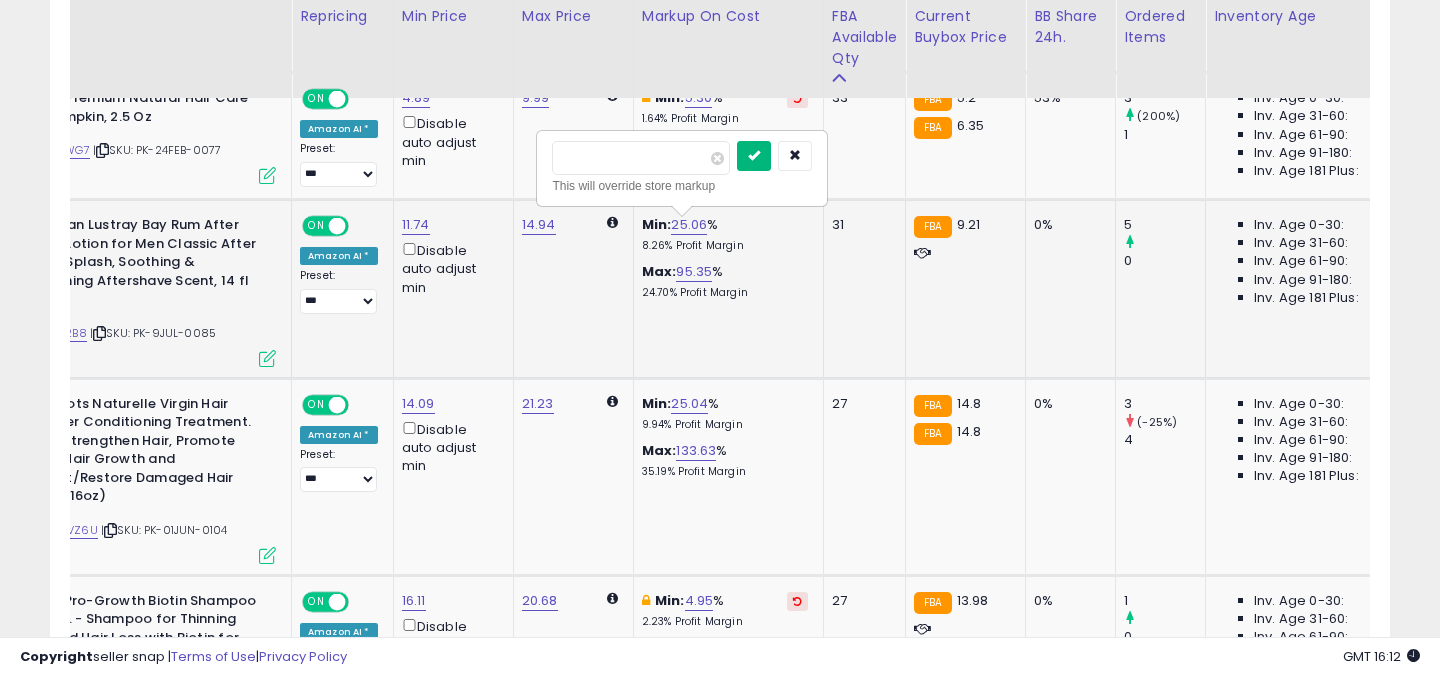 type on "****" 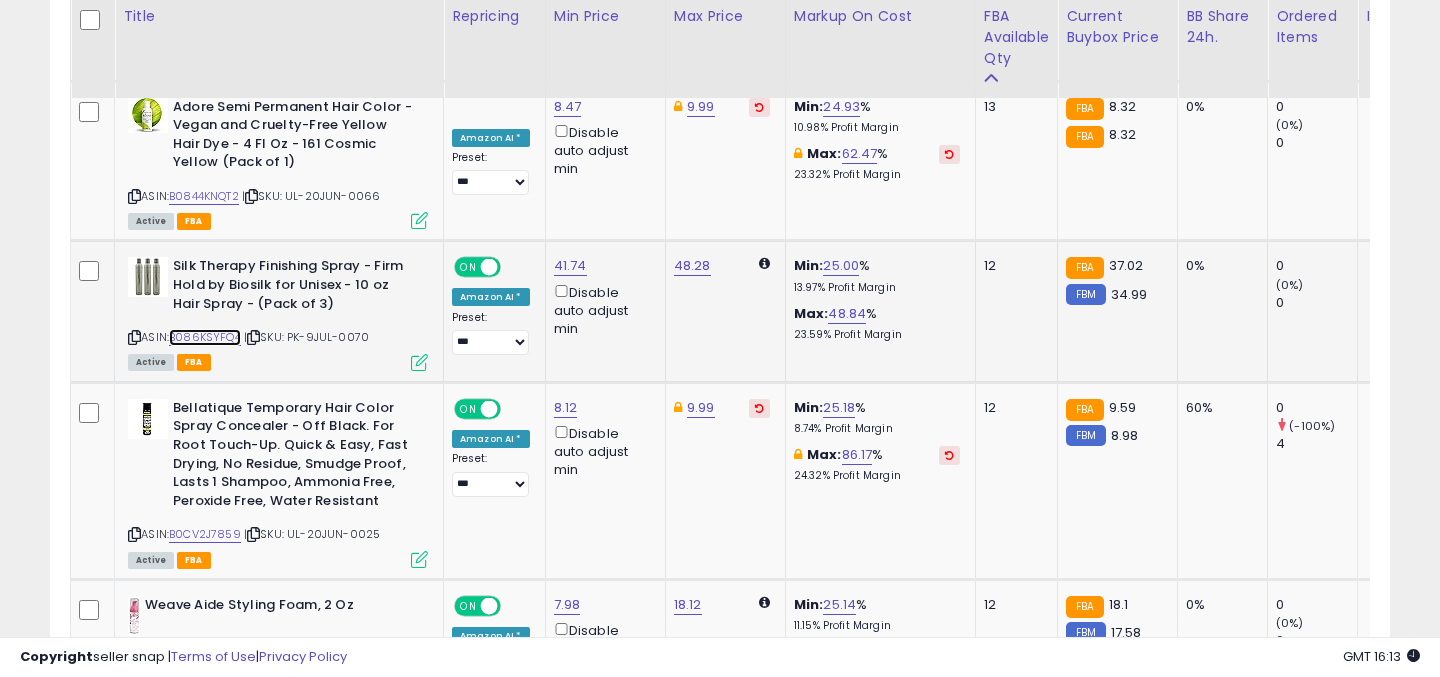 click on "B086KSYFQ4" at bounding box center [205, 337] 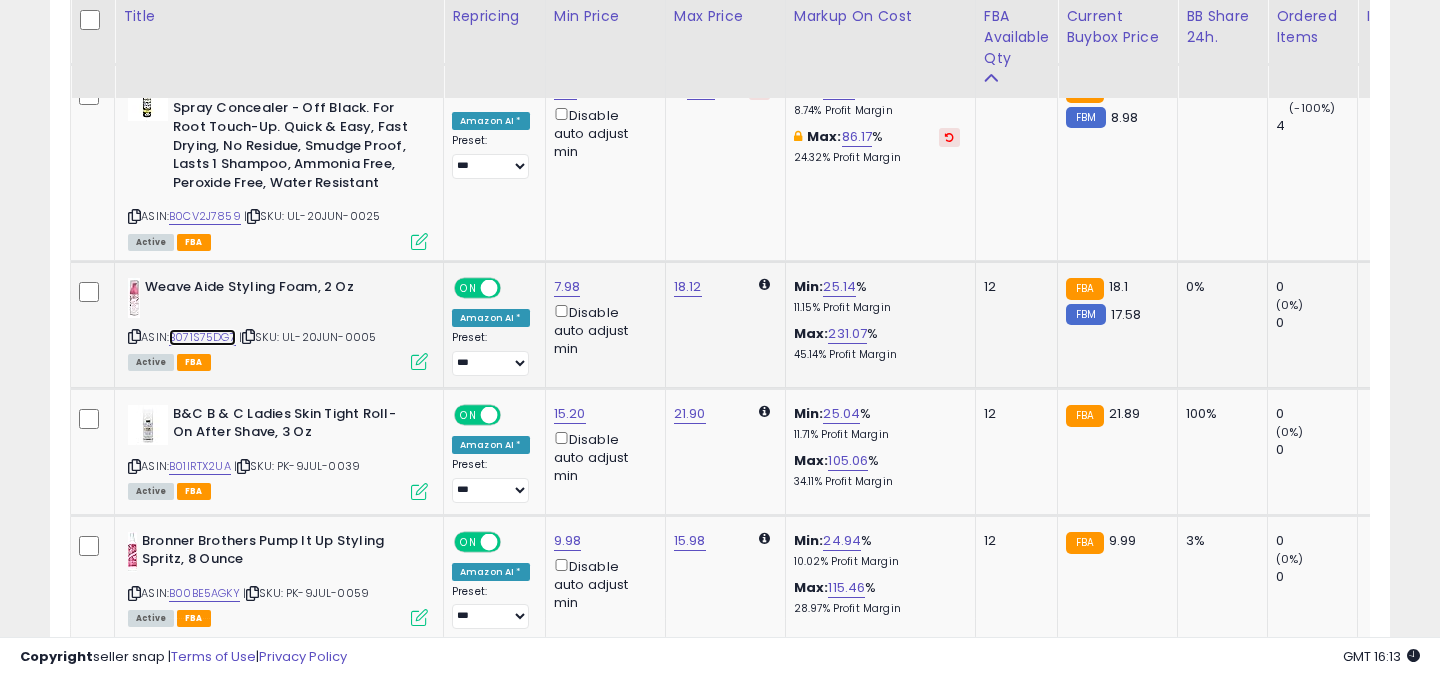 click on "B071S75DG7" at bounding box center (202, 337) 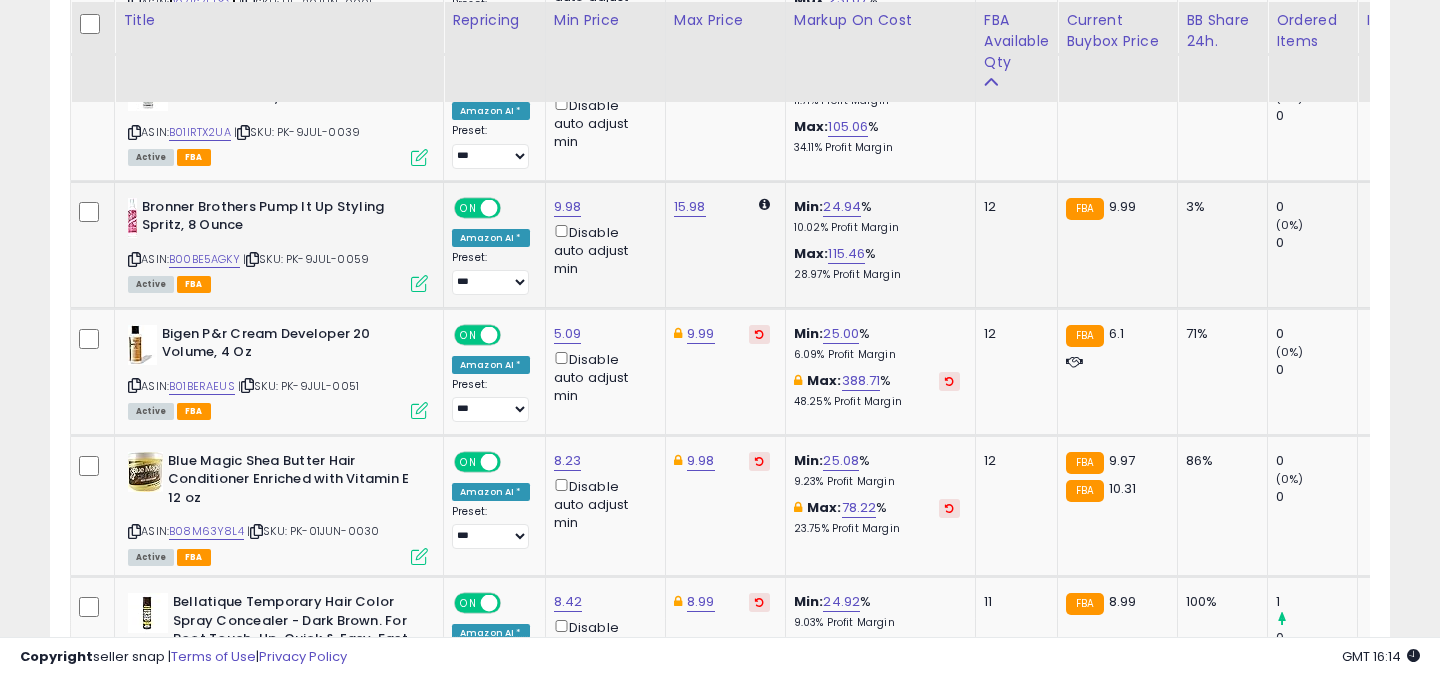 scroll, scrollTop: 3046, scrollLeft: 0, axis: vertical 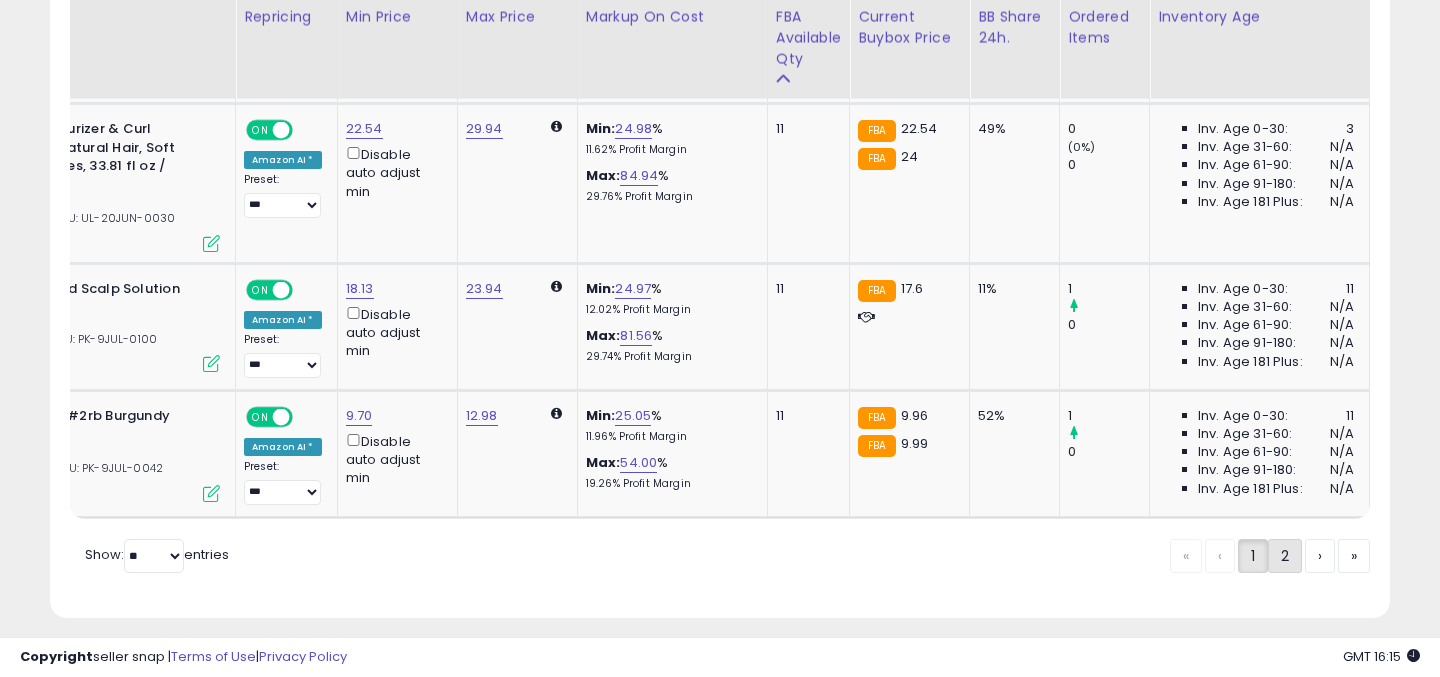 click on "2" 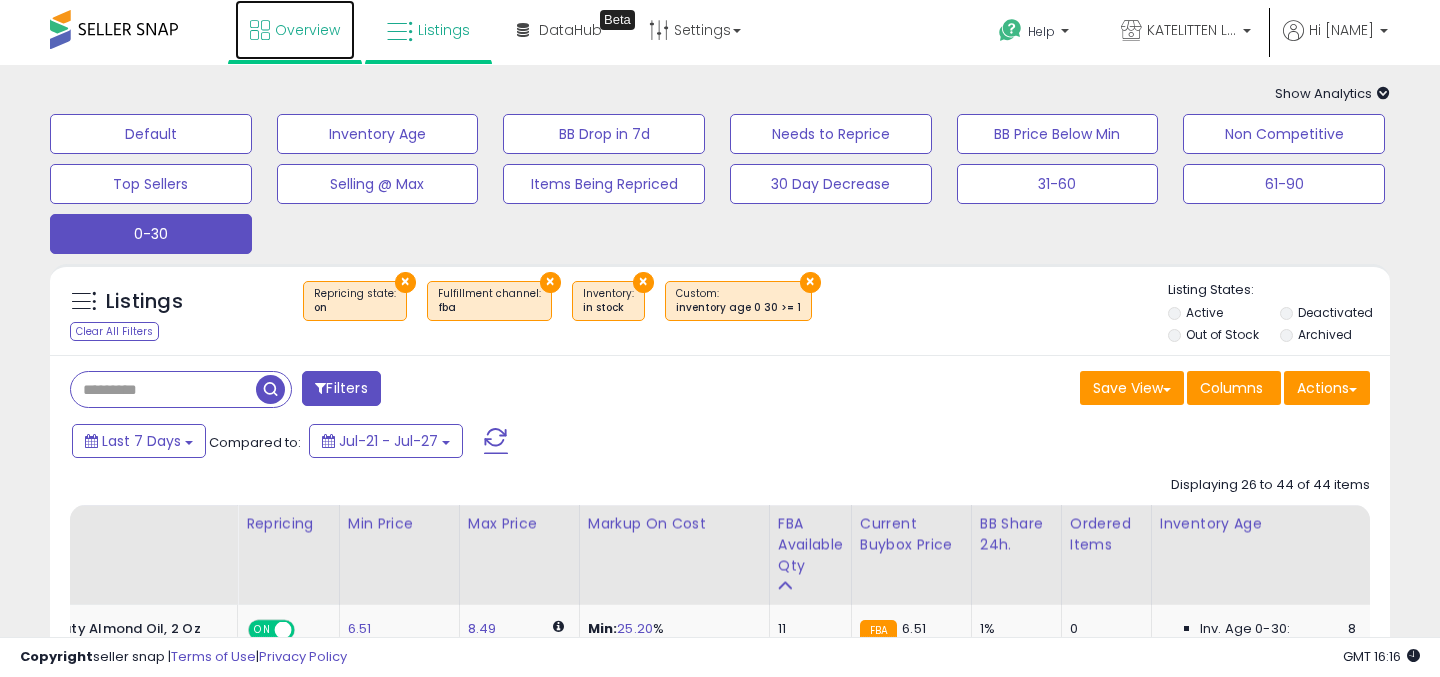 click on "Overview" at bounding box center (307, 30) 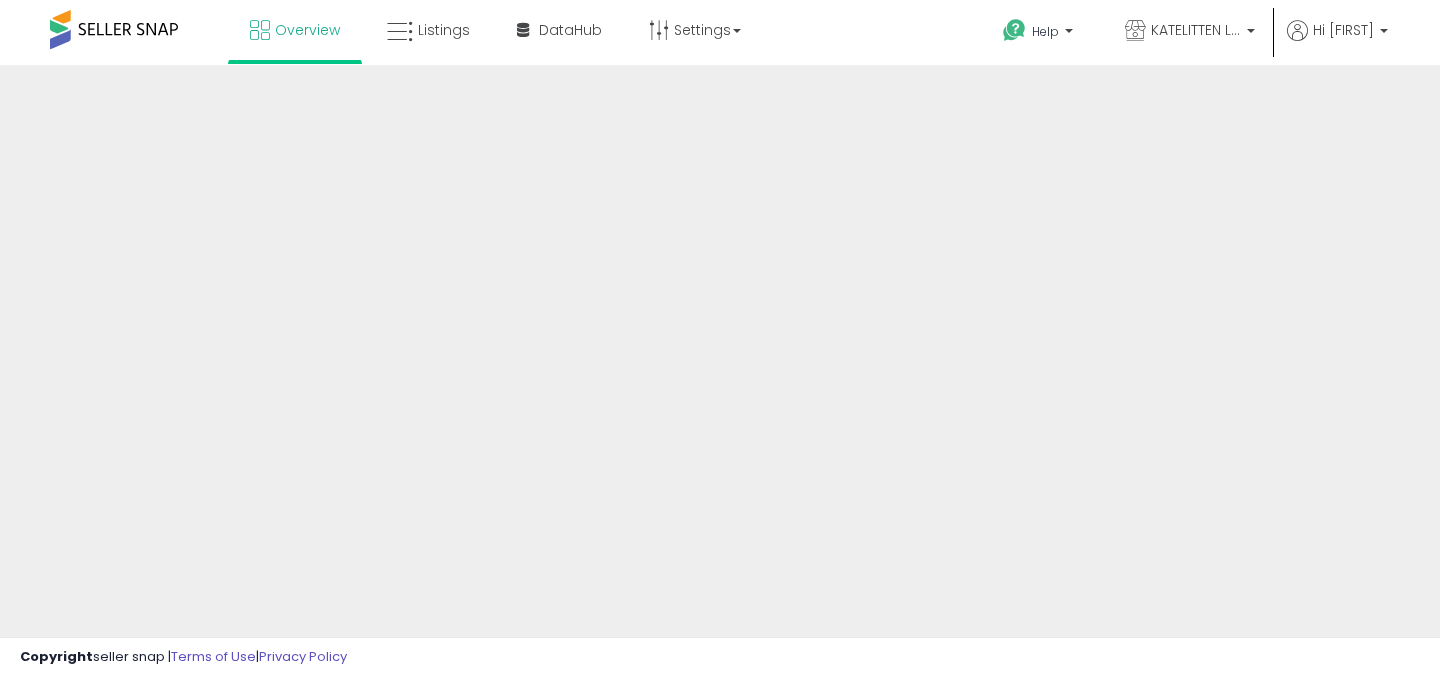 scroll, scrollTop: 0, scrollLeft: 0, axis: both 